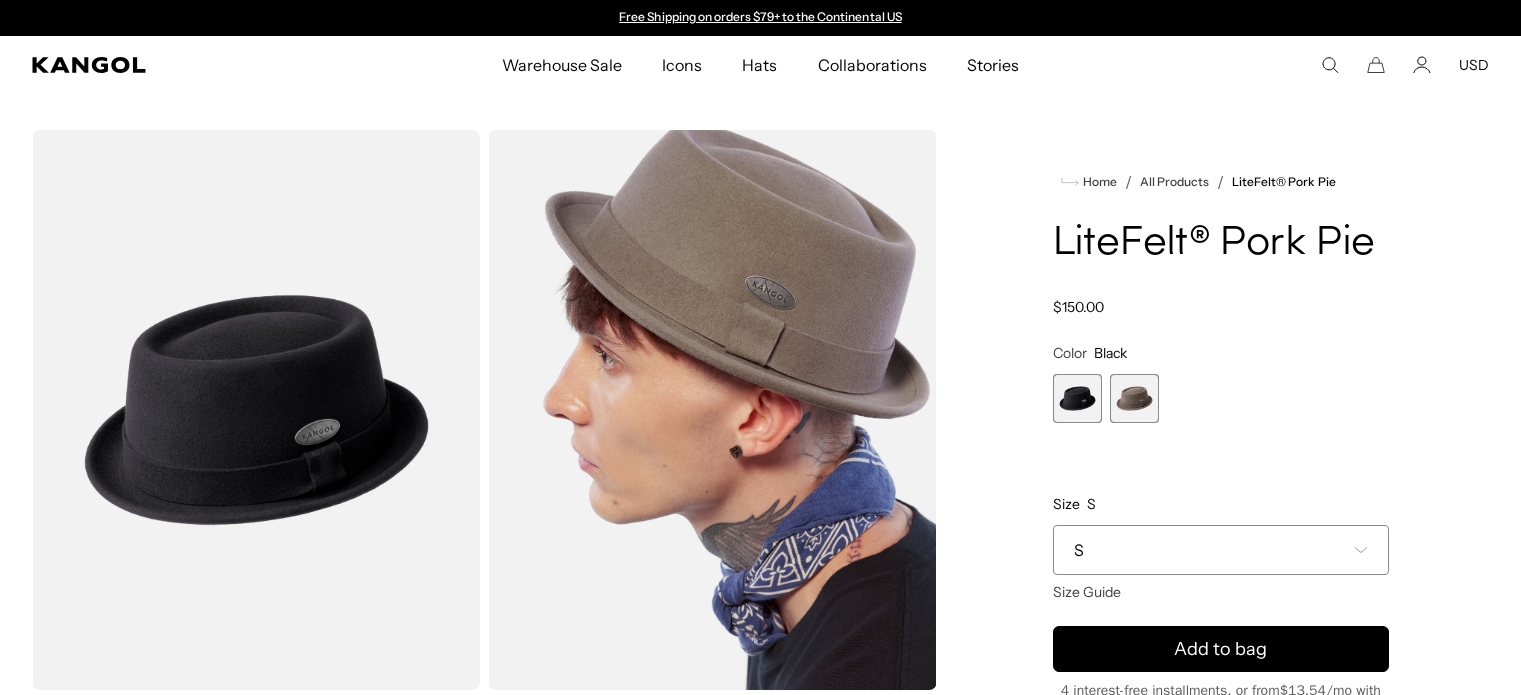scroll, scrollTop: 0, scrollLeft: 0, axis: both 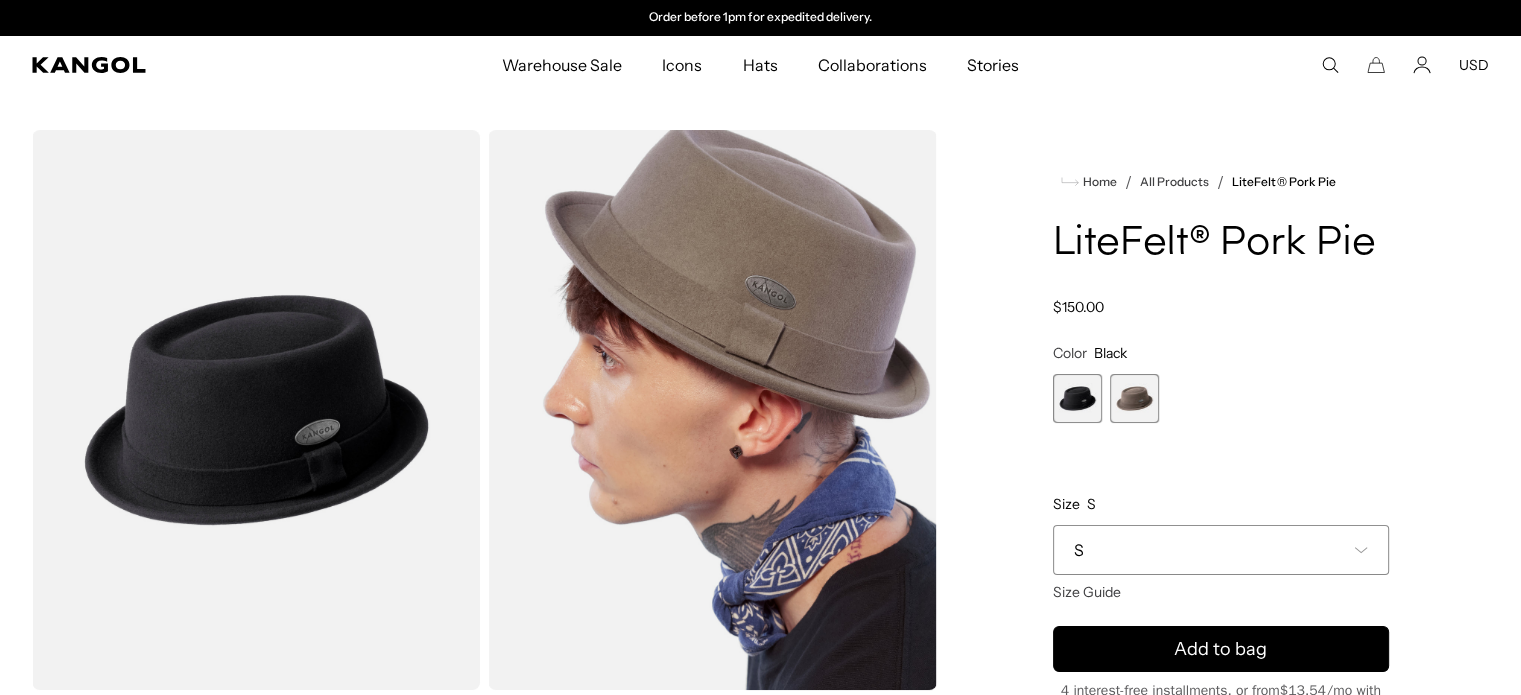 click on "S" at bounding box center (1221, 550) 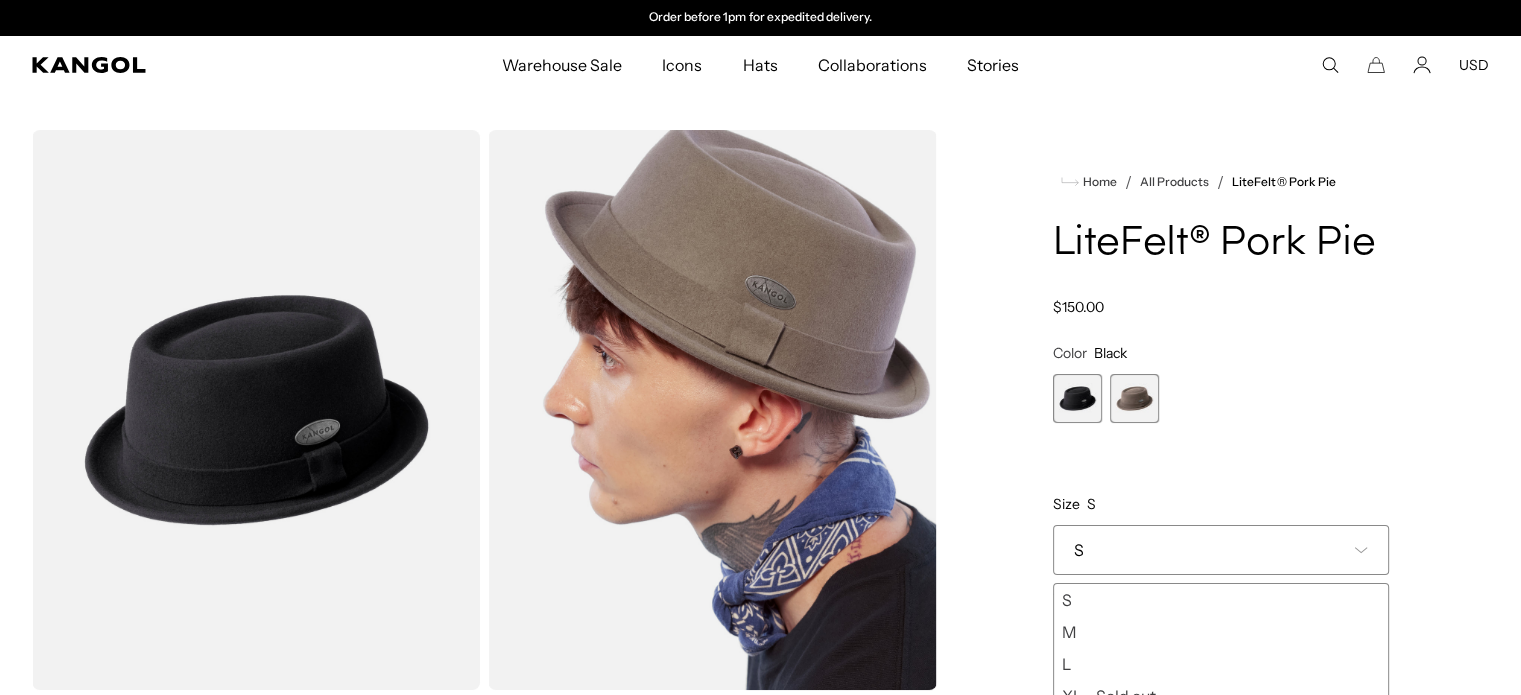 scroll, scrollTop: 0, scrollLeft: 0, axis: both 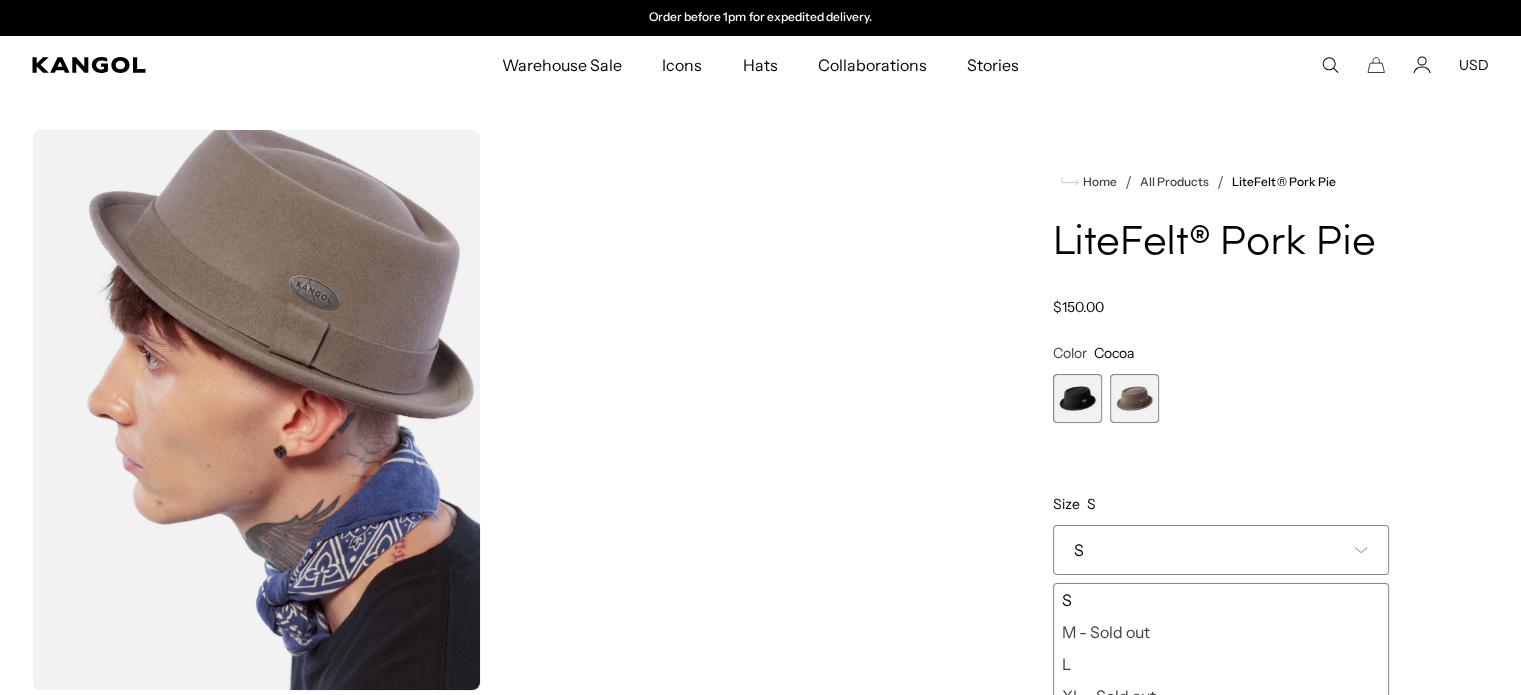 click on "Warehouse Sale" at bounding box center [562, 65] 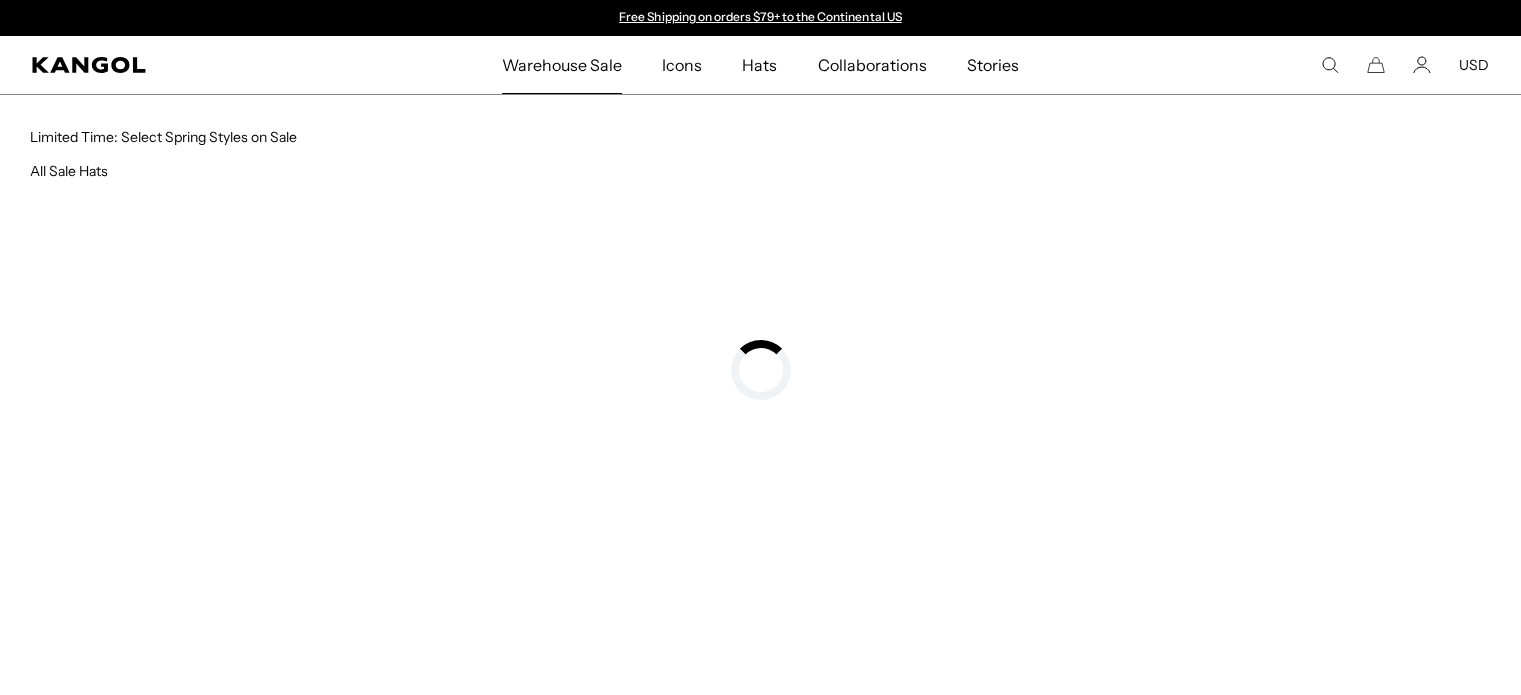 scroll, scrollTop: 0, scrollLeft: 0, axis: both 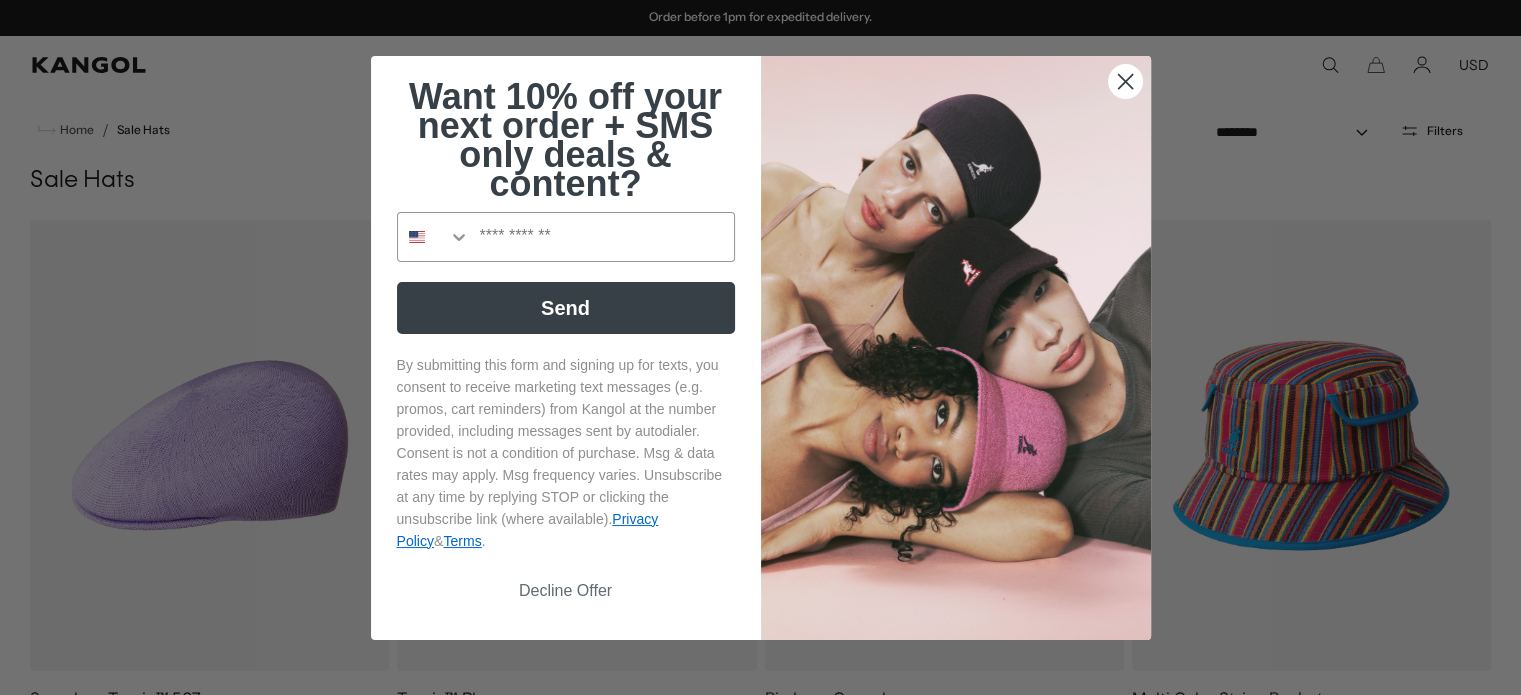 click 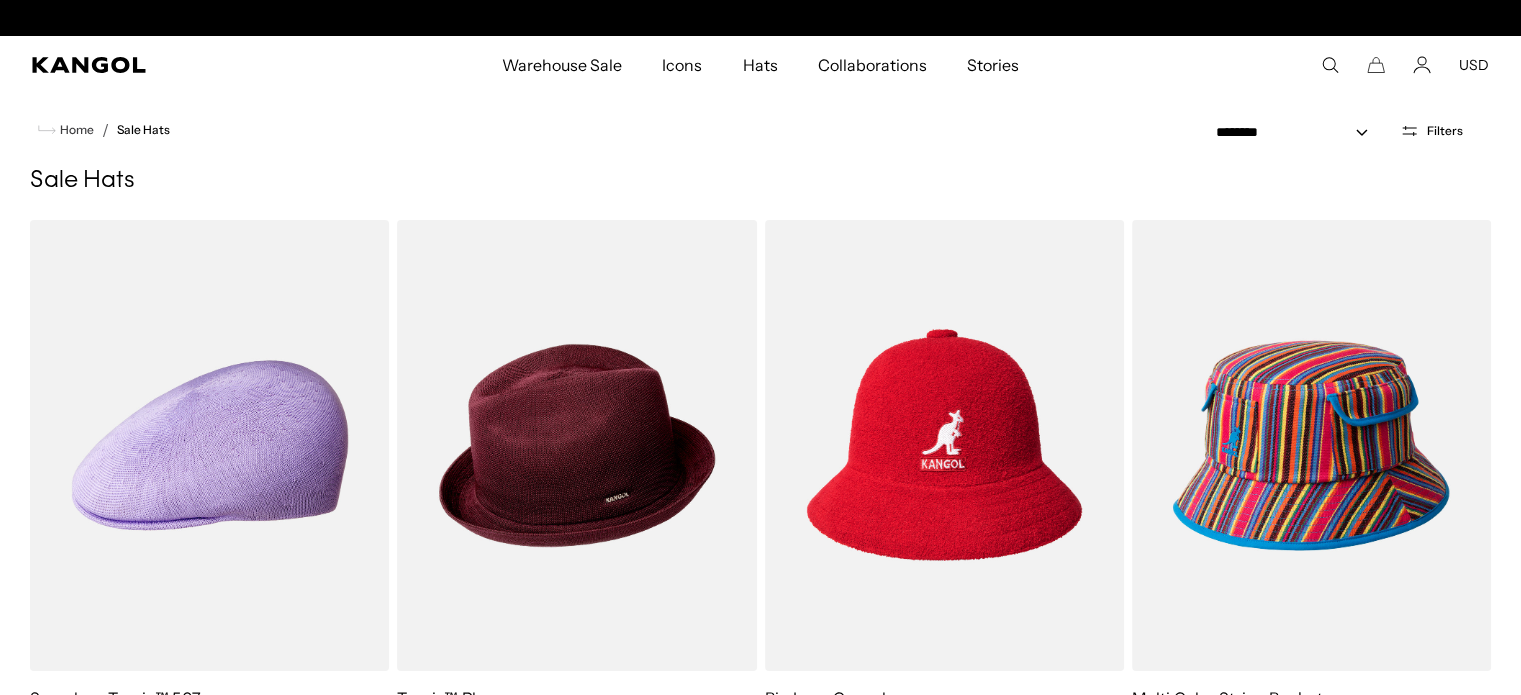 scroll, scrollTop: 0, scrollLeft: 0, axis: both 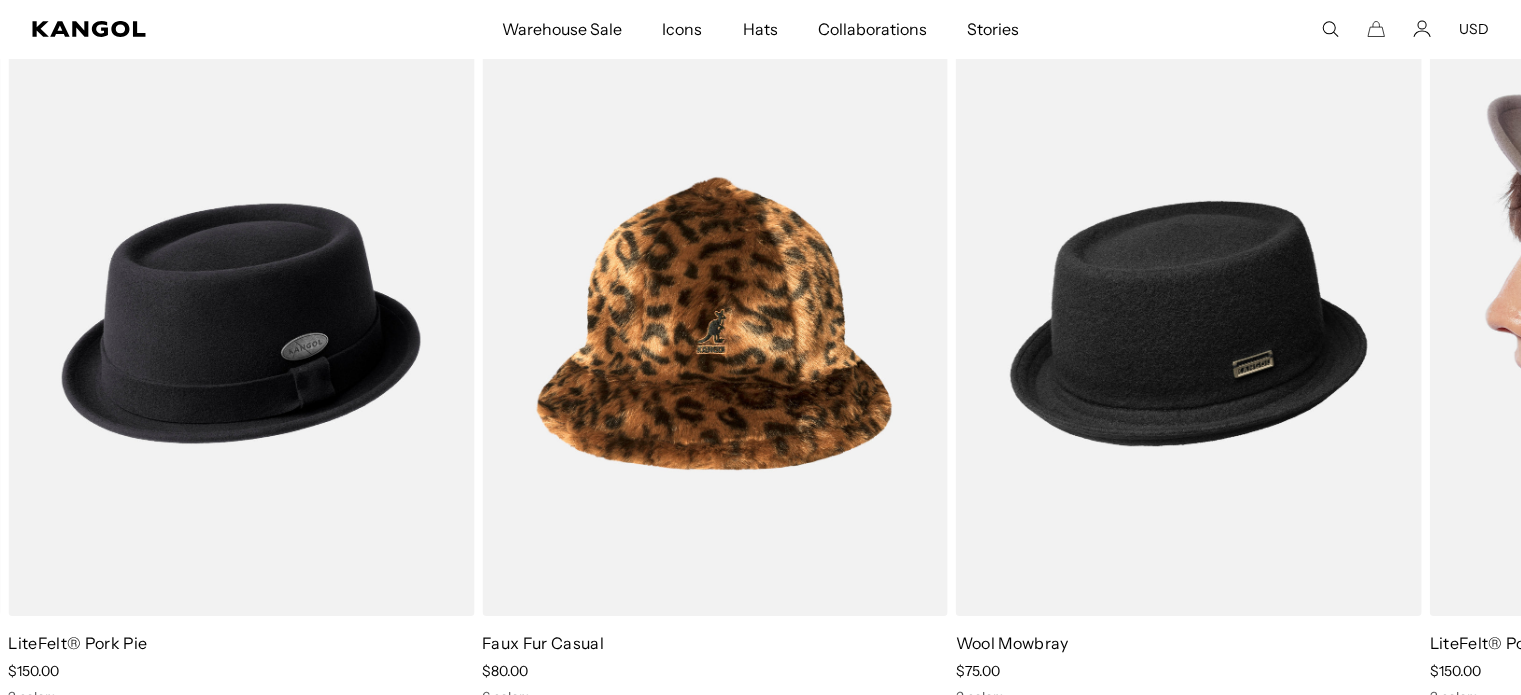 drag, startPoint x: 1523, startPoint y: 27, endPoint x: 1510, endPoint y: 619, distance: 592.1427 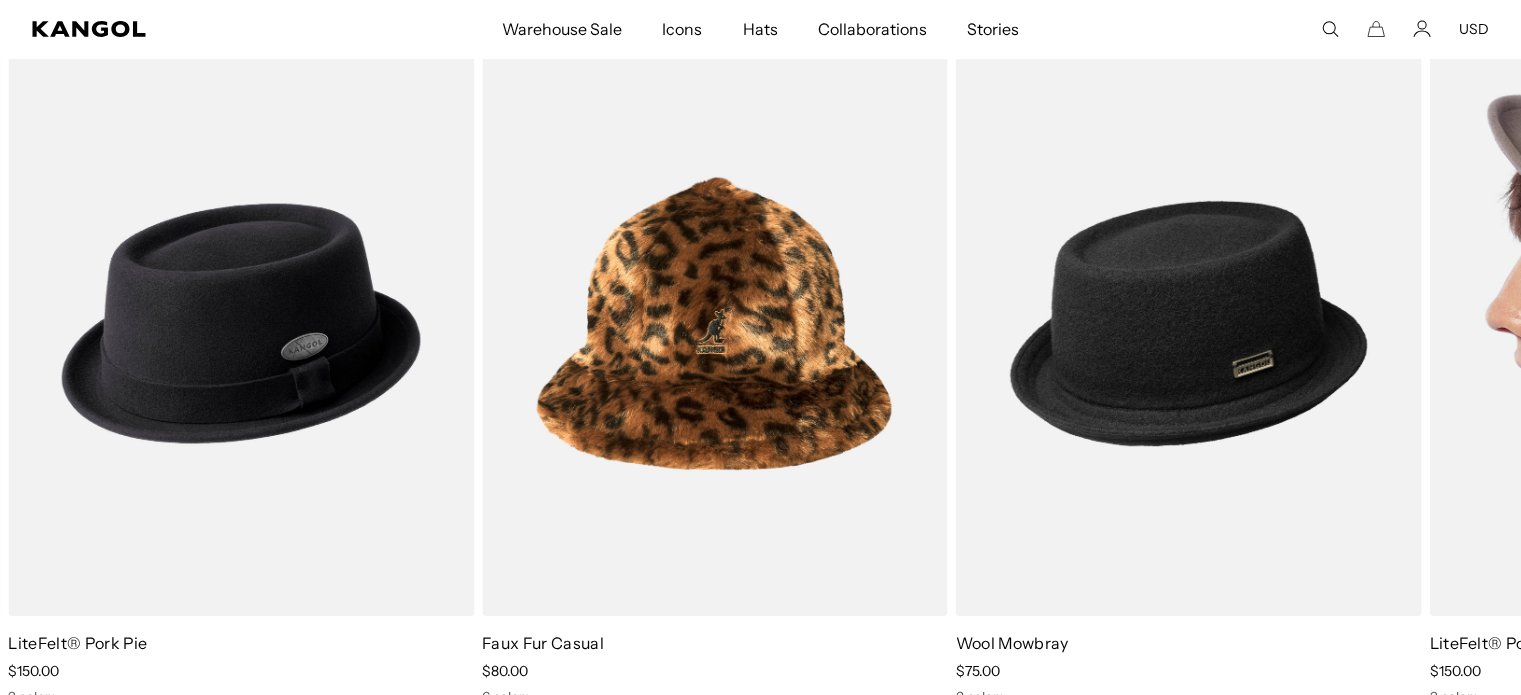 click on "LiteFelt® Pork Pie
Sale Price
$150.00" at bounding box center (1662, 368) 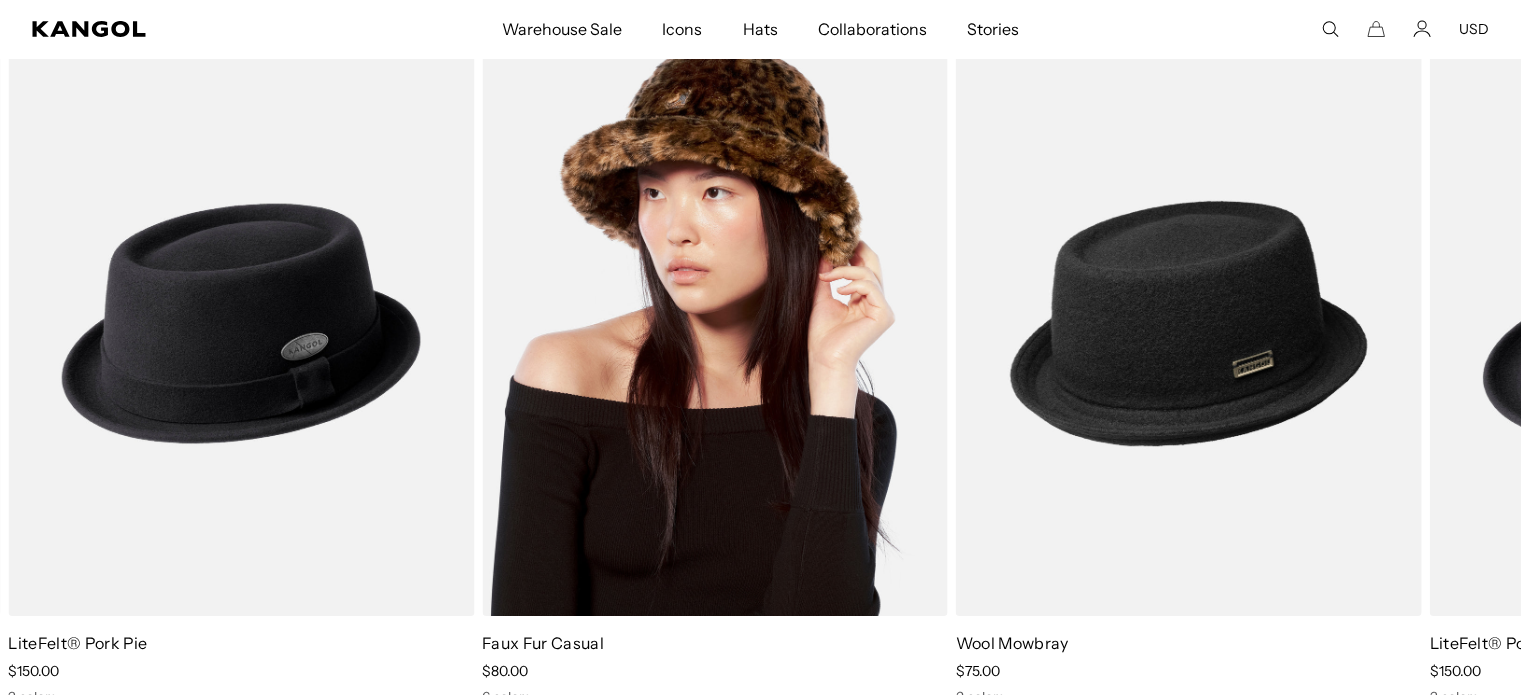 scroll, scrollTop: 0, scrollLeft: 0, axis: both 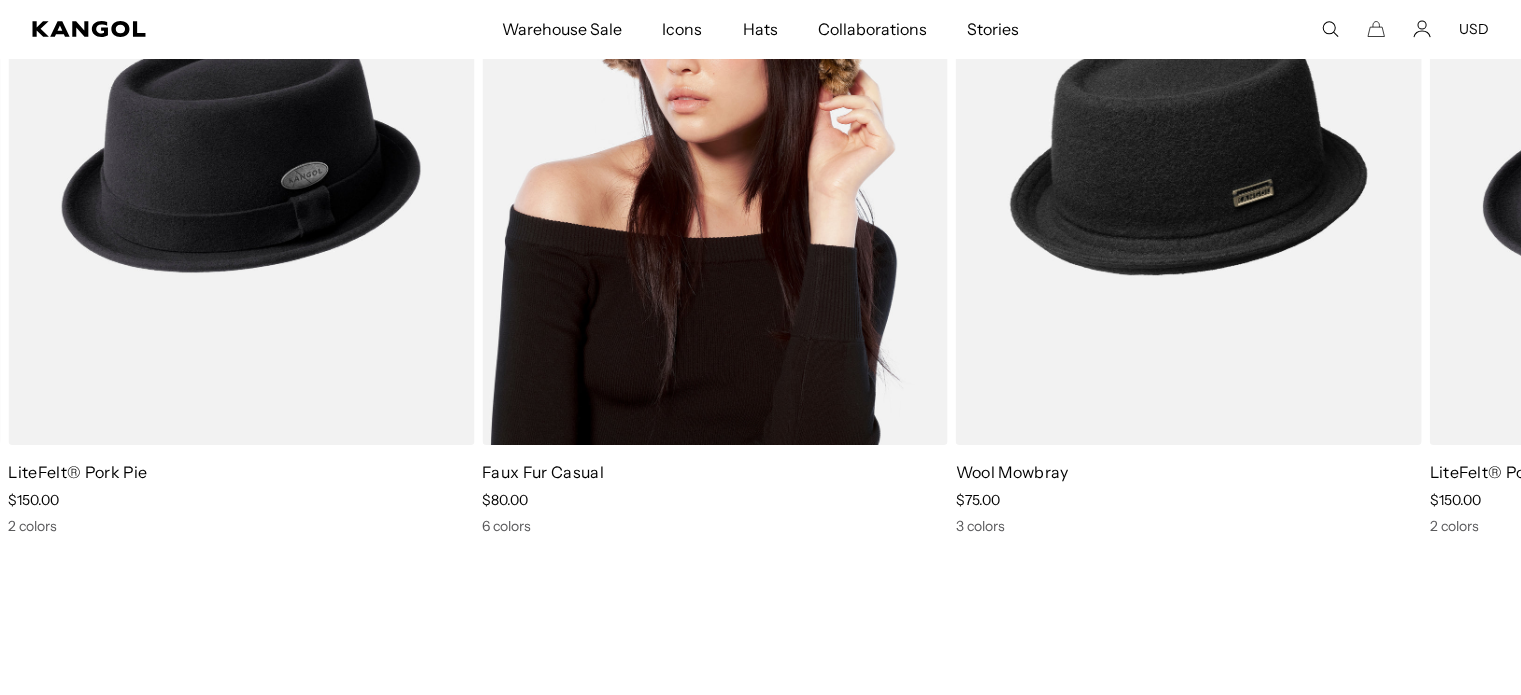 click at bounding box center [715, 152] 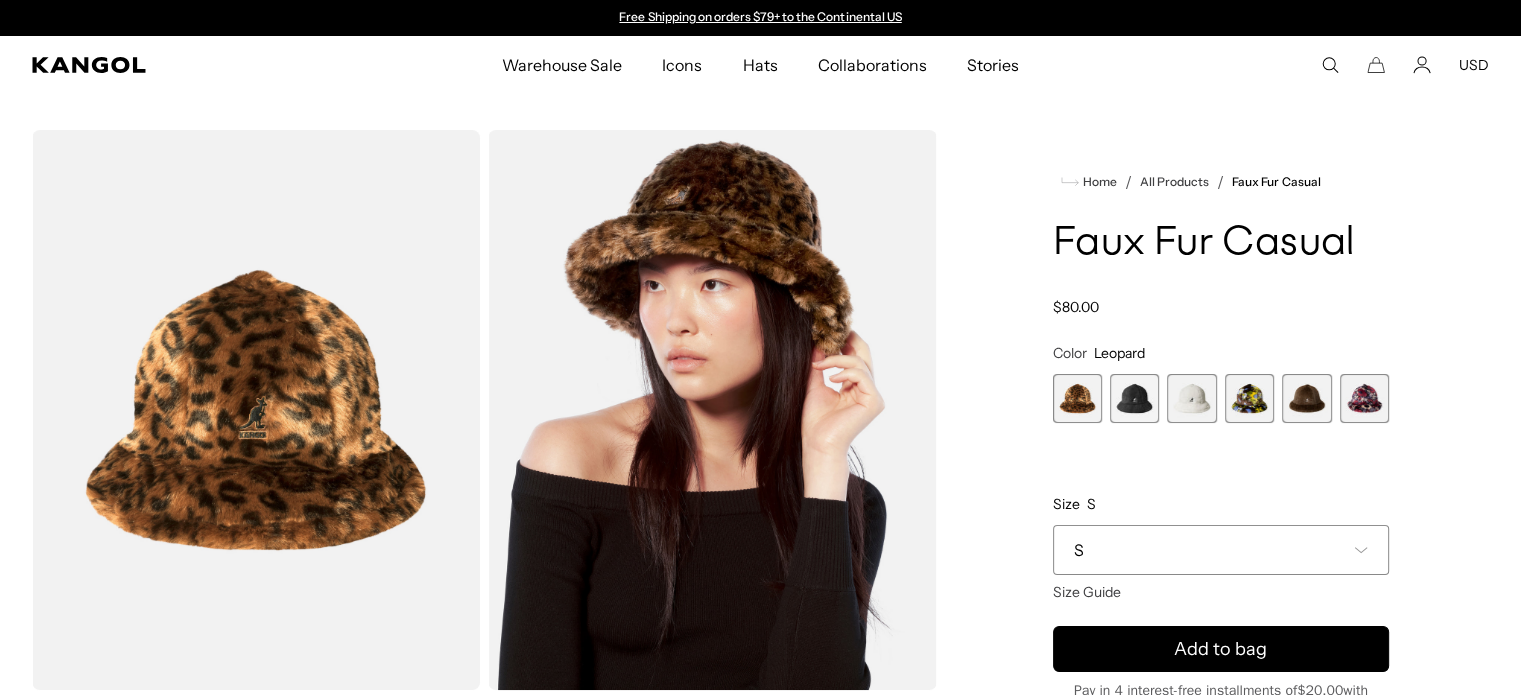 scroll, scrollTop: 0, scrollLeft: 0, axis: both 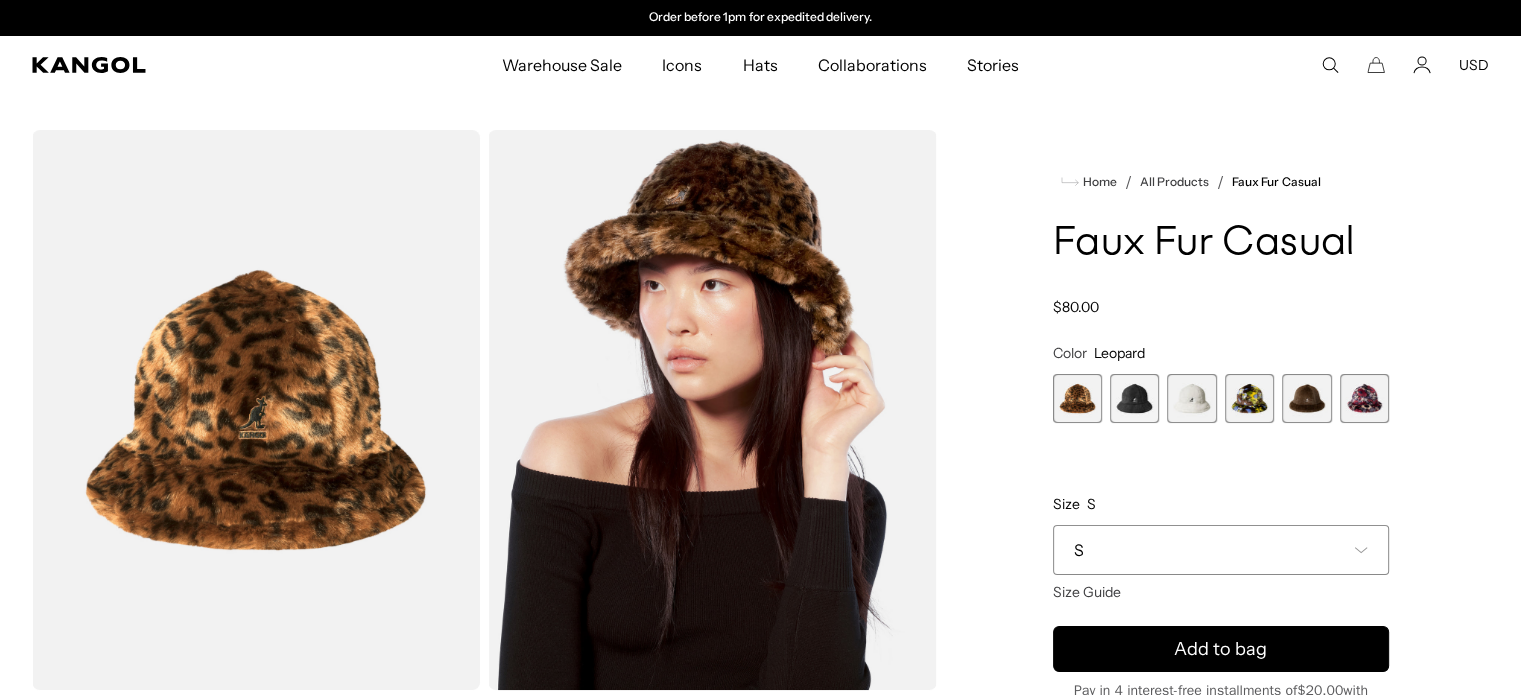 click at bounding box center [1364, 398] 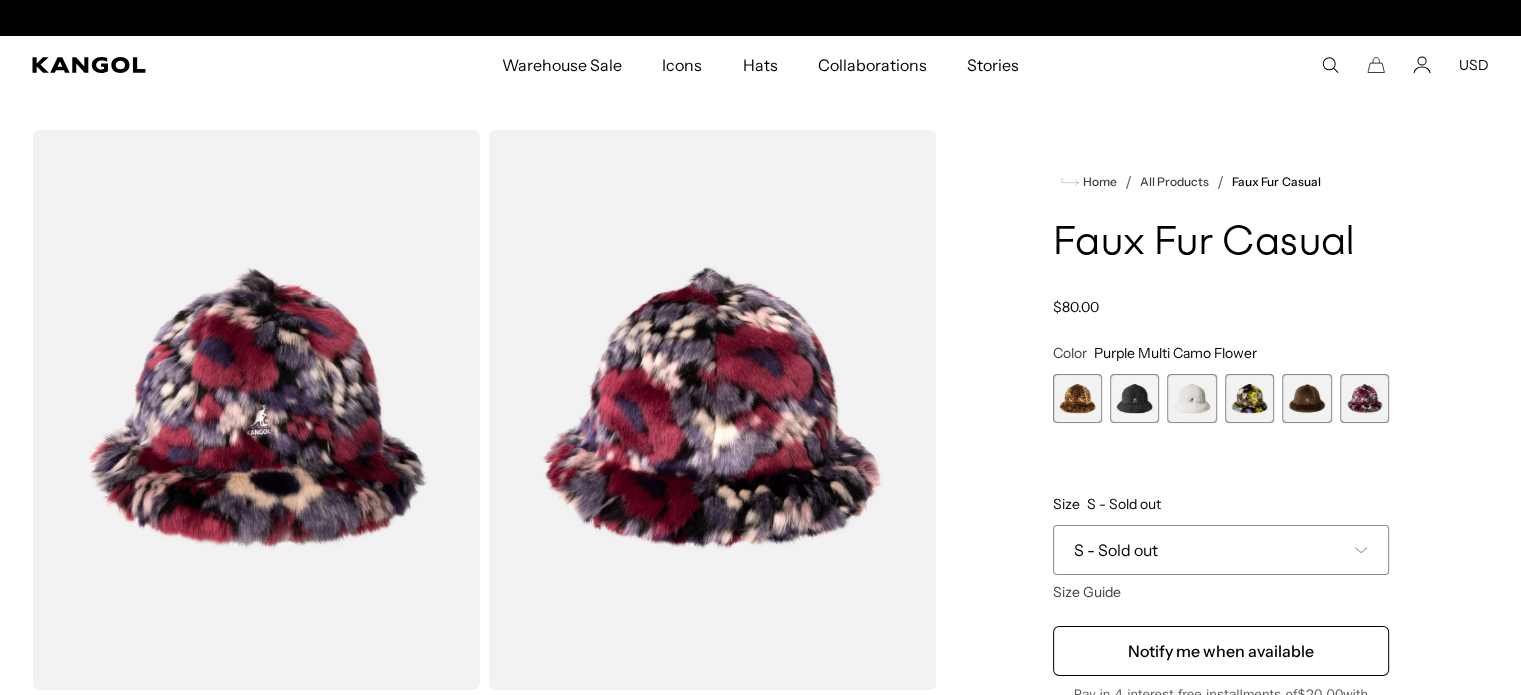 scroll, scrollTop: 0, scrollLeft: 0, axis: both 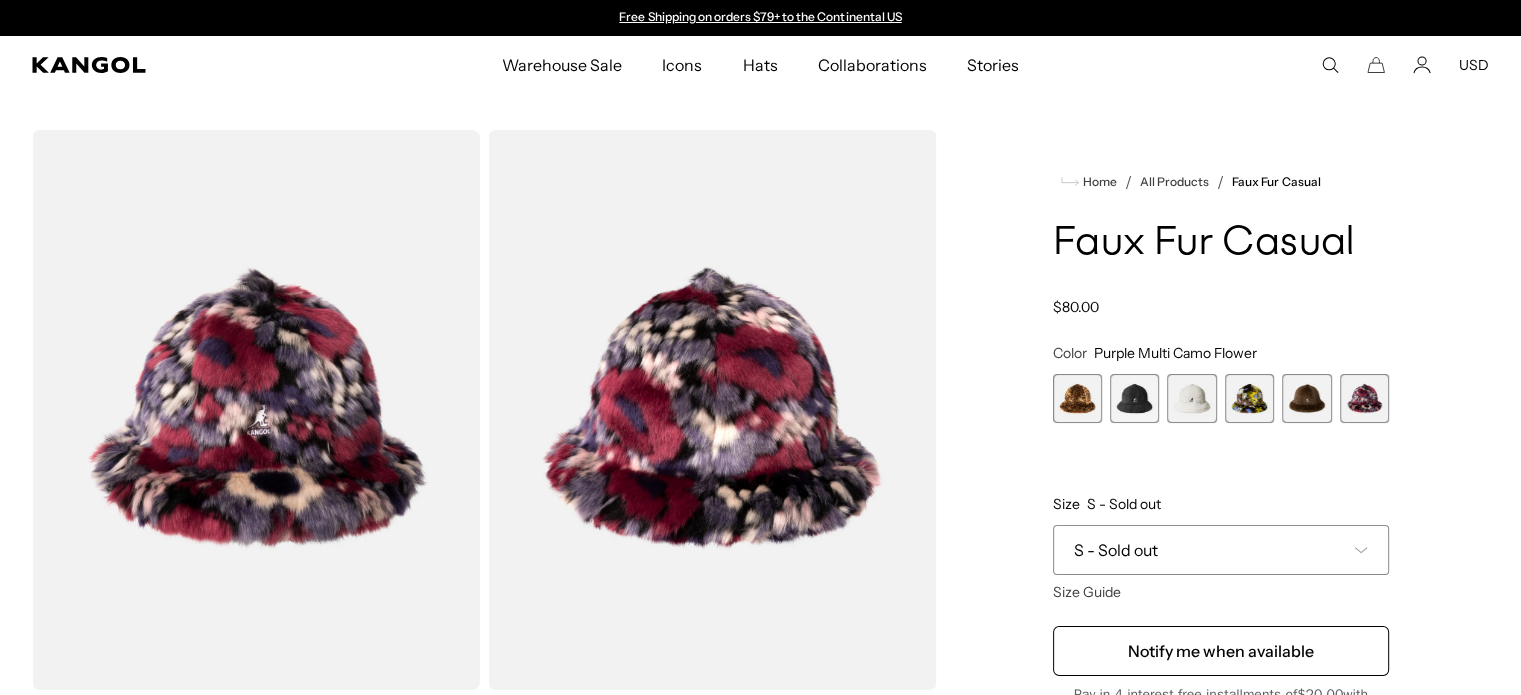 click on "S - Sold out" at bounding box center (1221, 550) 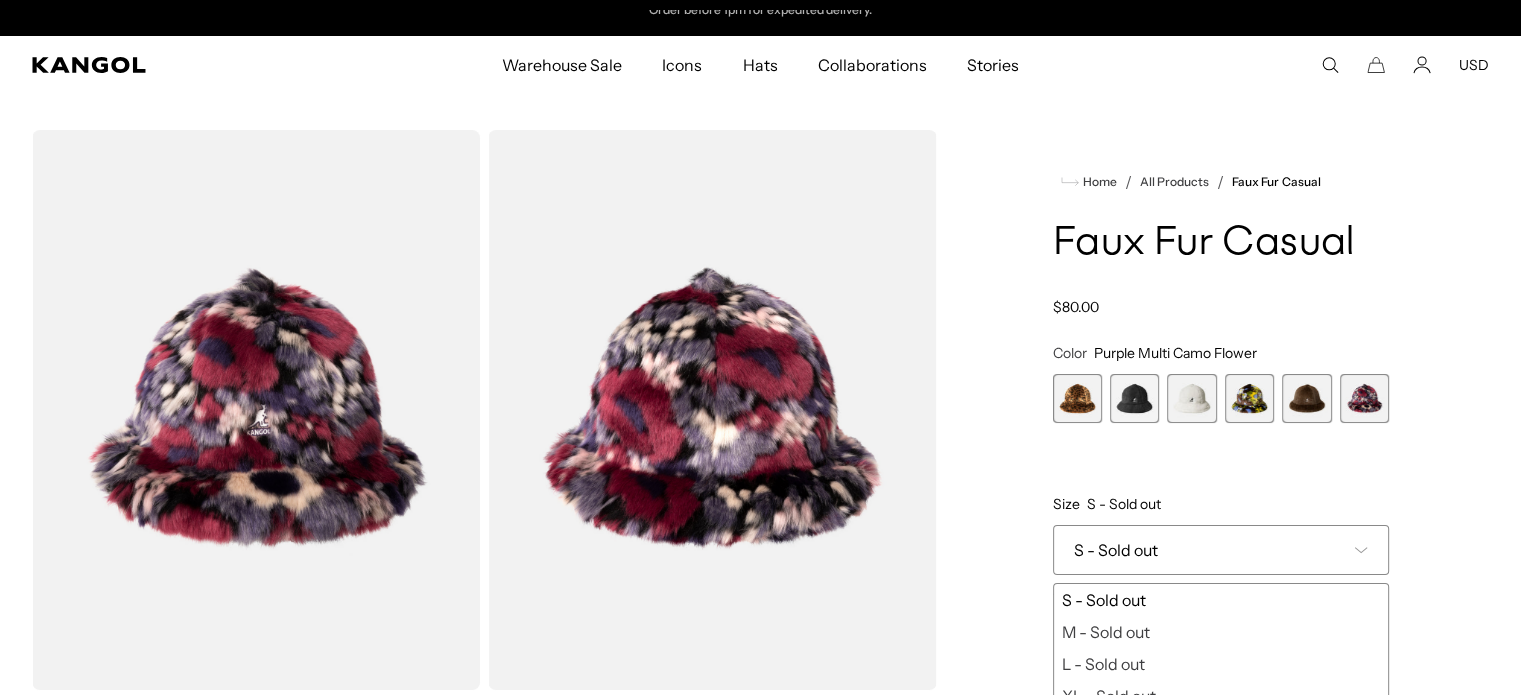 scroll, scrollTop: 0, scrollLeft: 0, axis: both 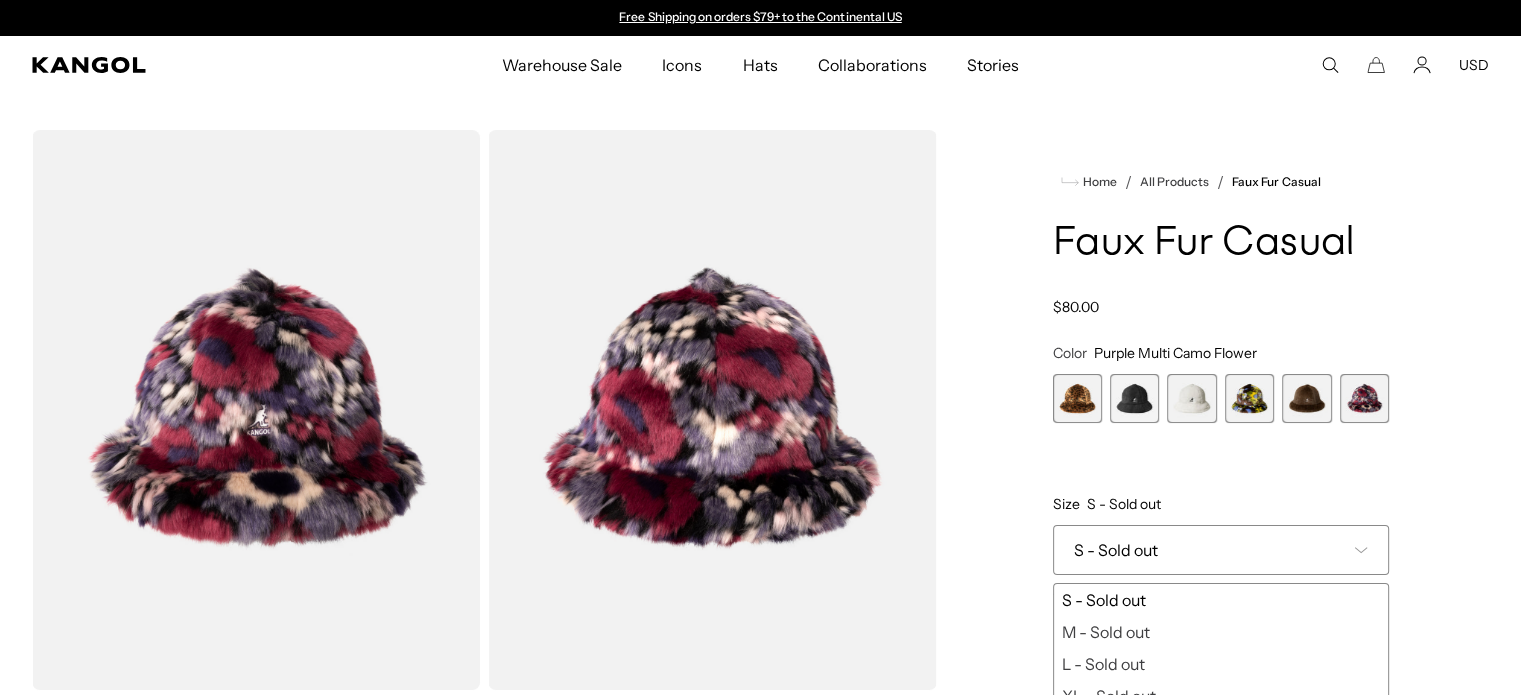 click at bounding box center [1306, 398] 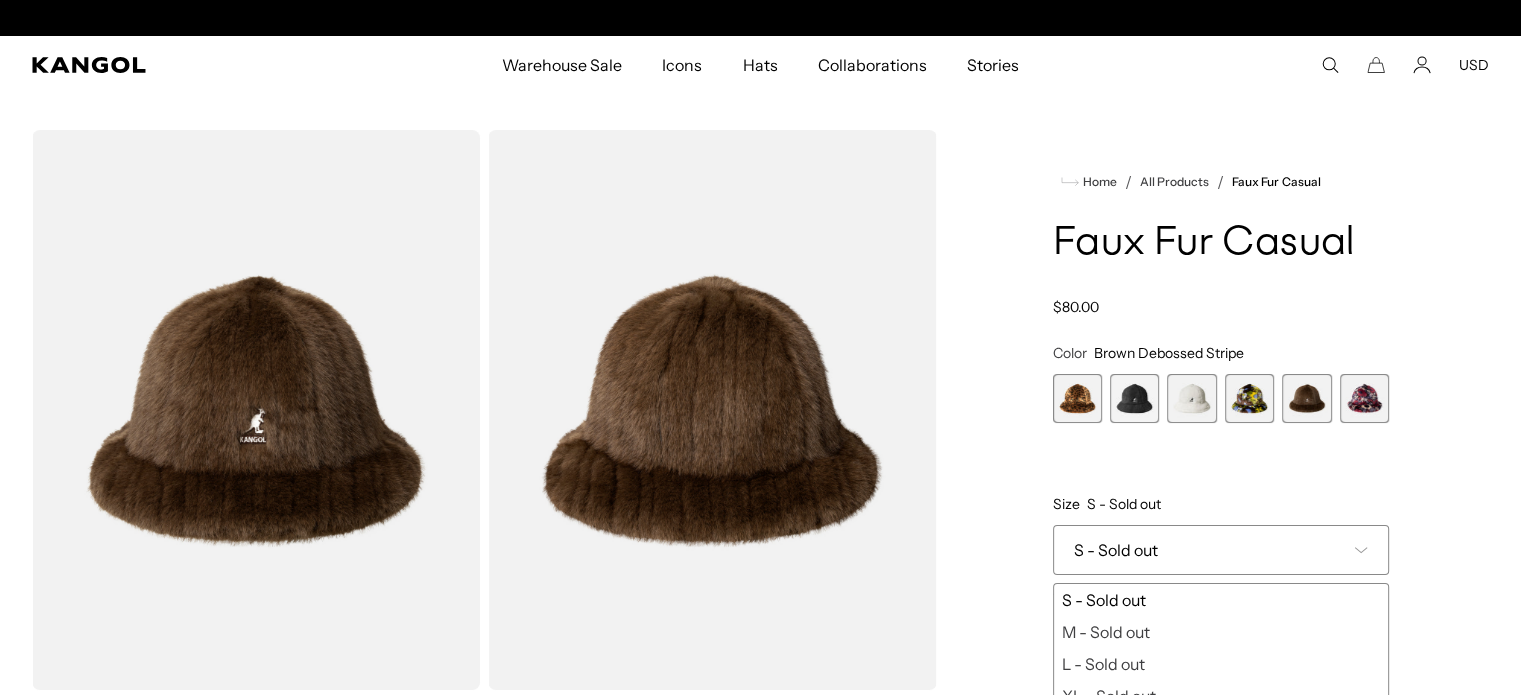 scroll, scrollTop: 0, scrollLeft: 412, axis: horizontal 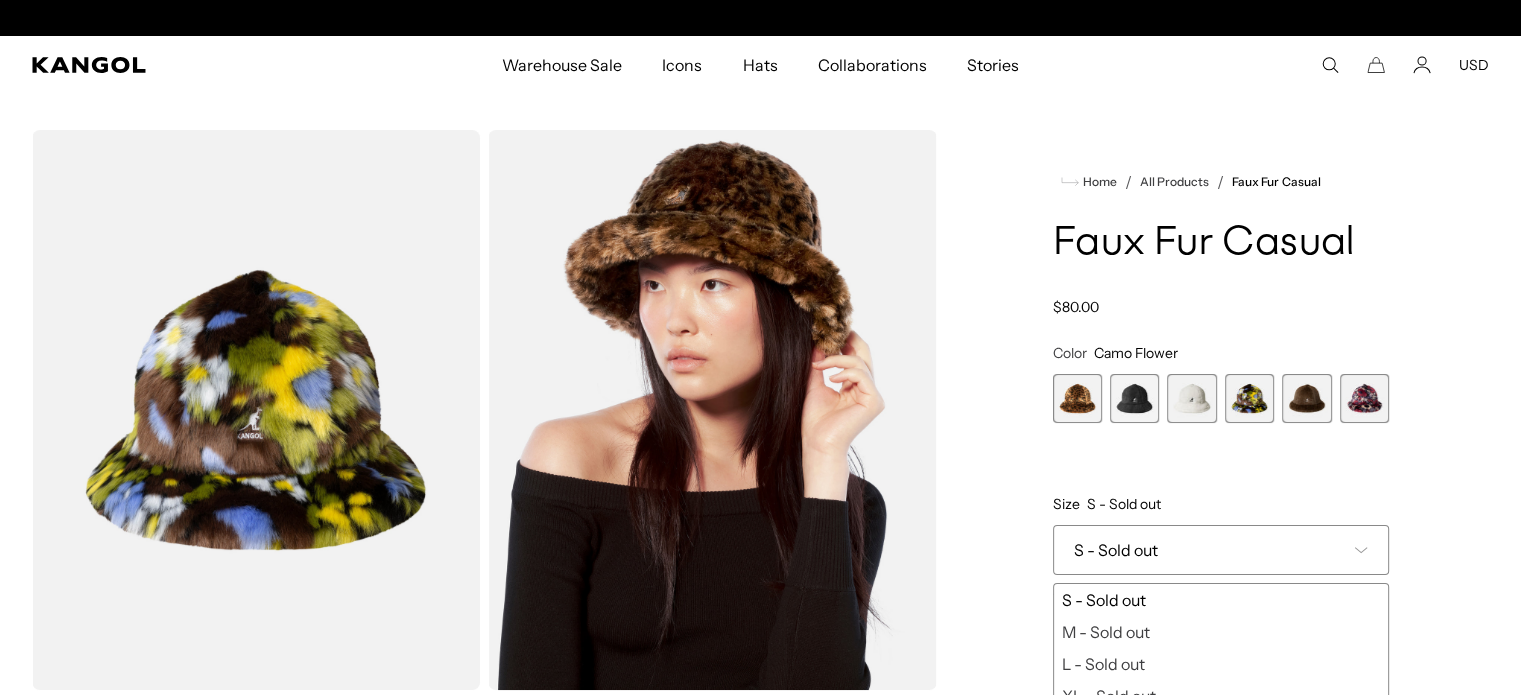 click at bounding box center (1306, 398) 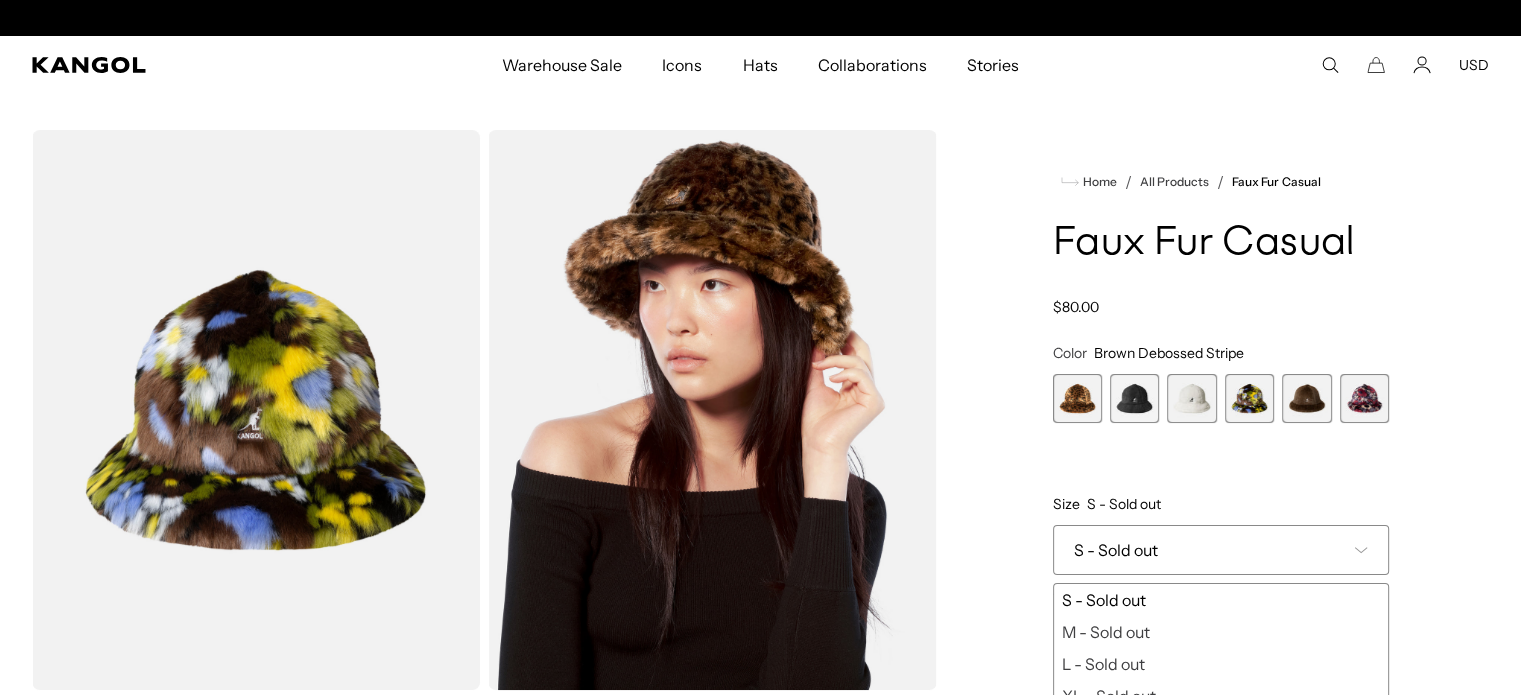 scroll, scrollTop: 0, scrollLeft: 412, axis: horizontal 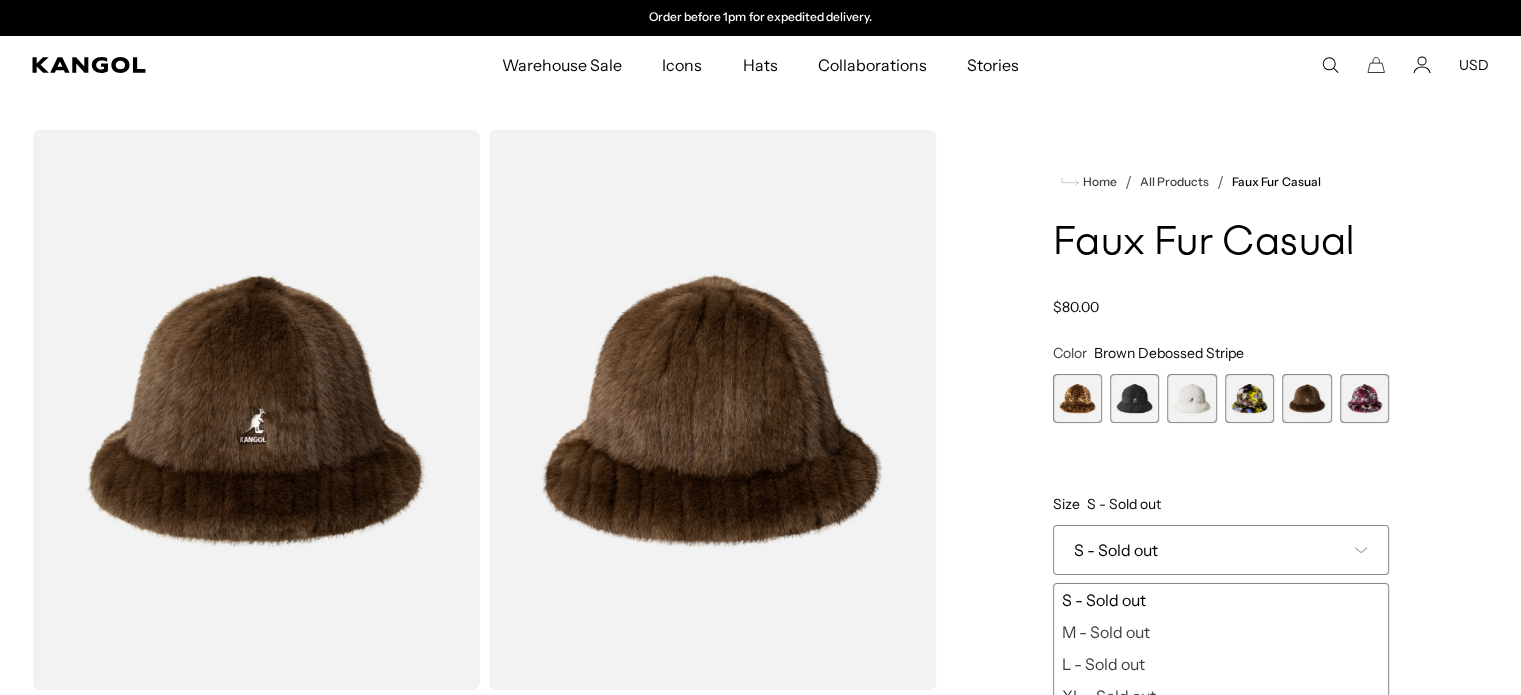 click at bounding box center (1364, 398) 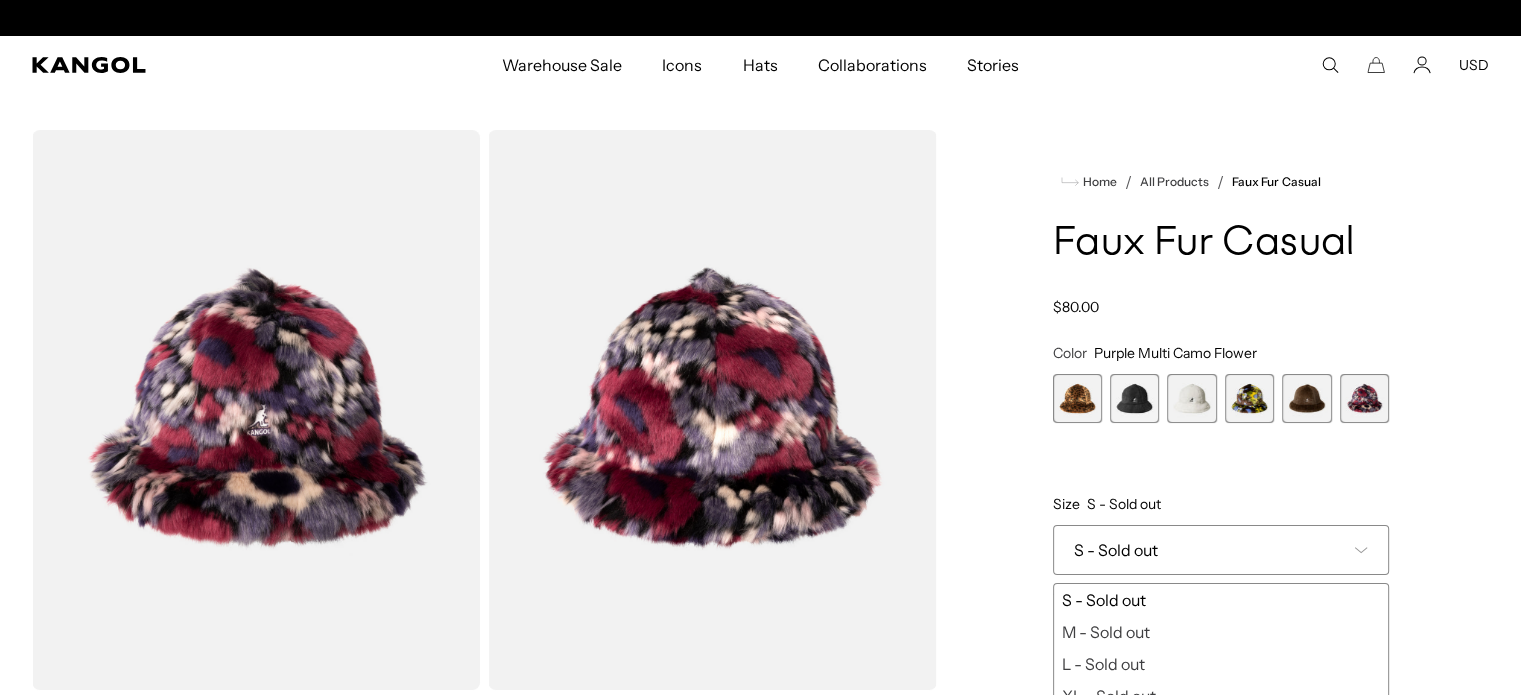 scroll, scrollTop: 0, scrollLeft: 412, axis: horizontal 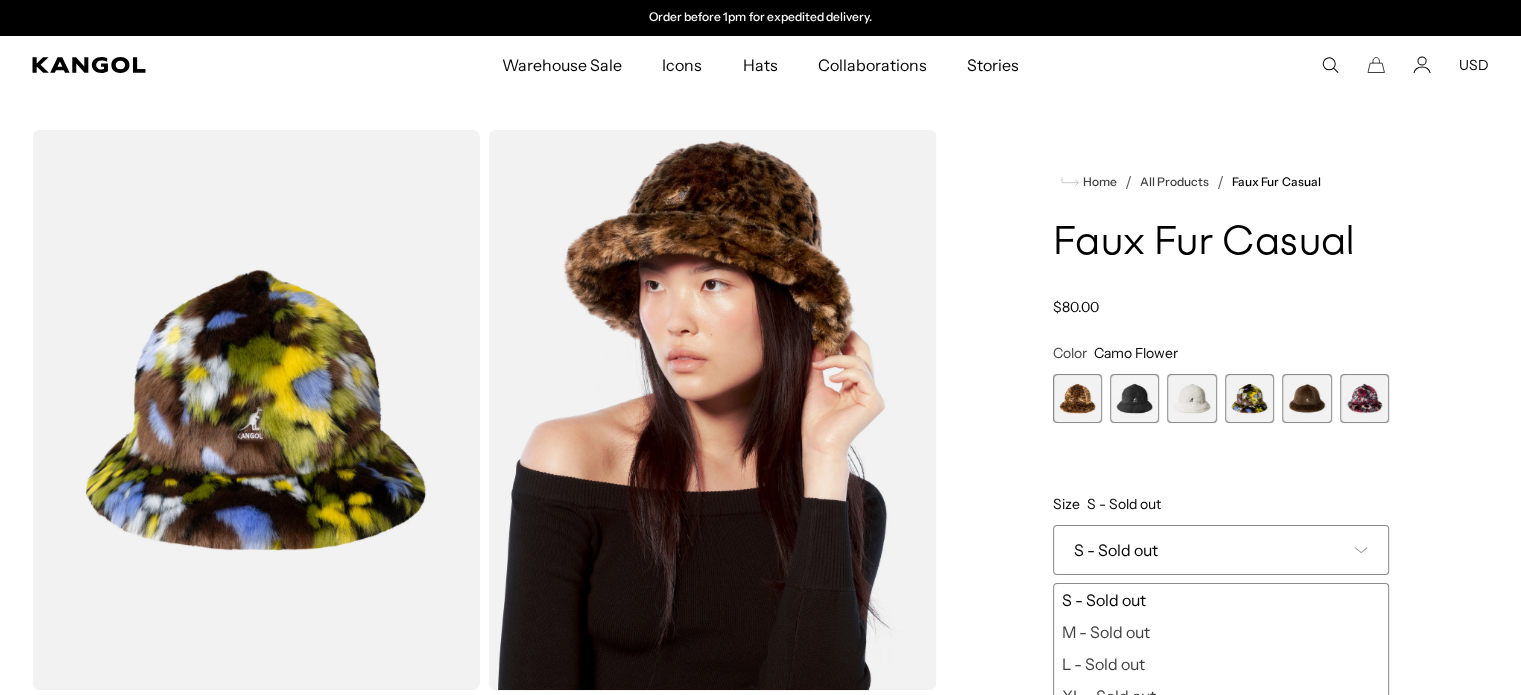 click at bounding box center (1077, 398) 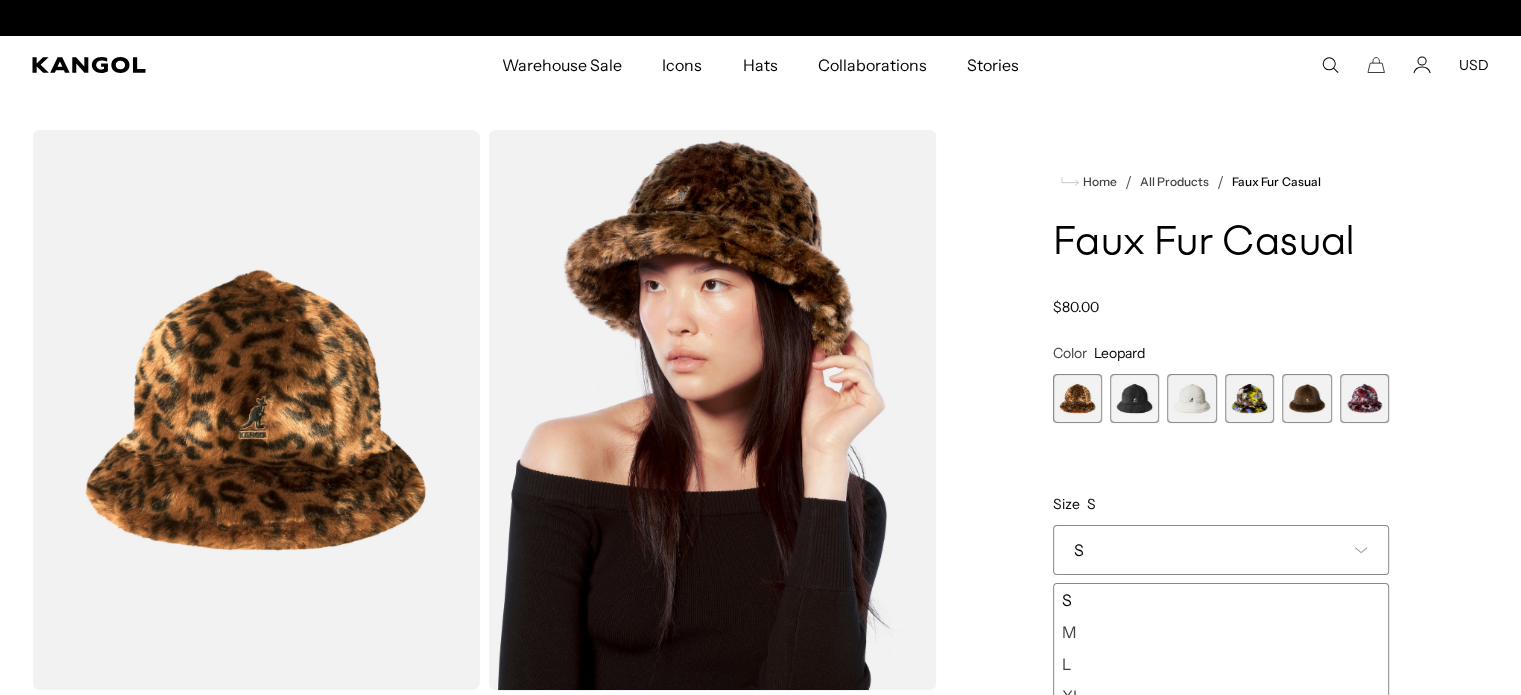 scroll, scrollTop: 0, scrollLeft: 412, axis: horizontal 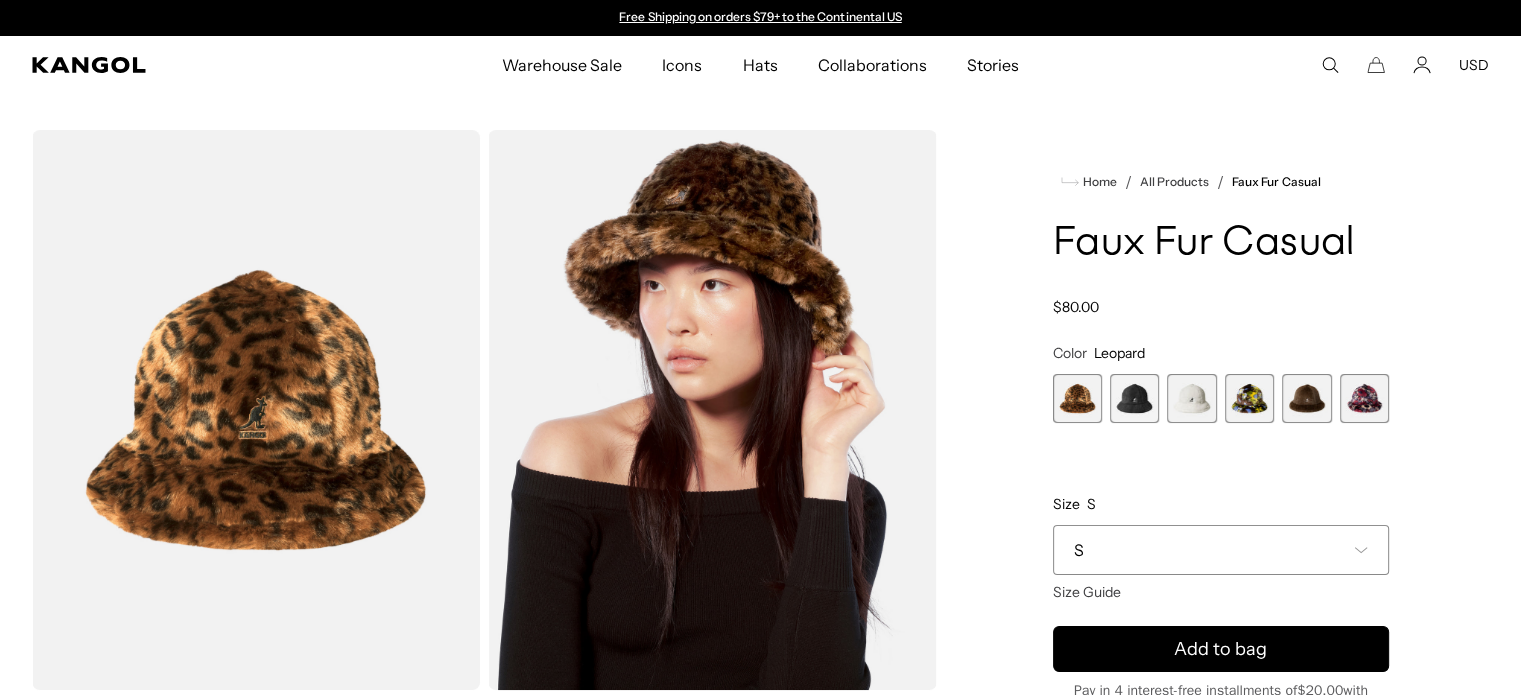 click at bounding box center (1306, 398) 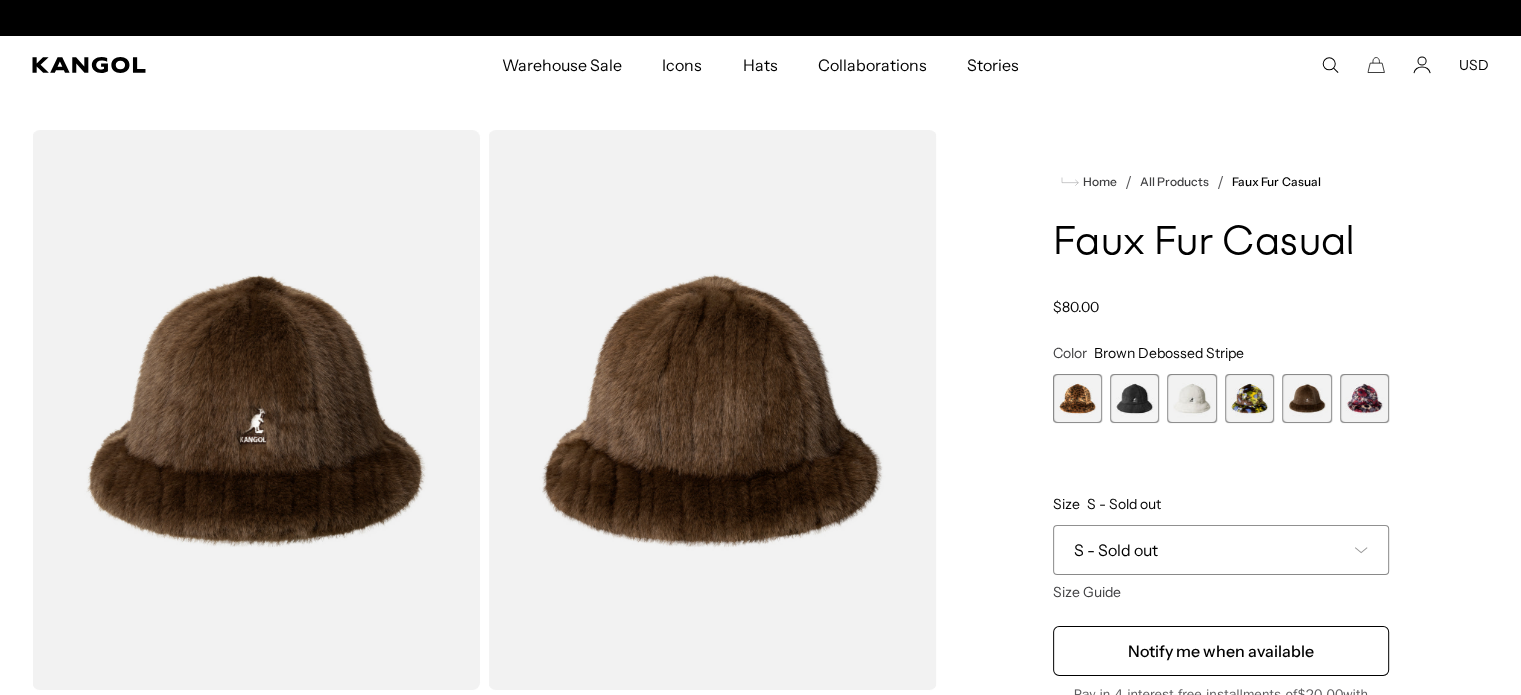 scroll, scrollTop: 0, scrollLeft: 412, axis: horizontal 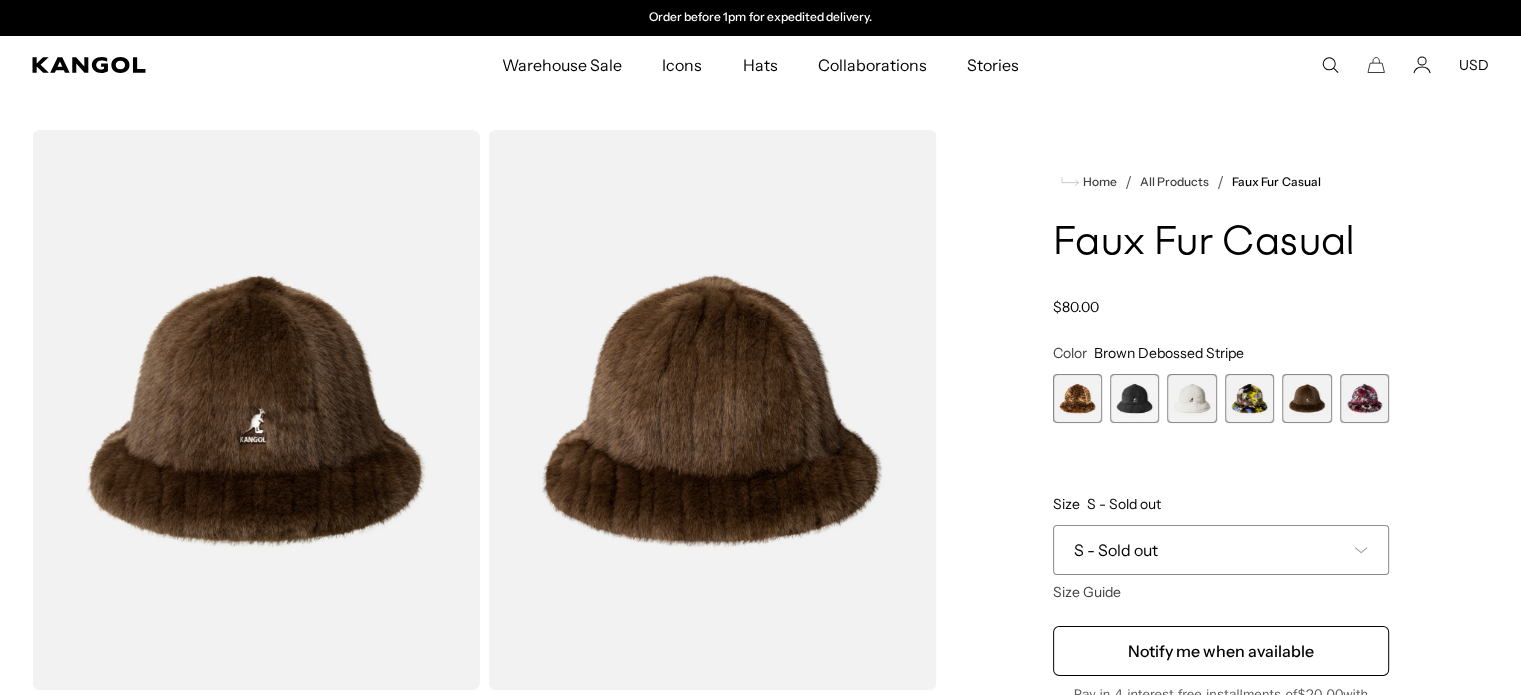 click at bounding box center (1077, 398) 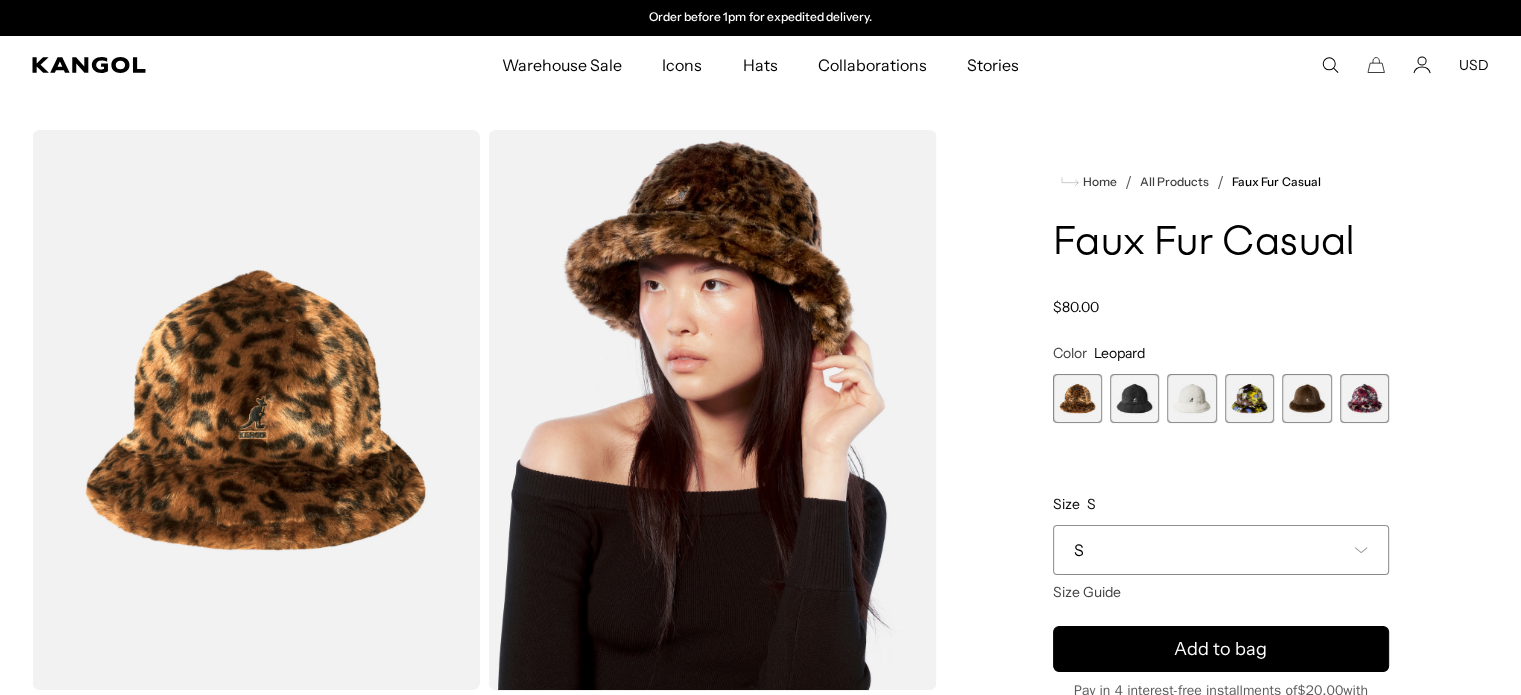 click at bounding box center [1306, 398] 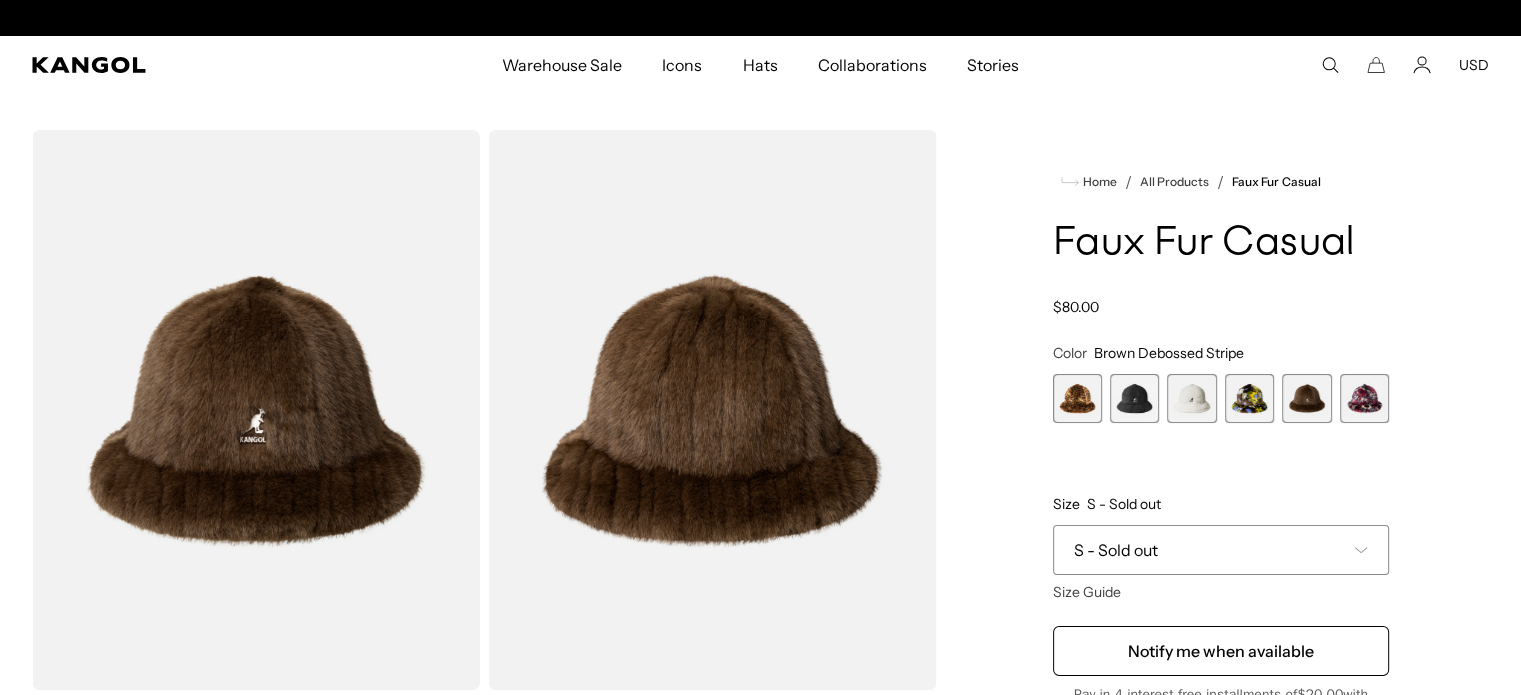 scroll, scrollTop: 0, scrollLeft: 412, axis: horizontal 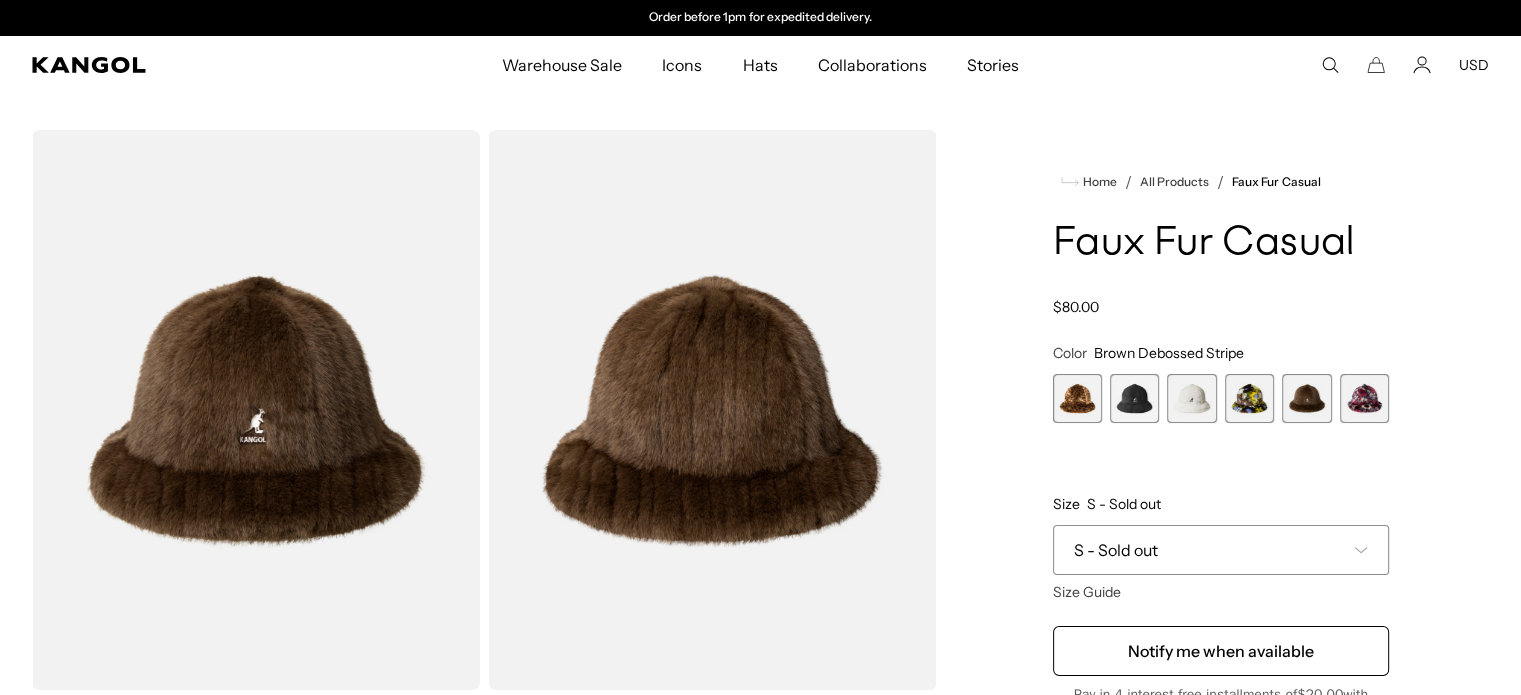 click at bounding box center [1364, 398] 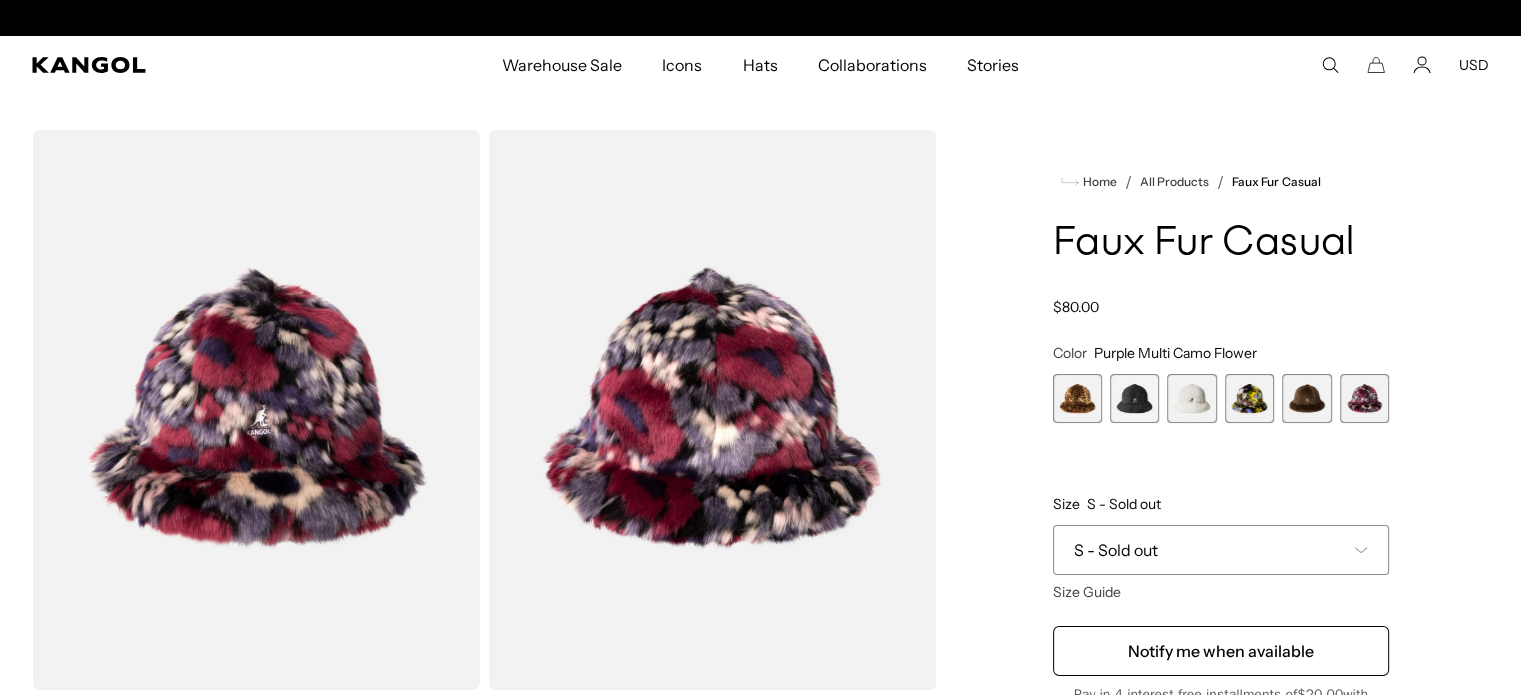 scroll, scrollTop: 0, scrollLeft: 0, axis: both 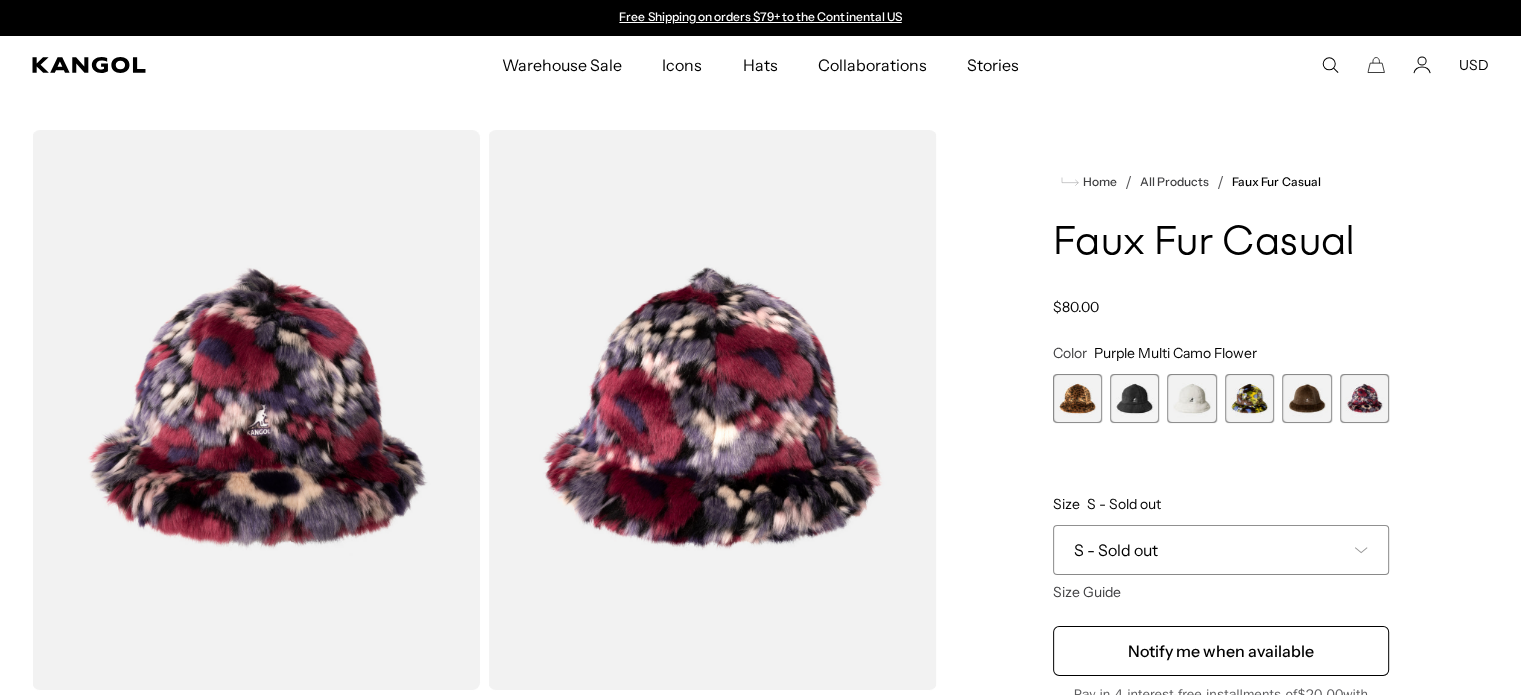click on "S - Sold out" at bounding box center [1221, 550] 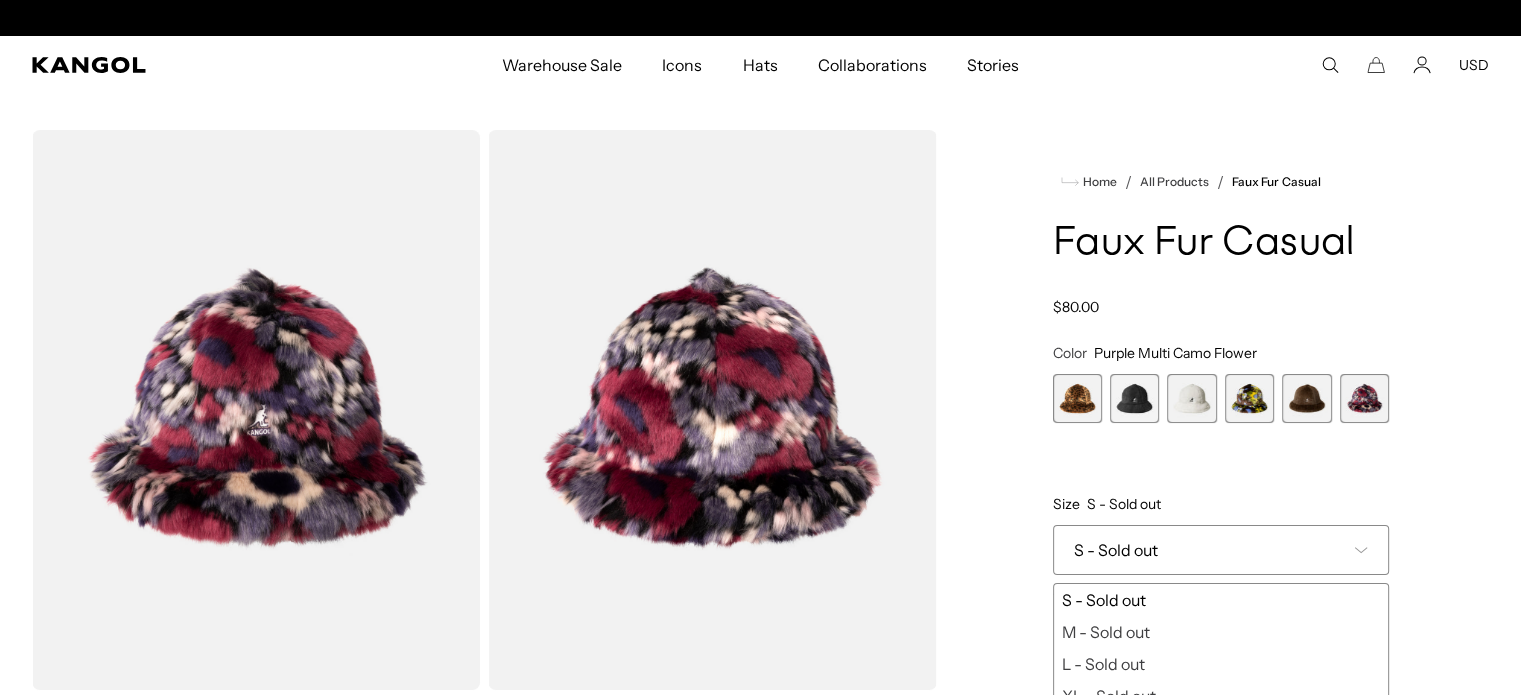 scroll, scrollTop: 0, scrollLeft: 412, axis: horizontal 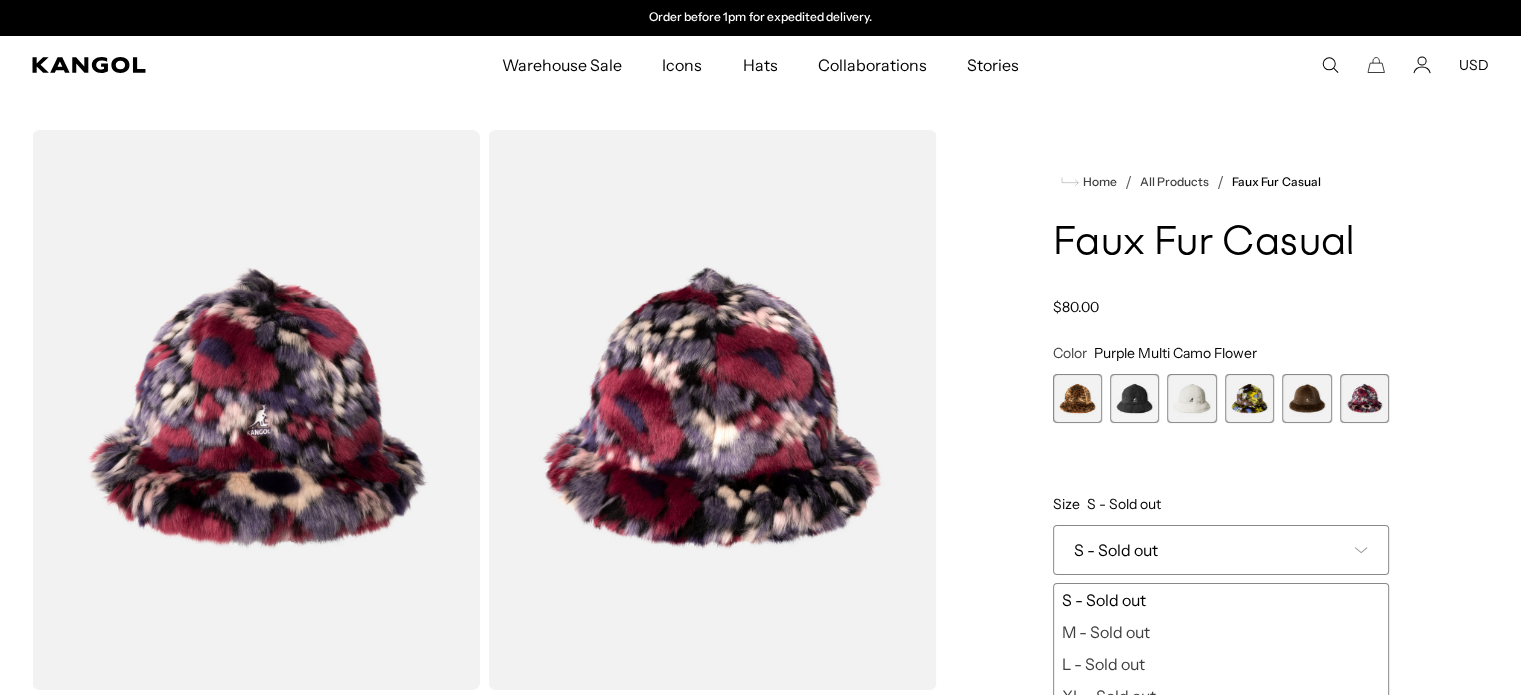 click at bounding box center [1249, 398] 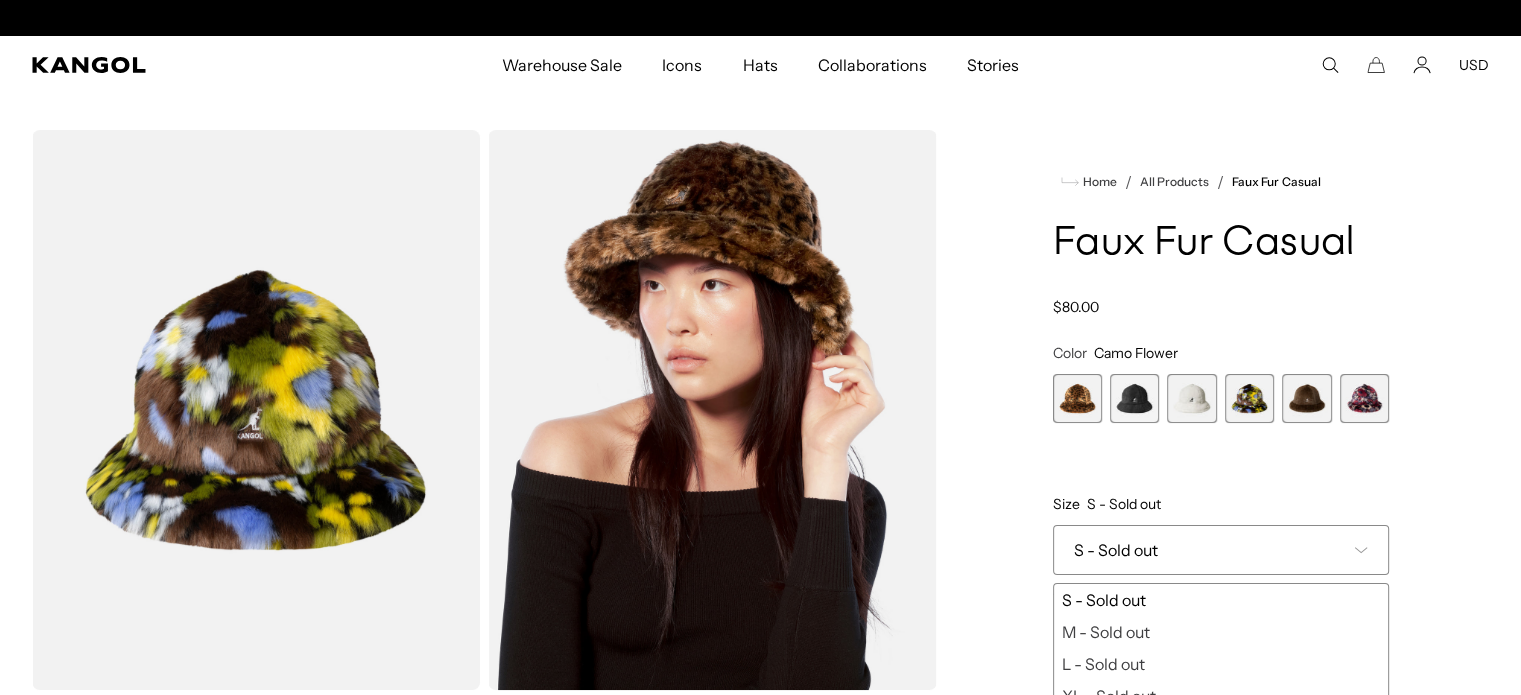 scroll, scrollTop: 0, scrollLeft: 0, axis: both 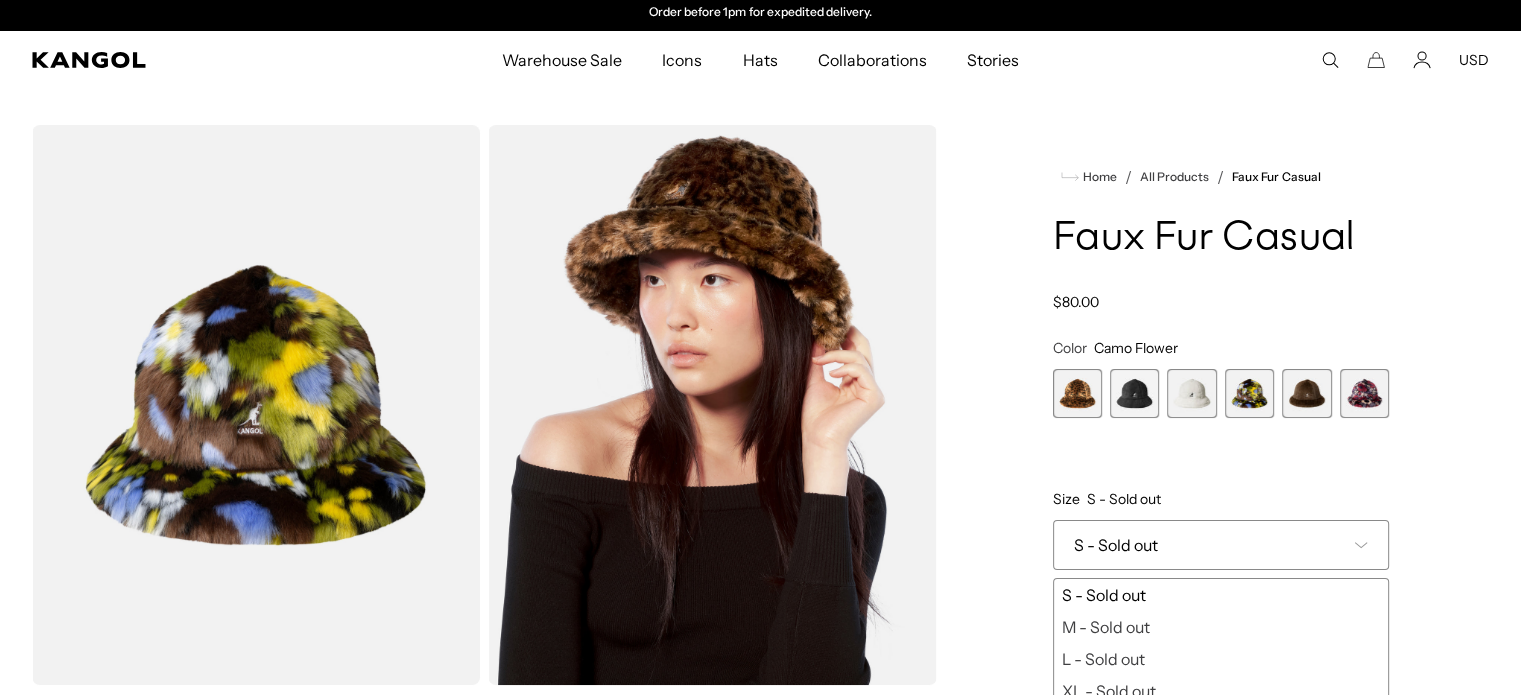 click at bounding box center [1191, 393] 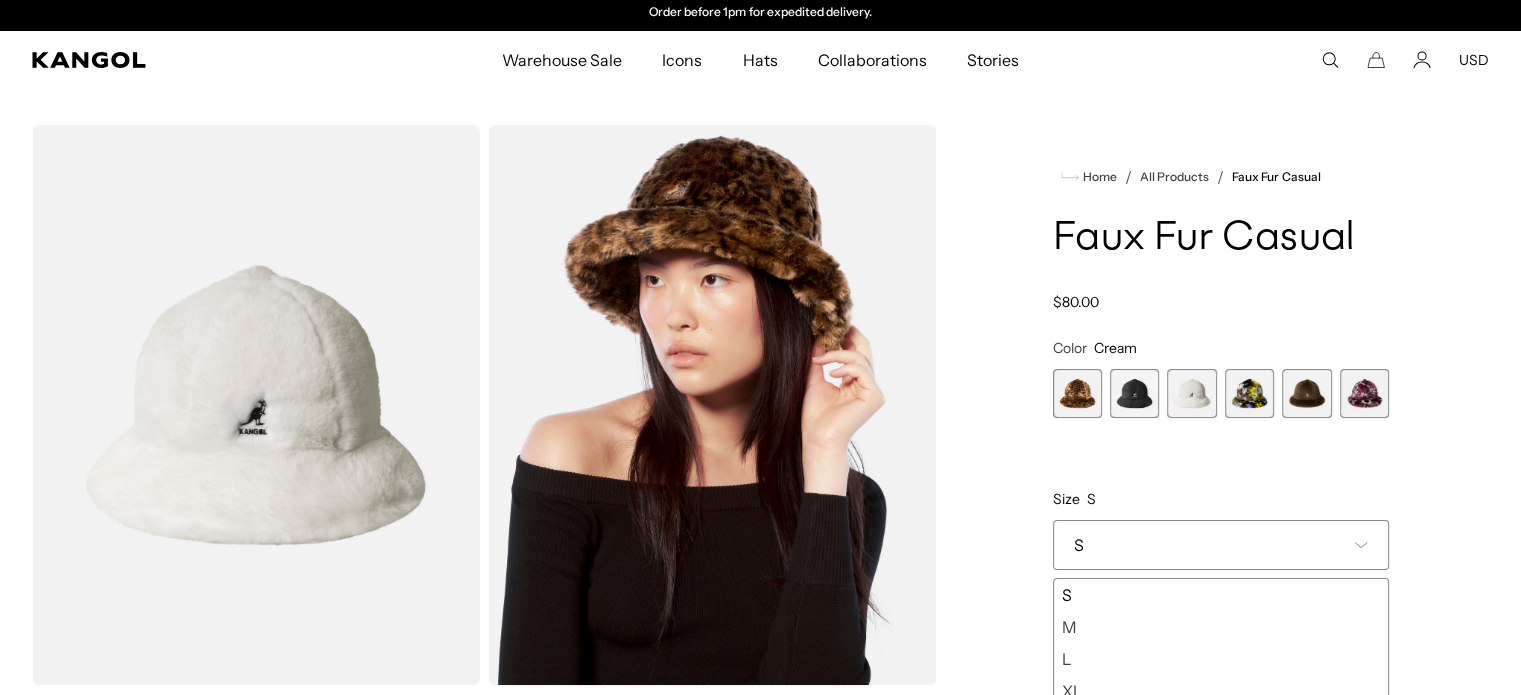 click at bounding box center (1134, 393) 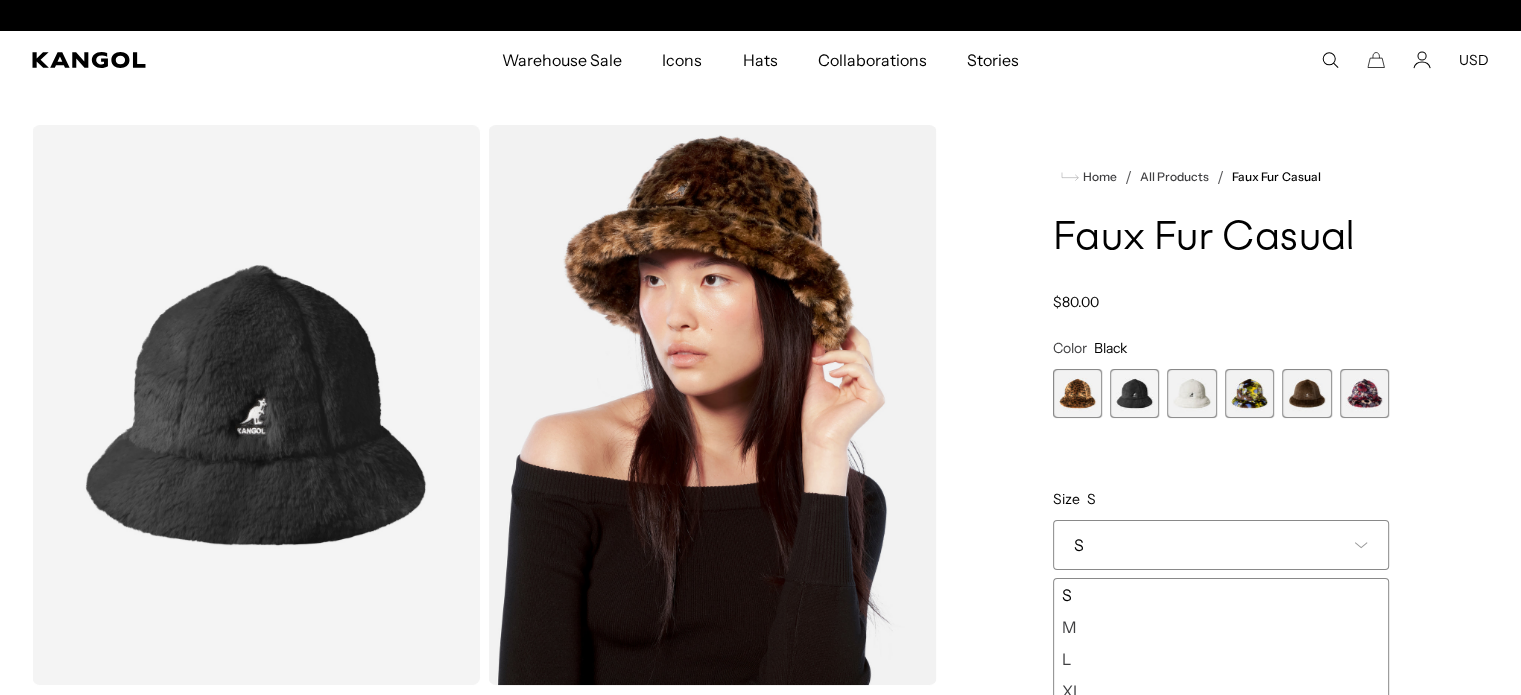 scroll, scrollTop: 0, scrollLeft: 0, axis: both 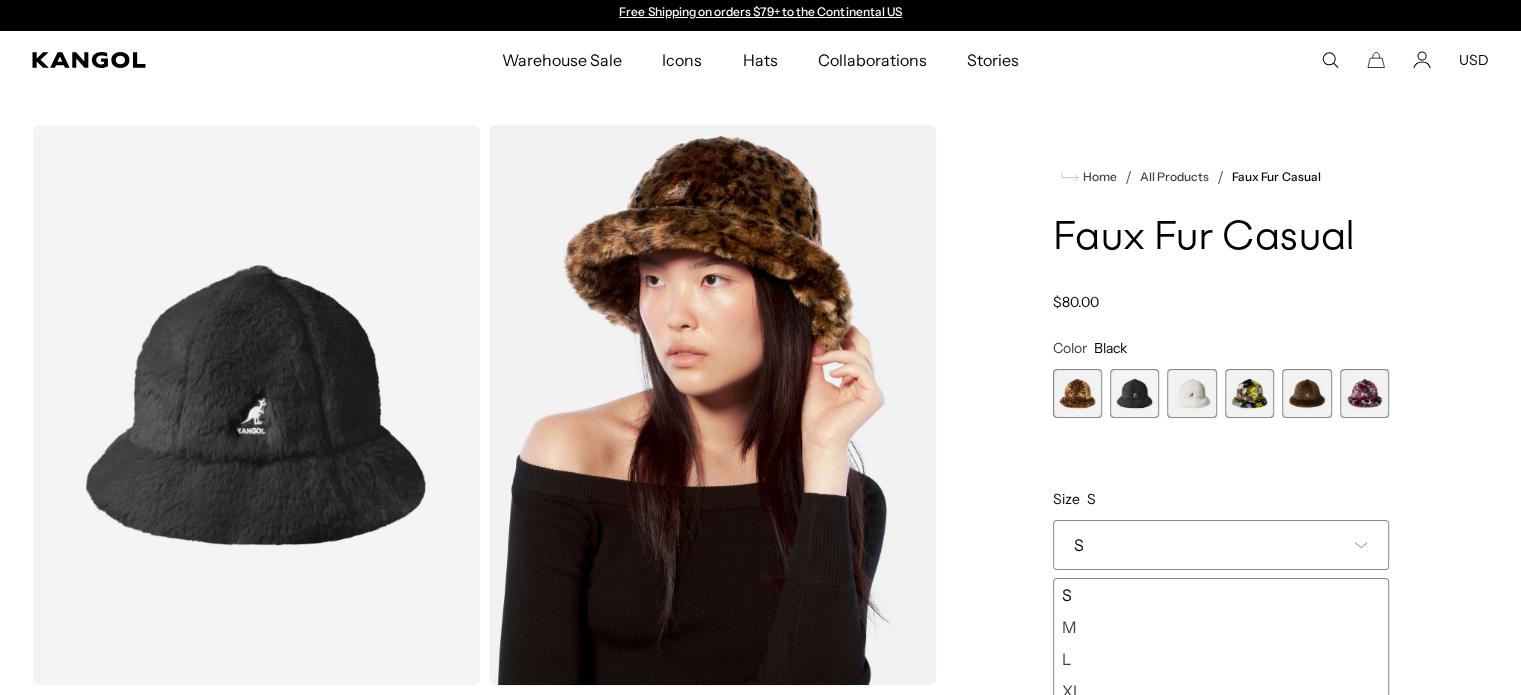 click at bounding box center [1077, 393] 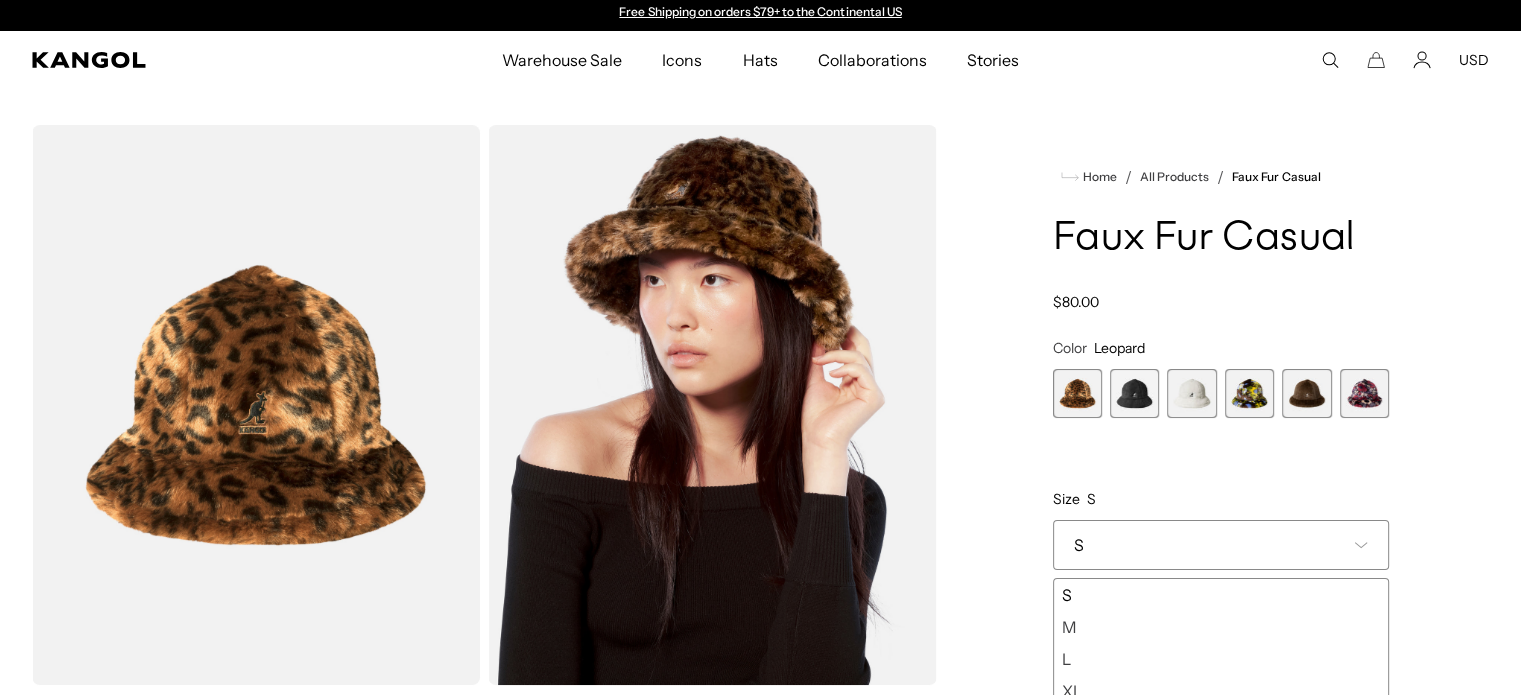 click at bounding box center [1249, 393] 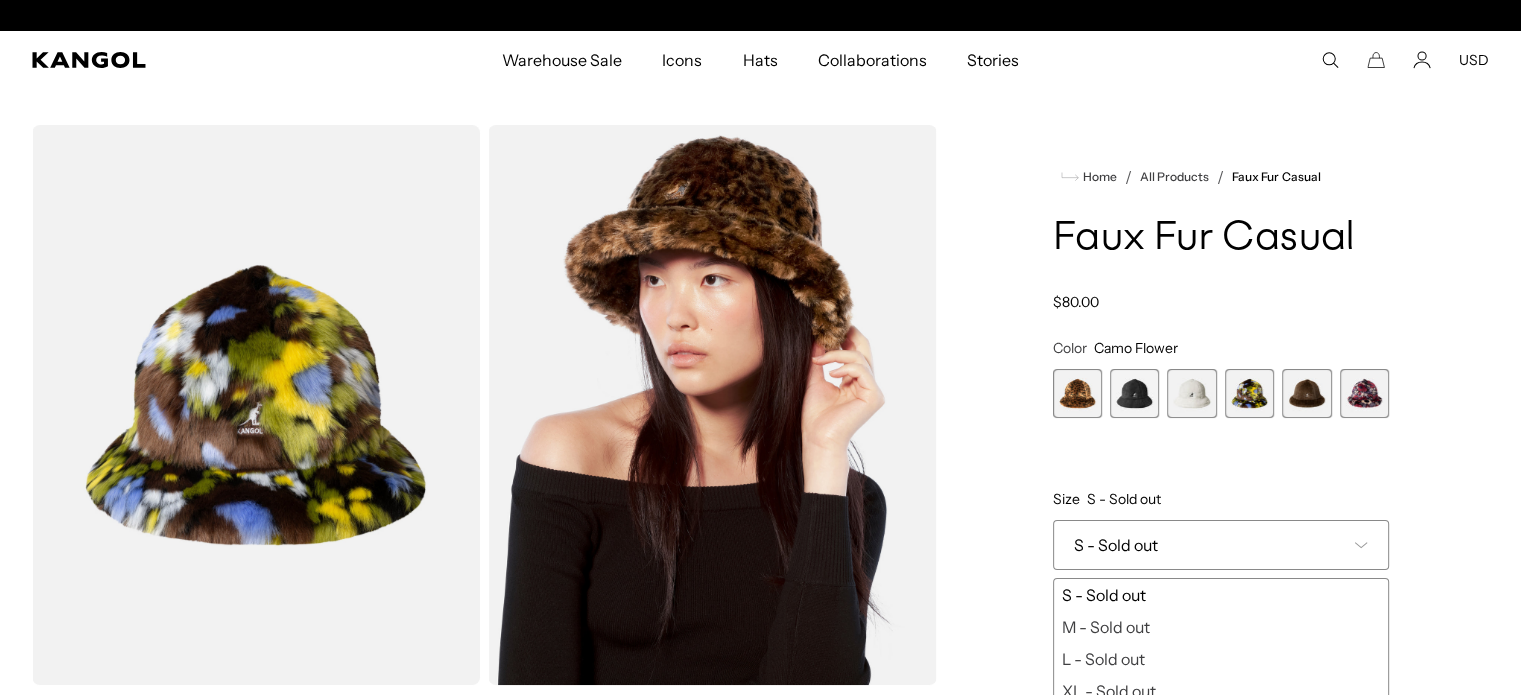 scroll, scrollTop: 0, scrollLeft: 412, axis: horizontal 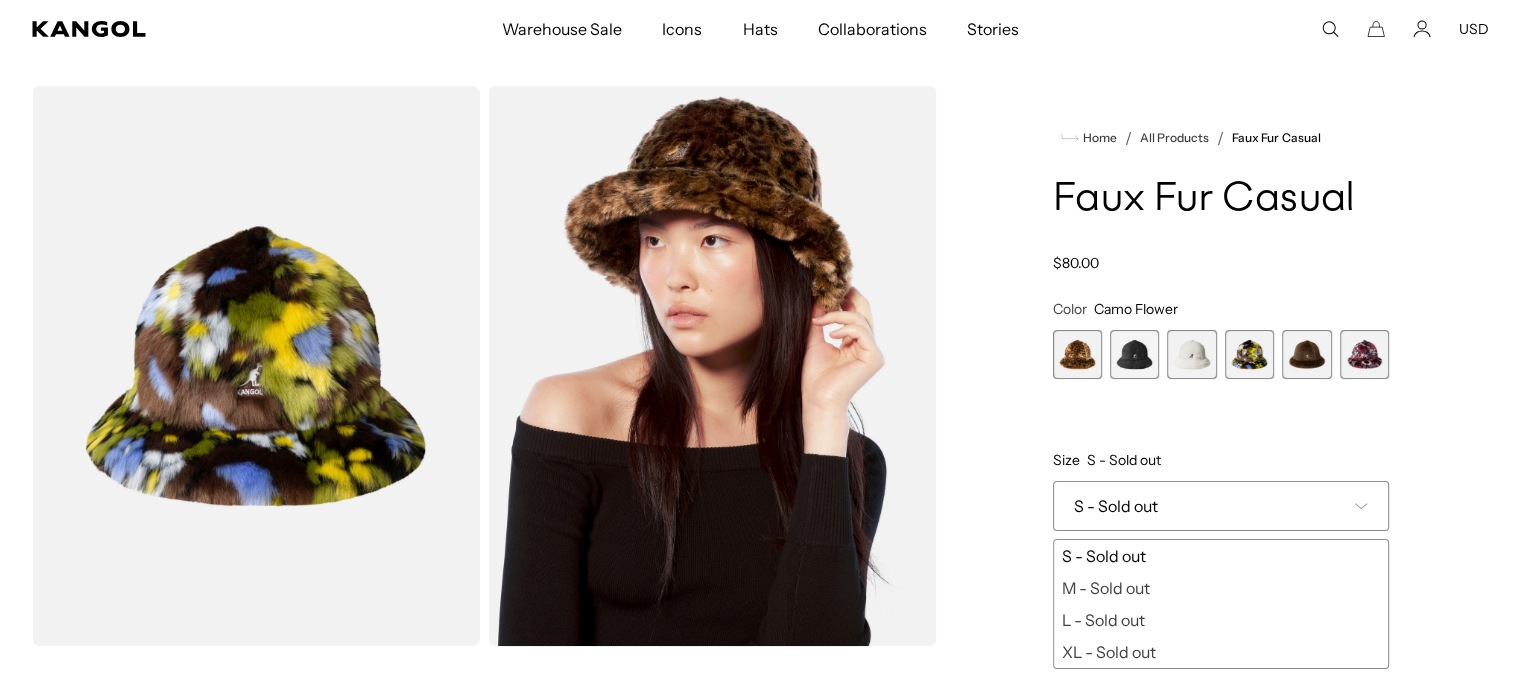 click at bounding box center [1364, 354] 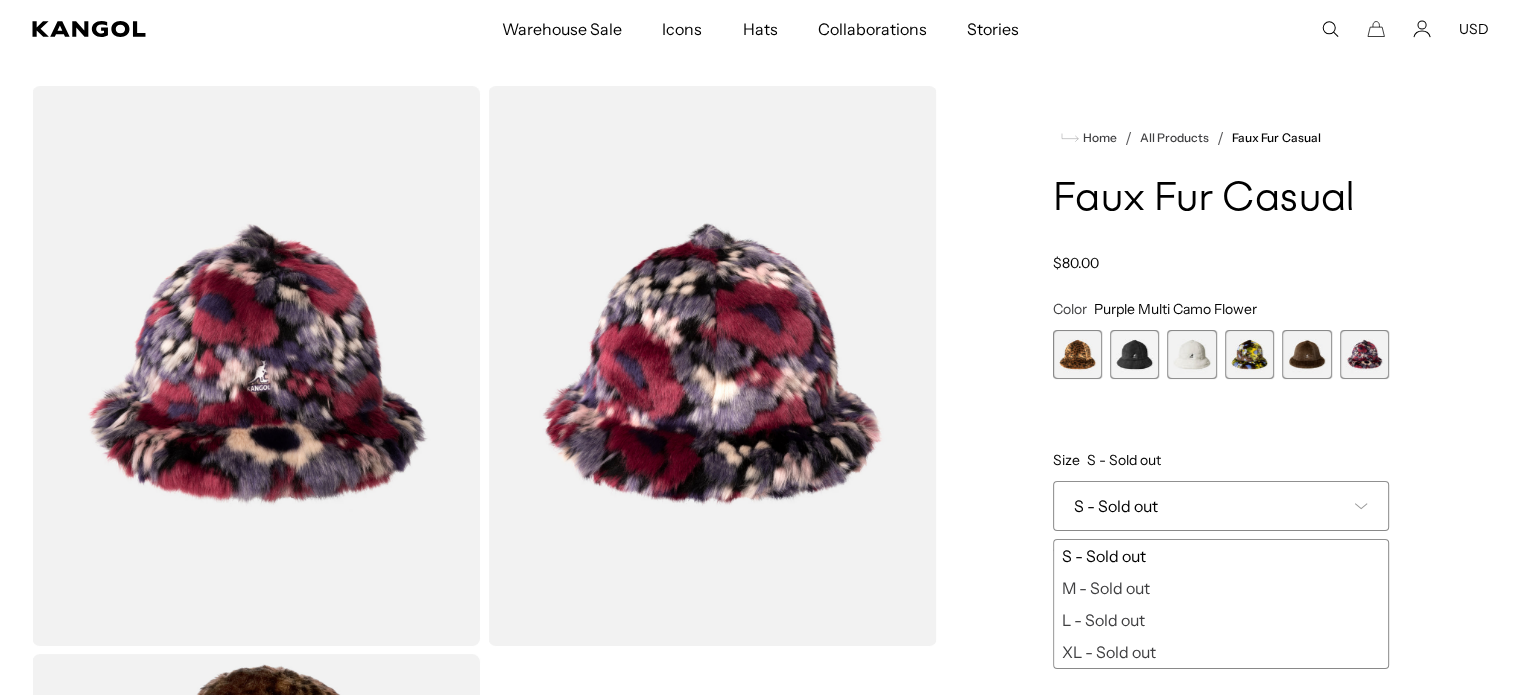 scroll, scrollTop: 0, scrollLeft: 0, axis: both 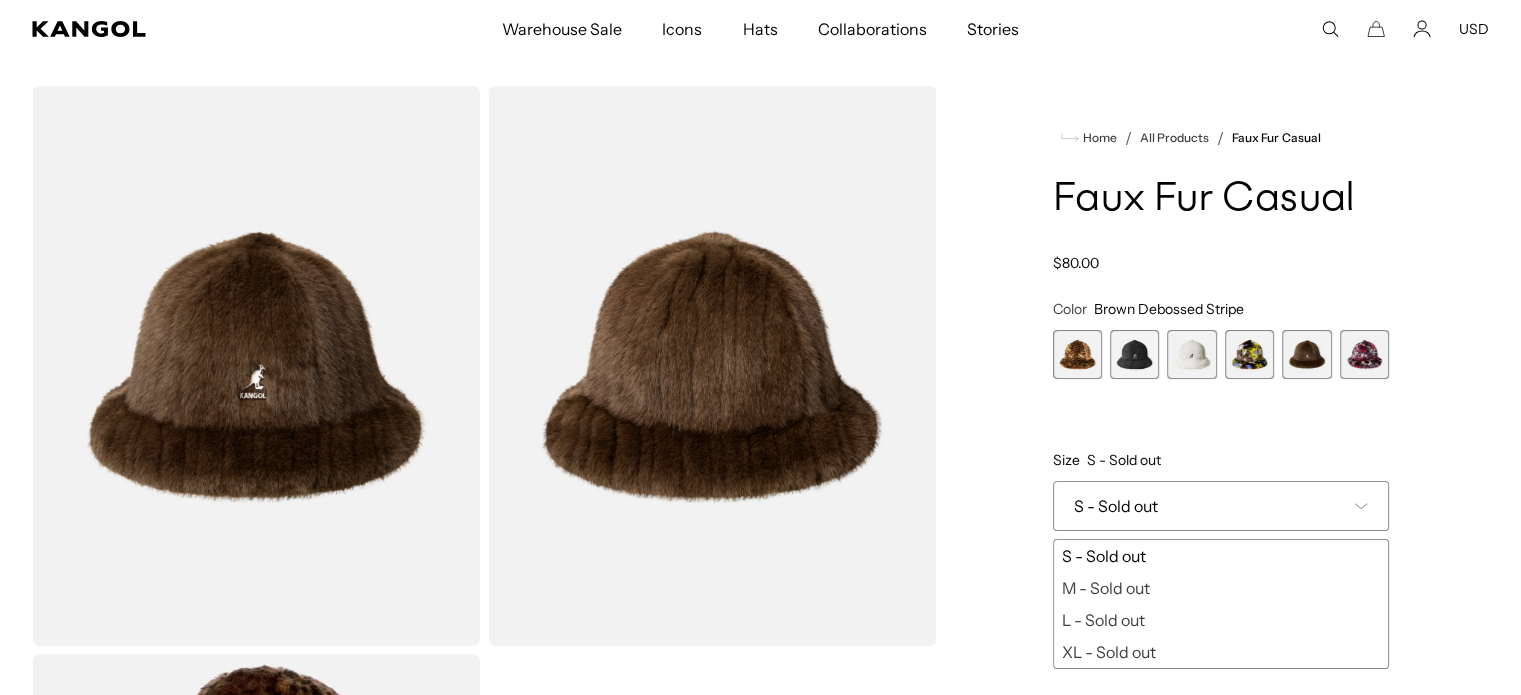 click at bounding box center (712, 366) 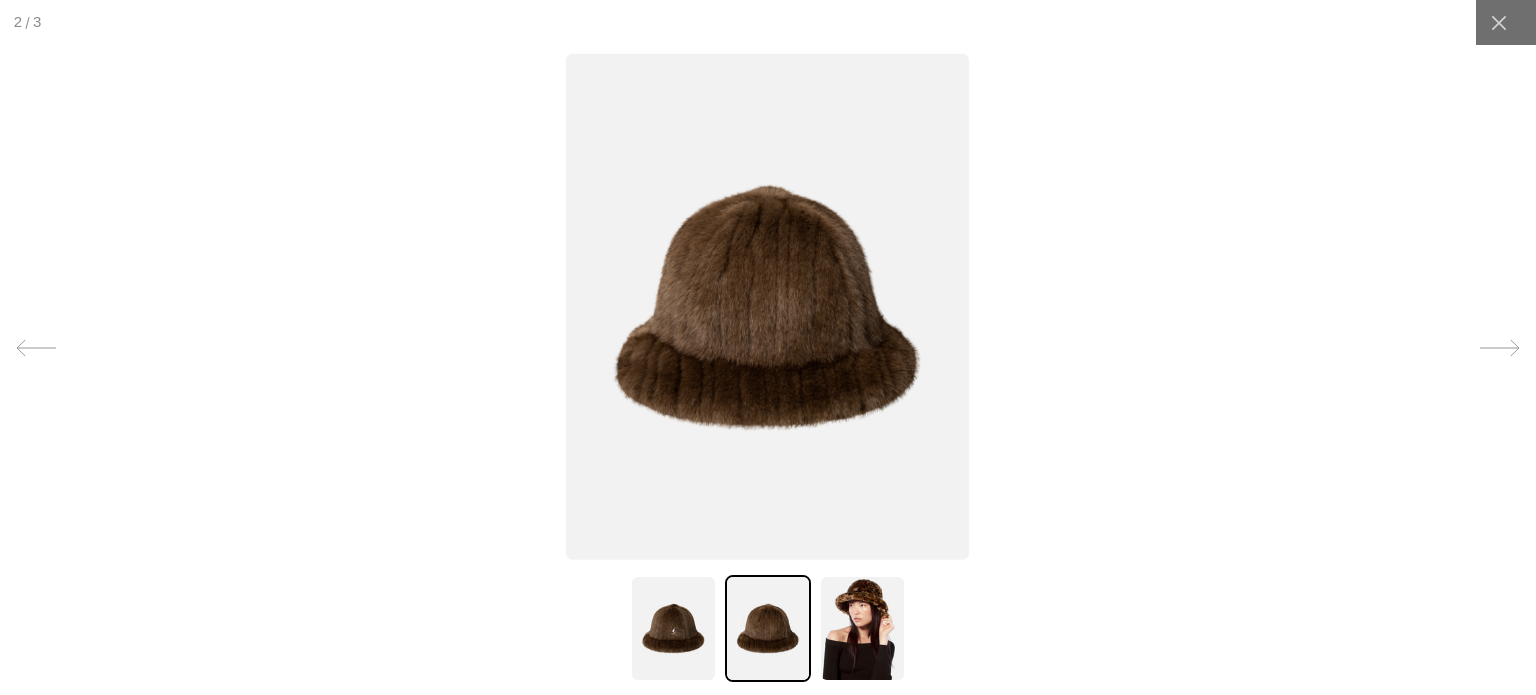 scroll, scrollTop: 0, scrollLeft: 412, axis: horizontal 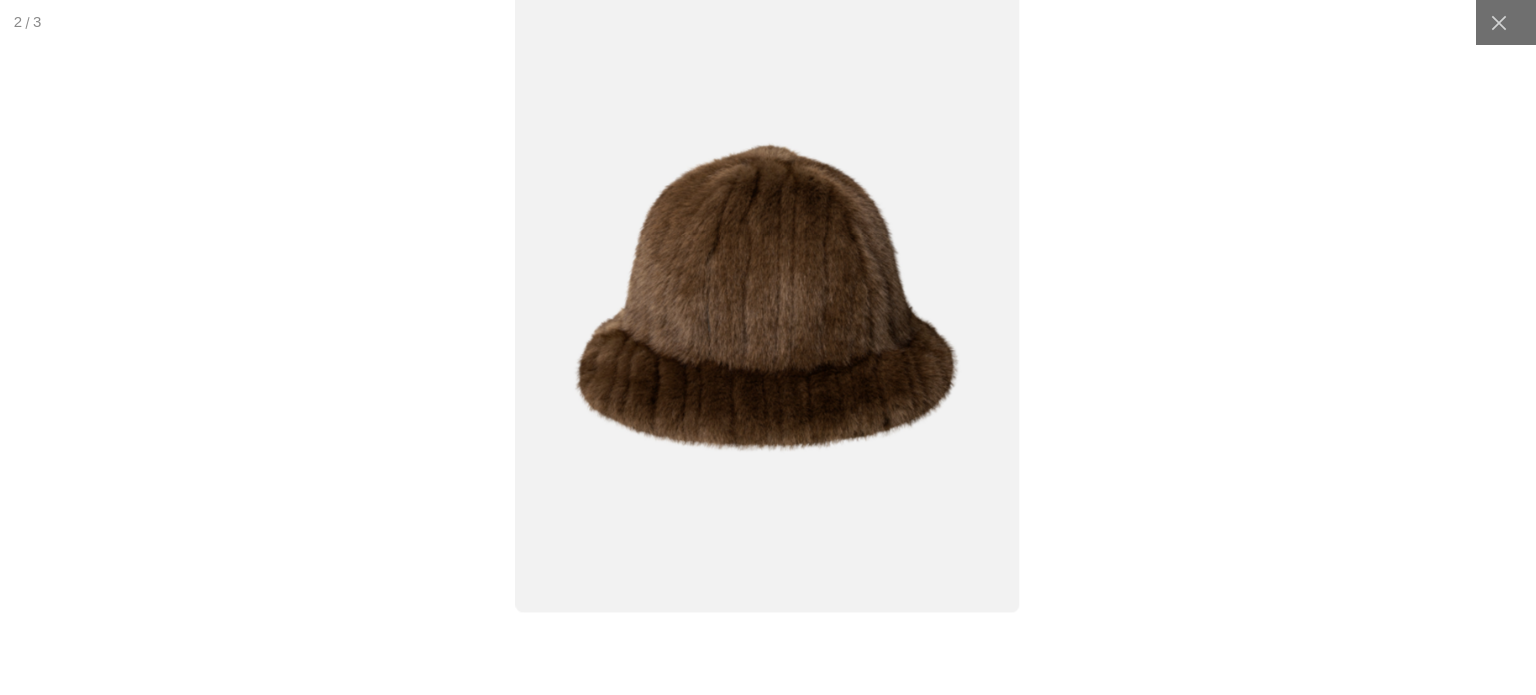 click at bounding box center [768, 296] 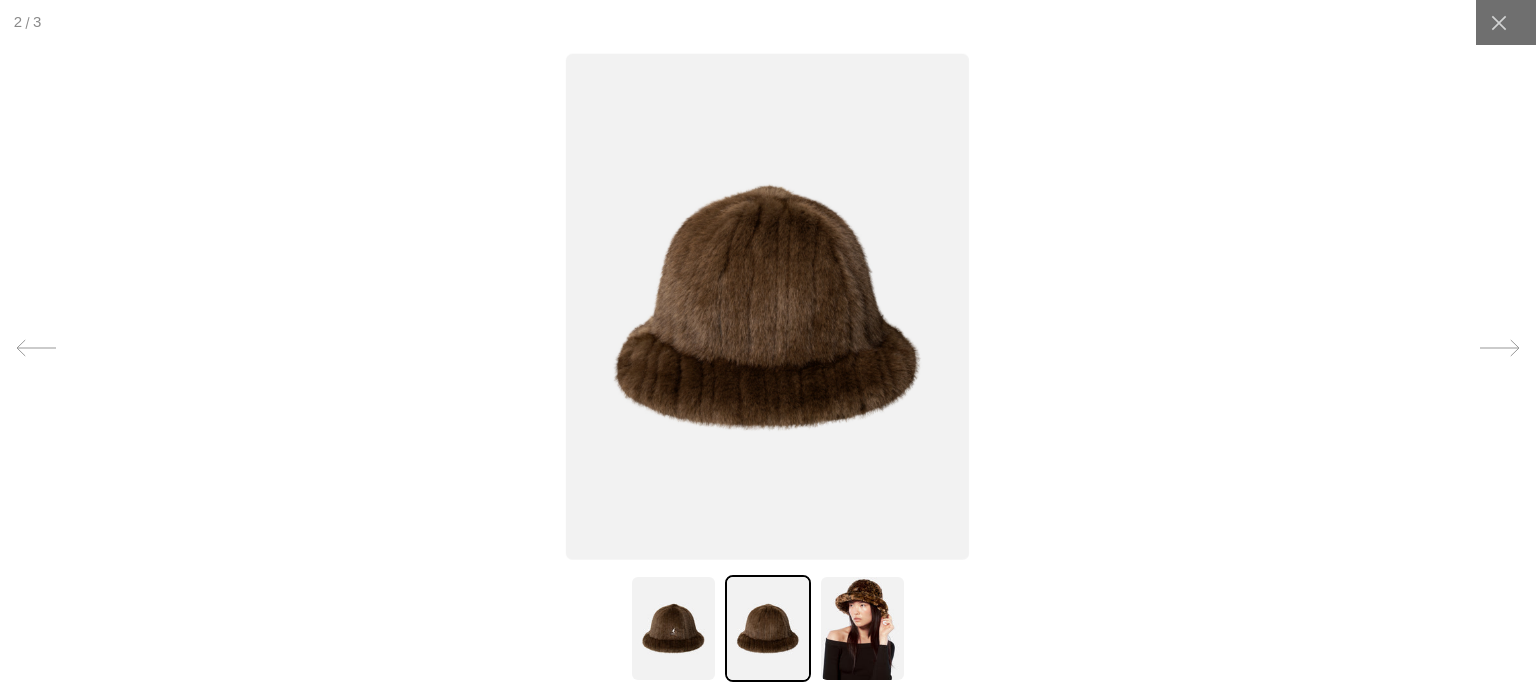 click at bounding box center [767, 306] 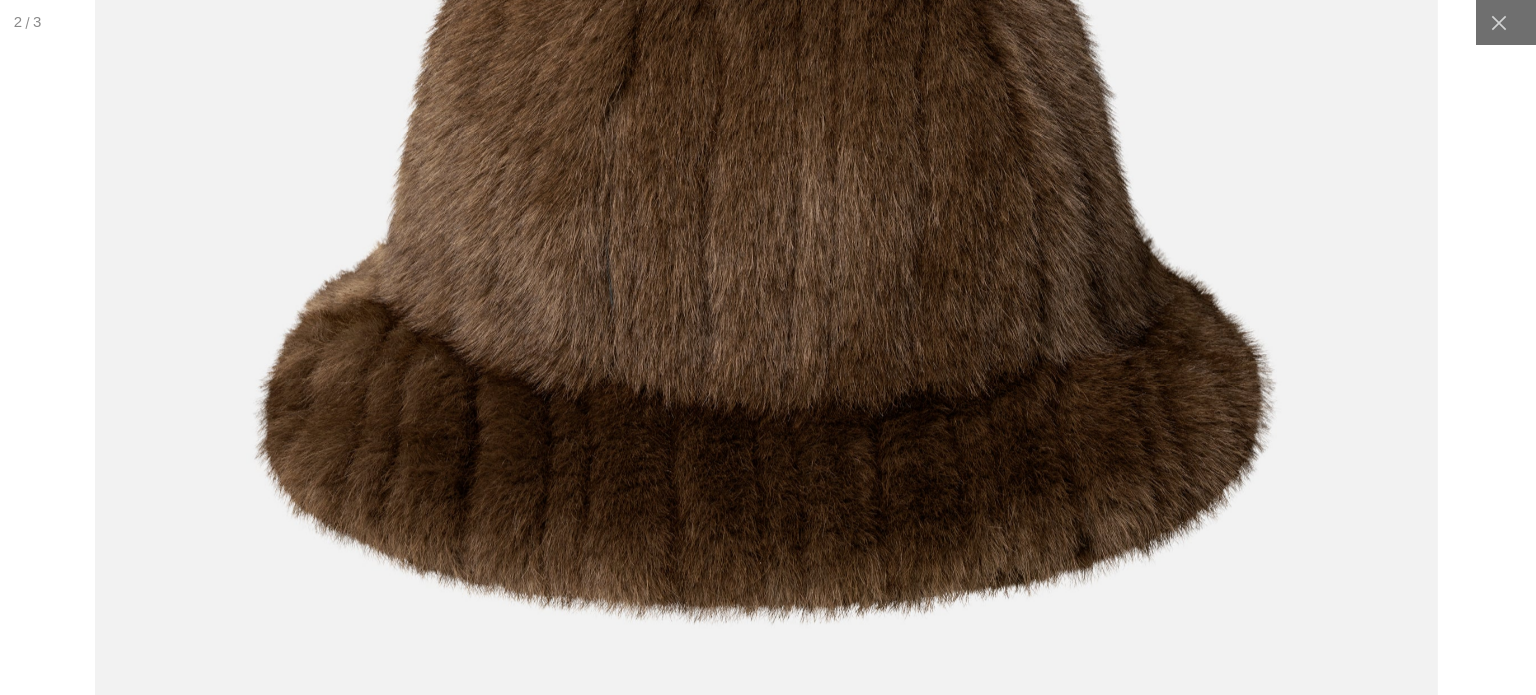 scroll, scrollTop: 0, scrollLeft: 0, axis: both 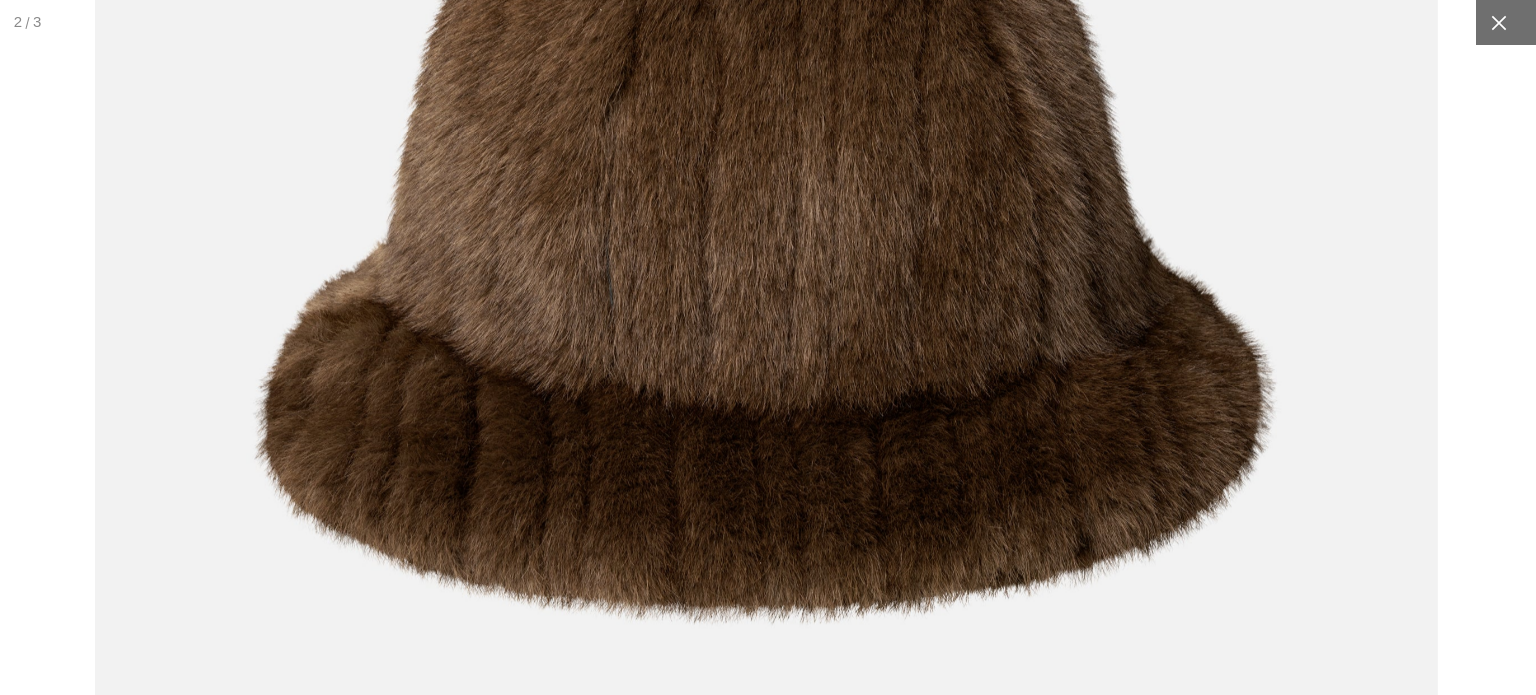 click 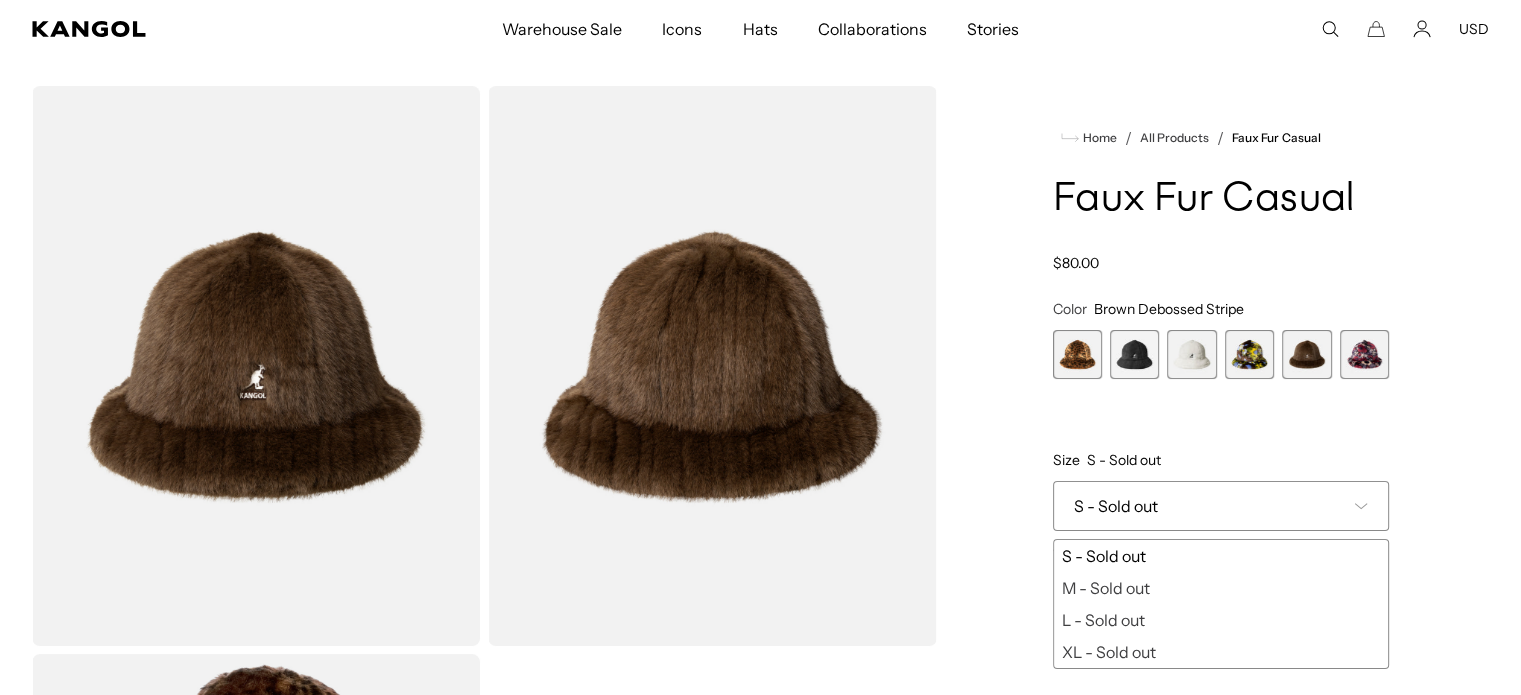 click at bounding box center (256, 366) 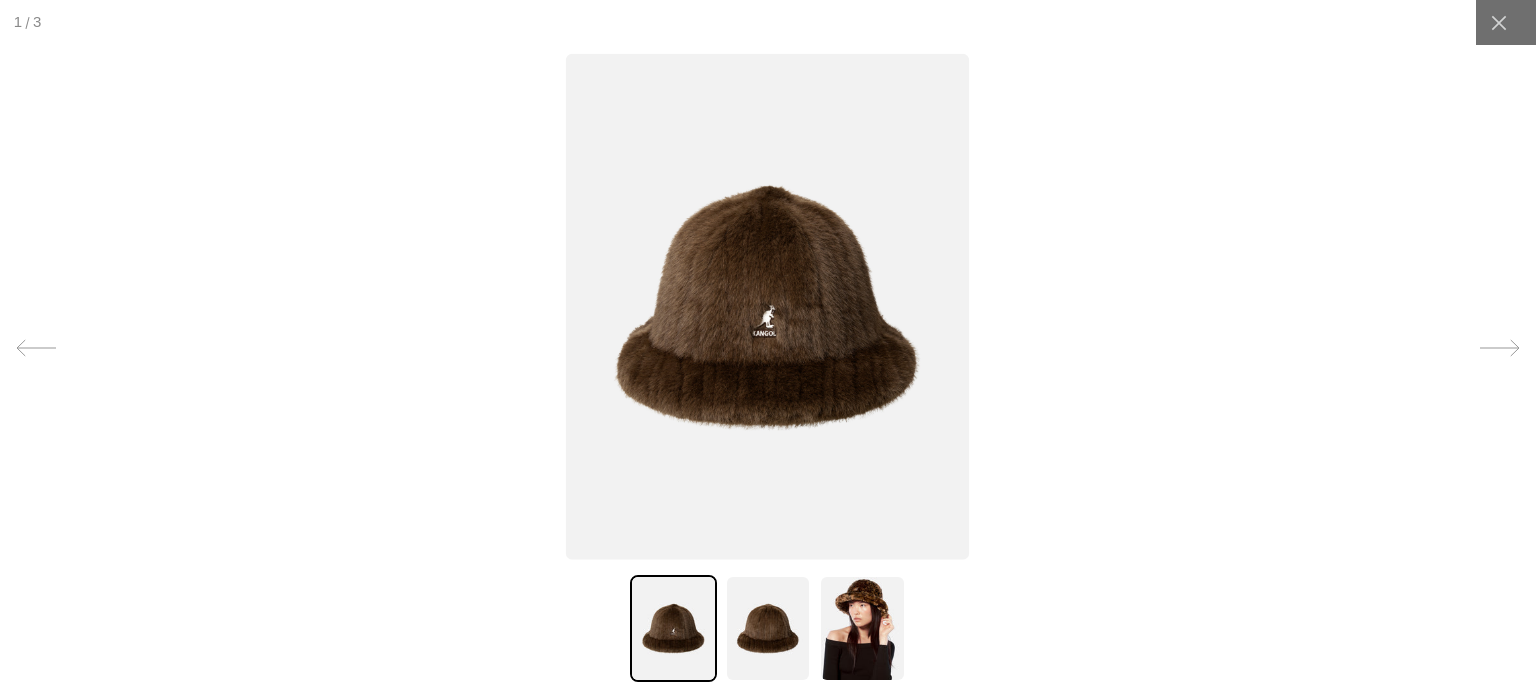 scroll, scrollTop: 0, scrollLeft: 412, axis: horizontal 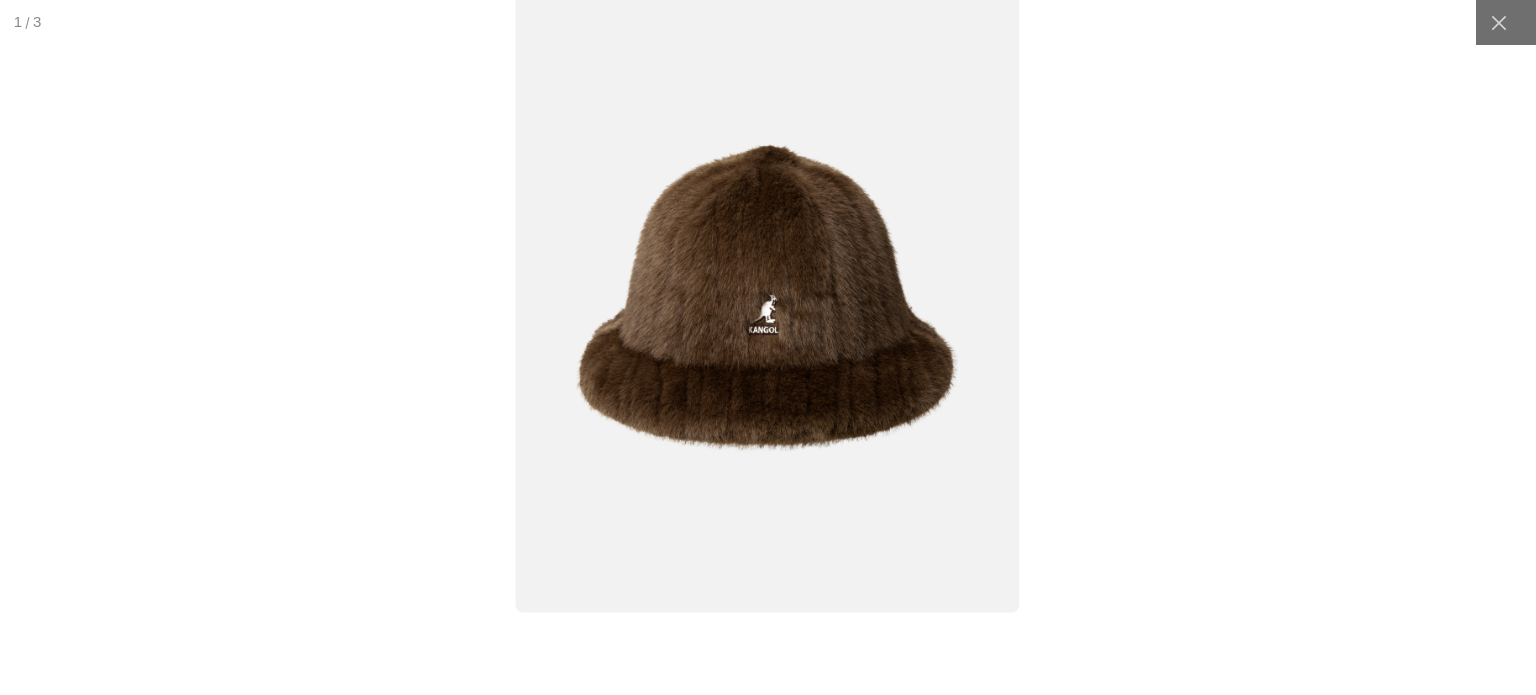 click at bounding box center (768, 296) 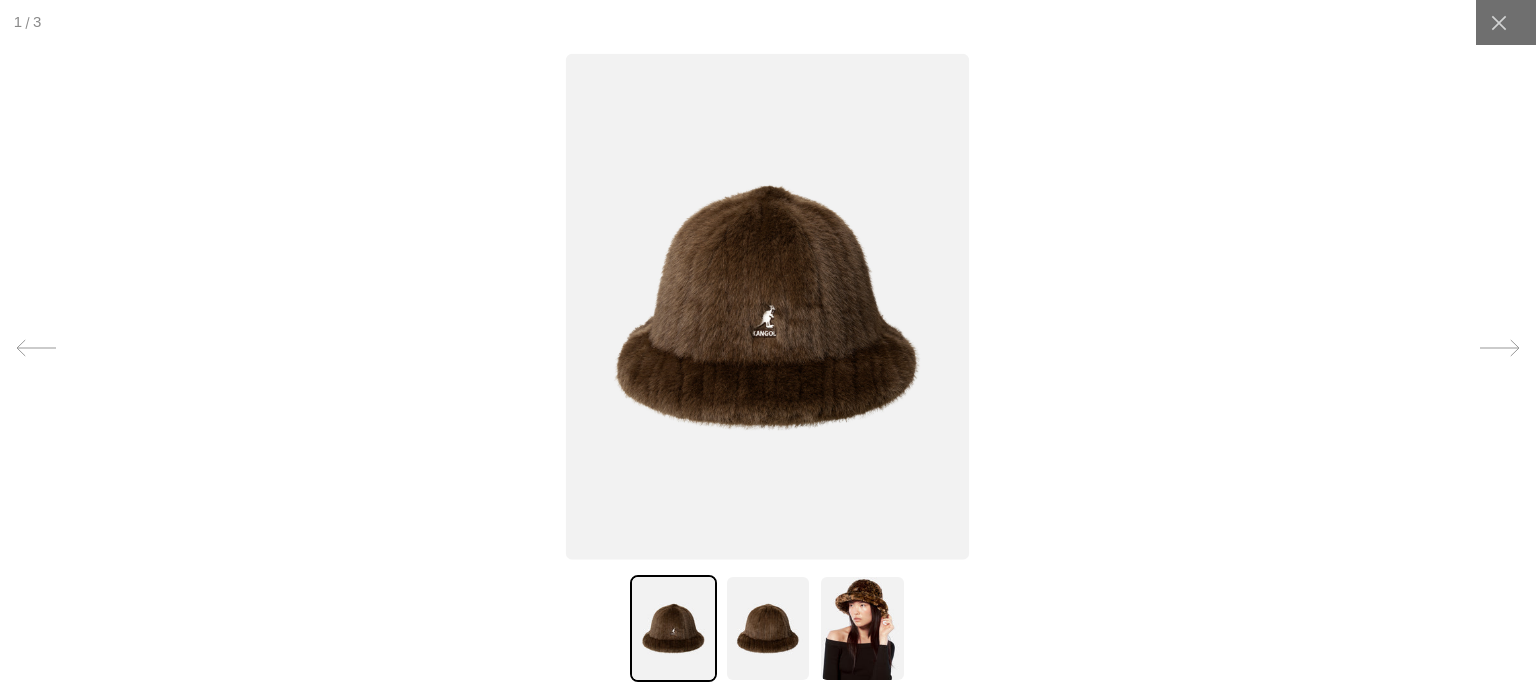scroll, scrollTop: 0, scrollLeft: 0, axis: both 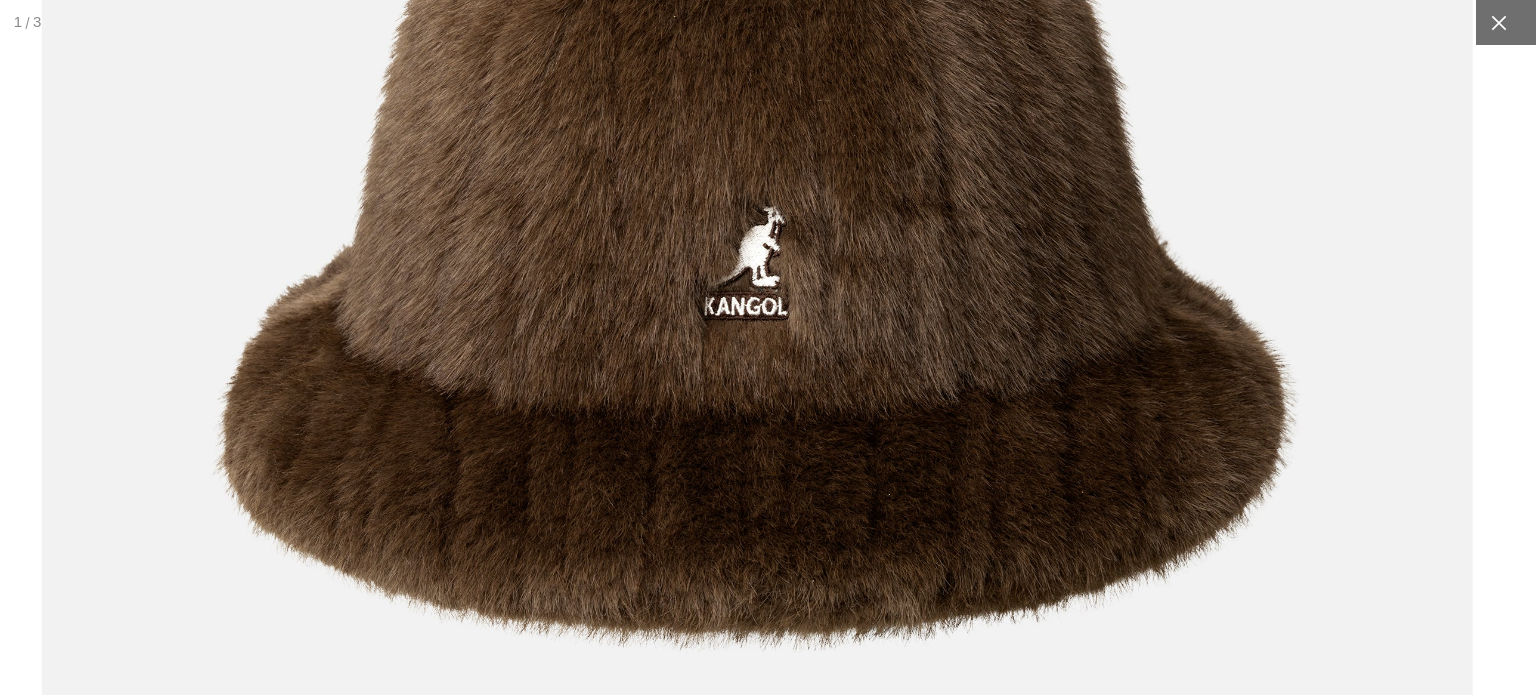click 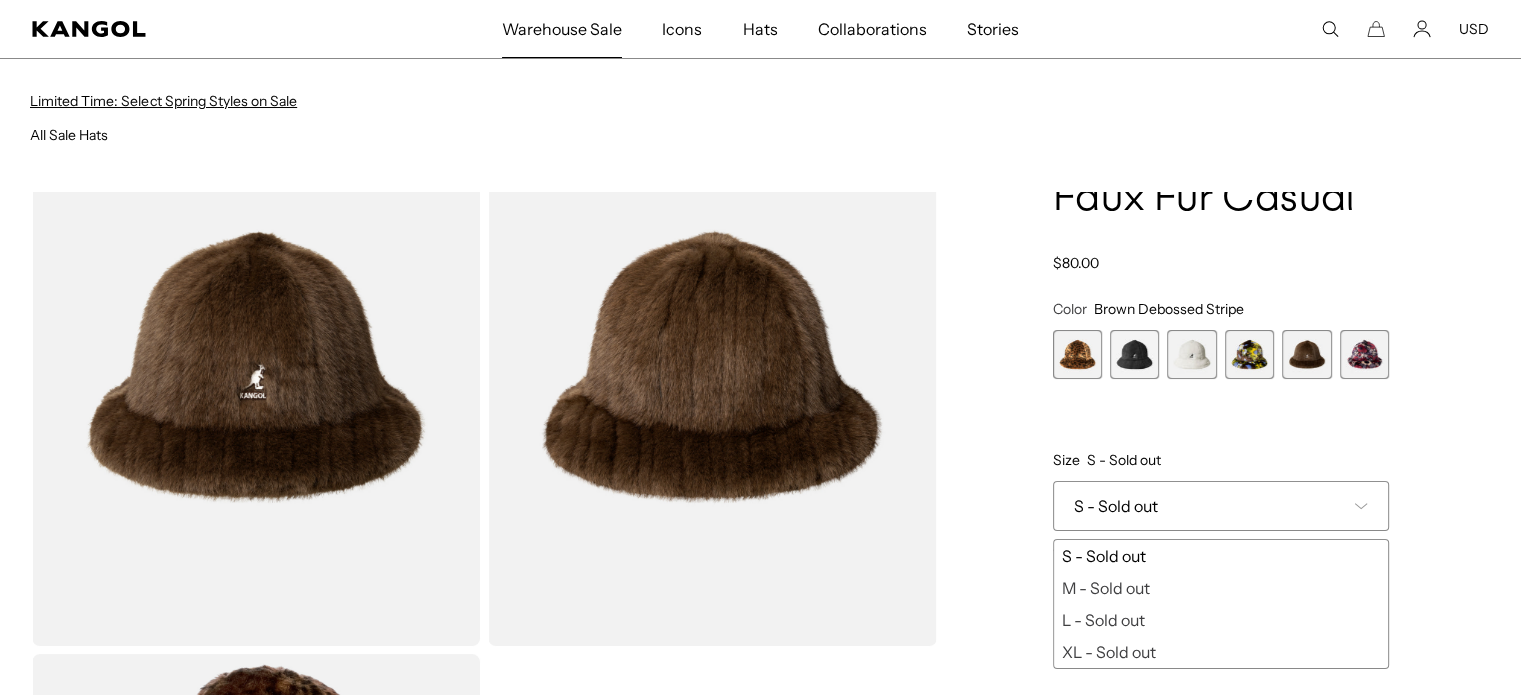 scroll, scrollTop: 0, scrollLeft: 412, axis: horizontal 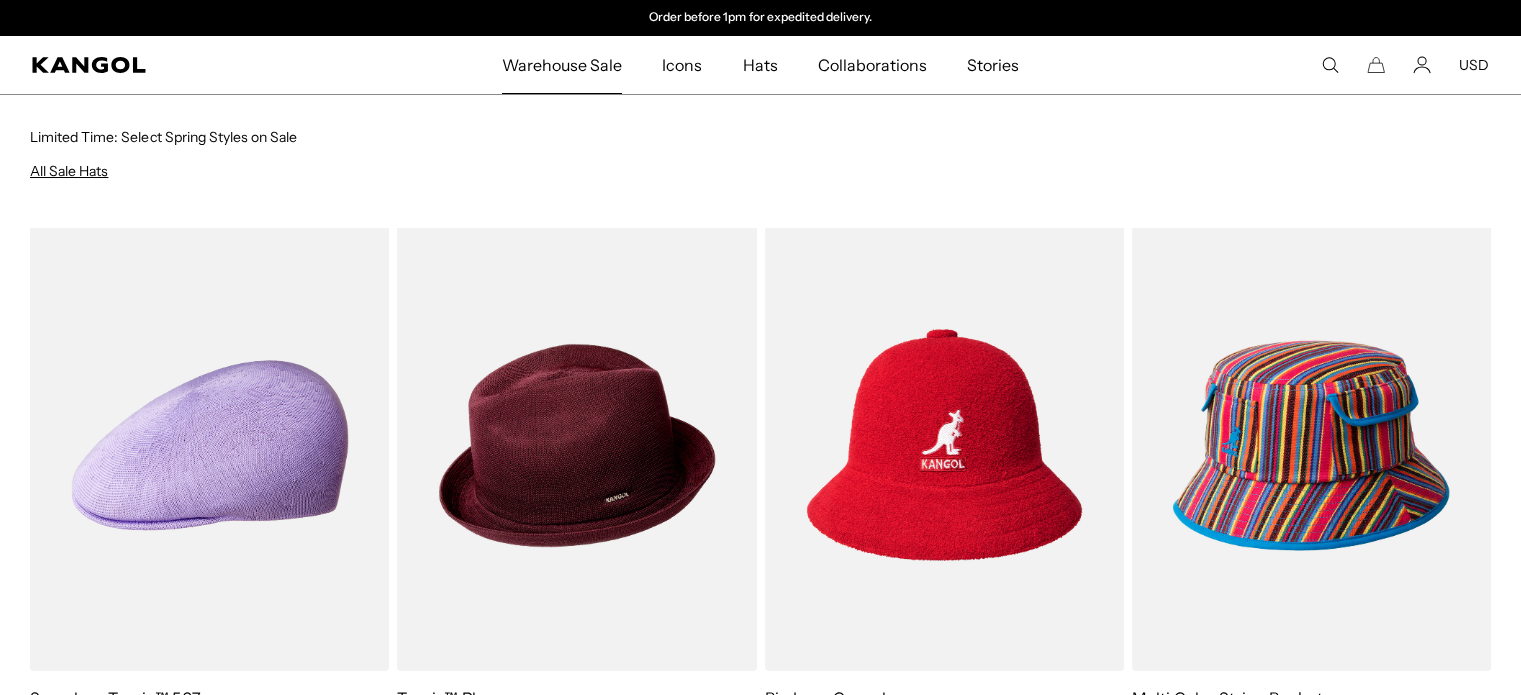 click on "All Sale Hats" at bounding box center (69, 171) 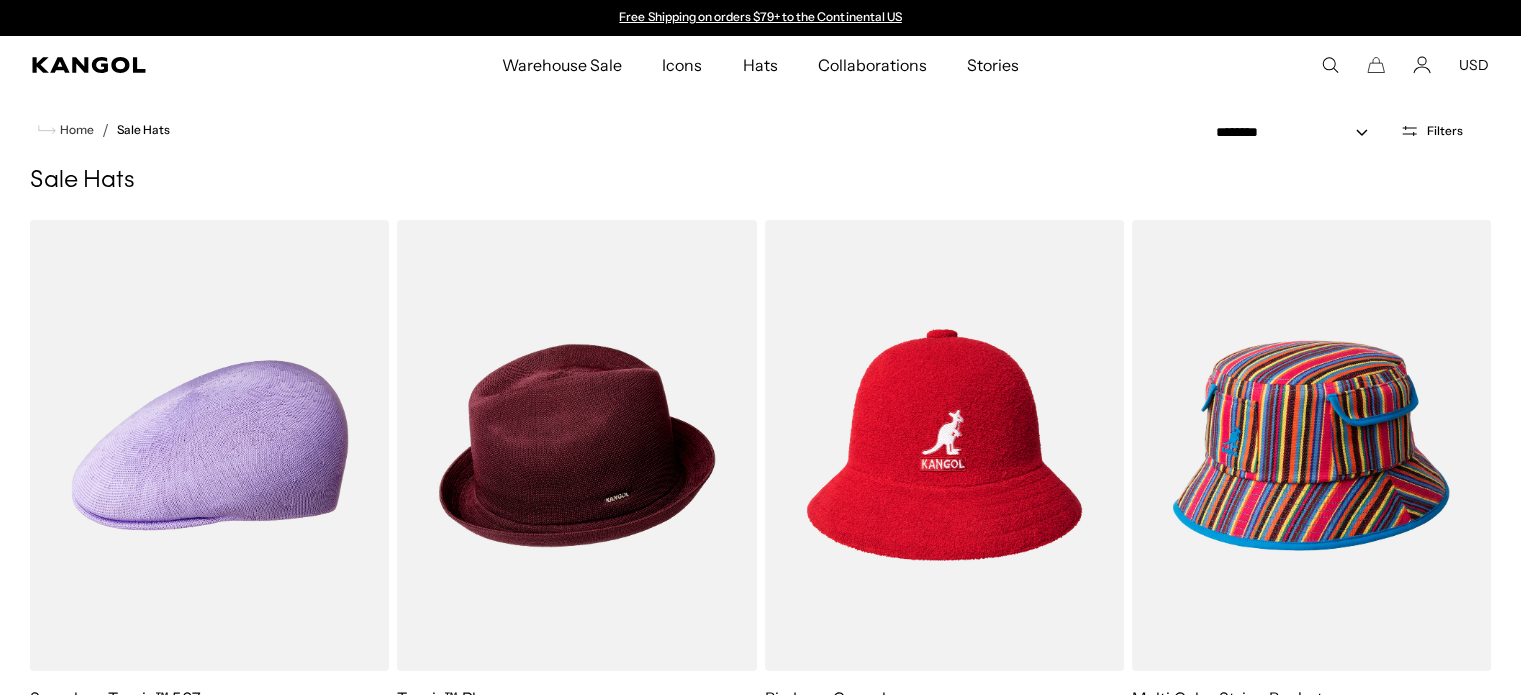 scroll, scrollTop: 0, scrollLeft: 0, axis: both 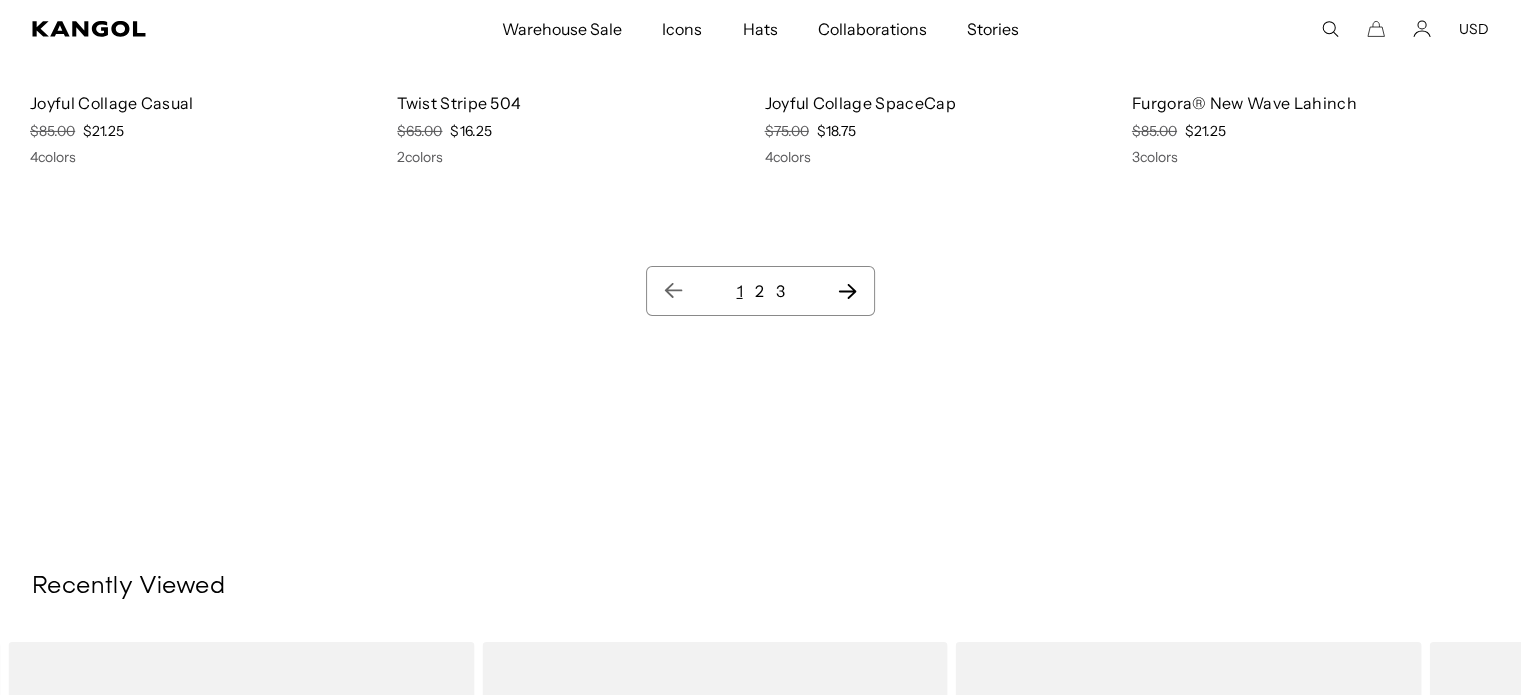 click 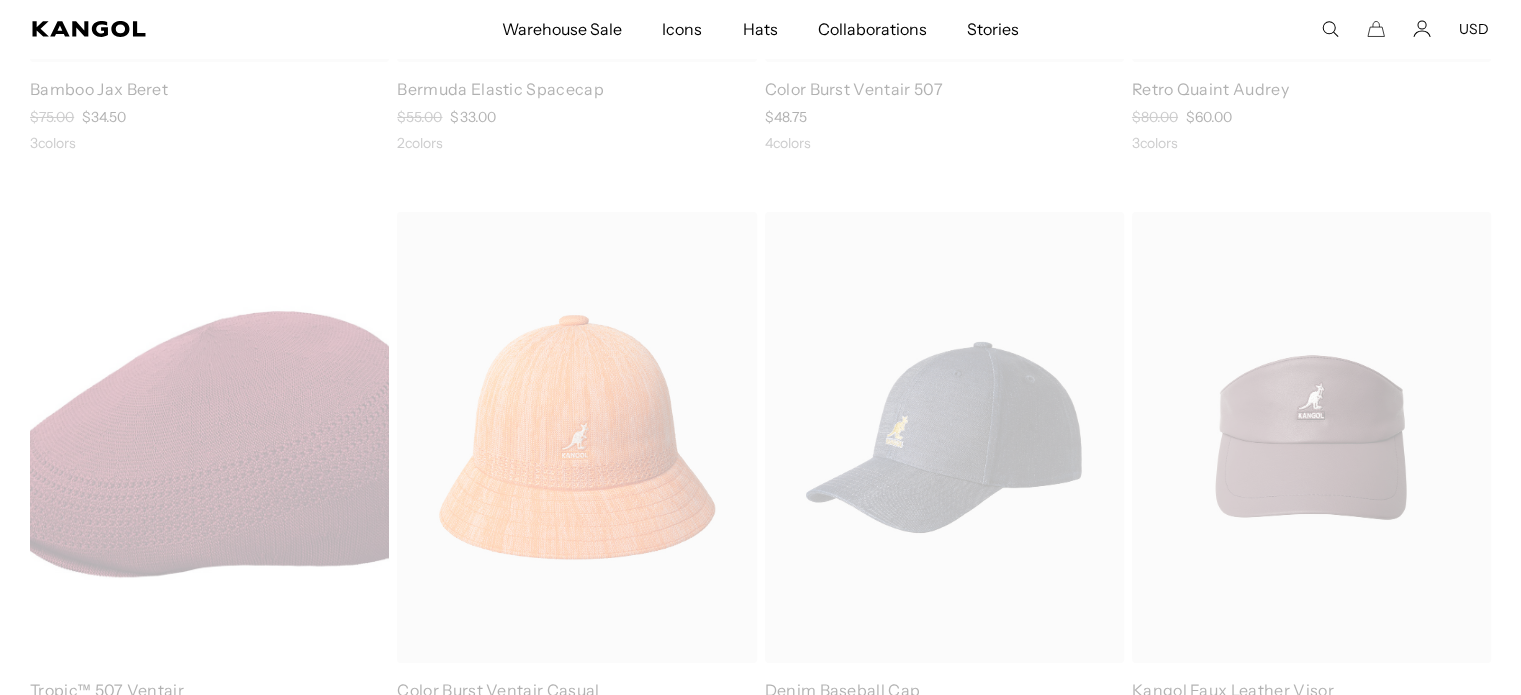 scroll, scrollTop: 64, scrollLeft: 0, axis: vertical 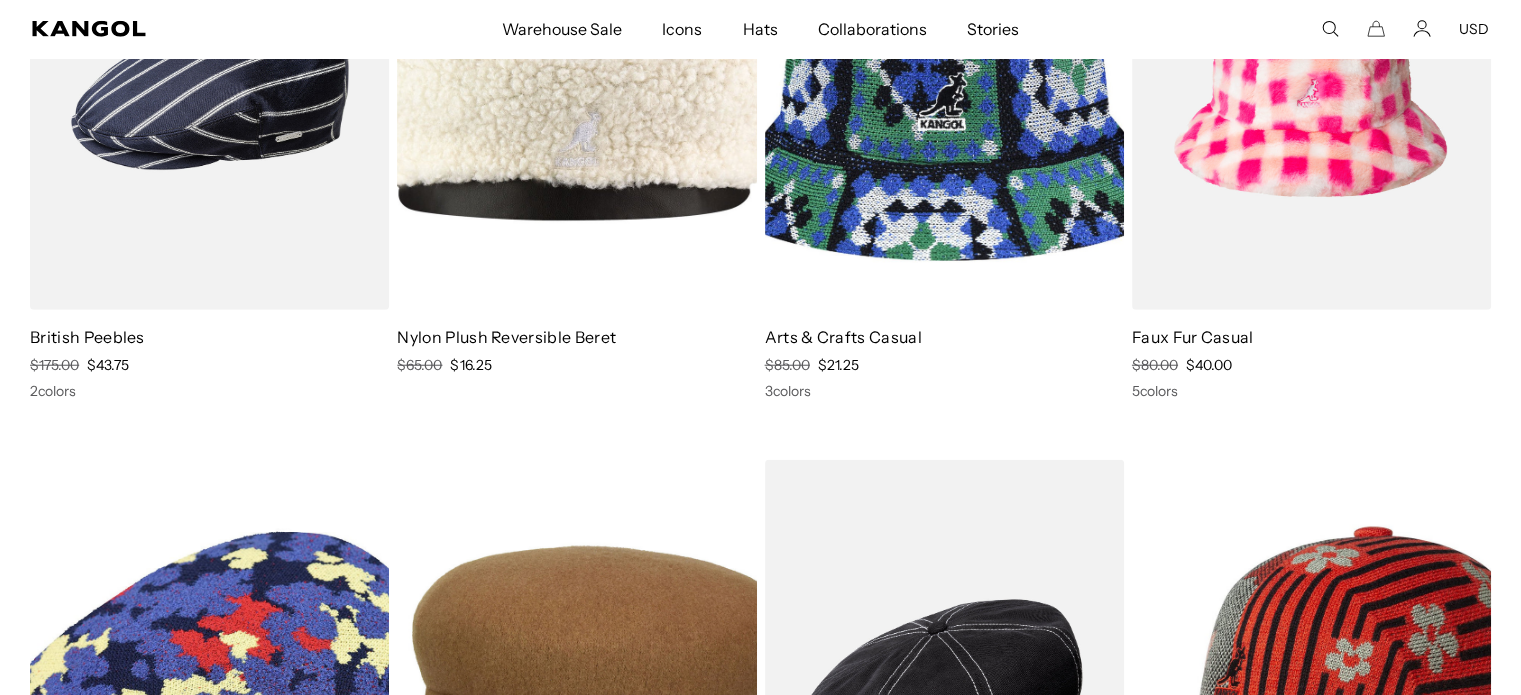 click at bounding box center (1311, 84) 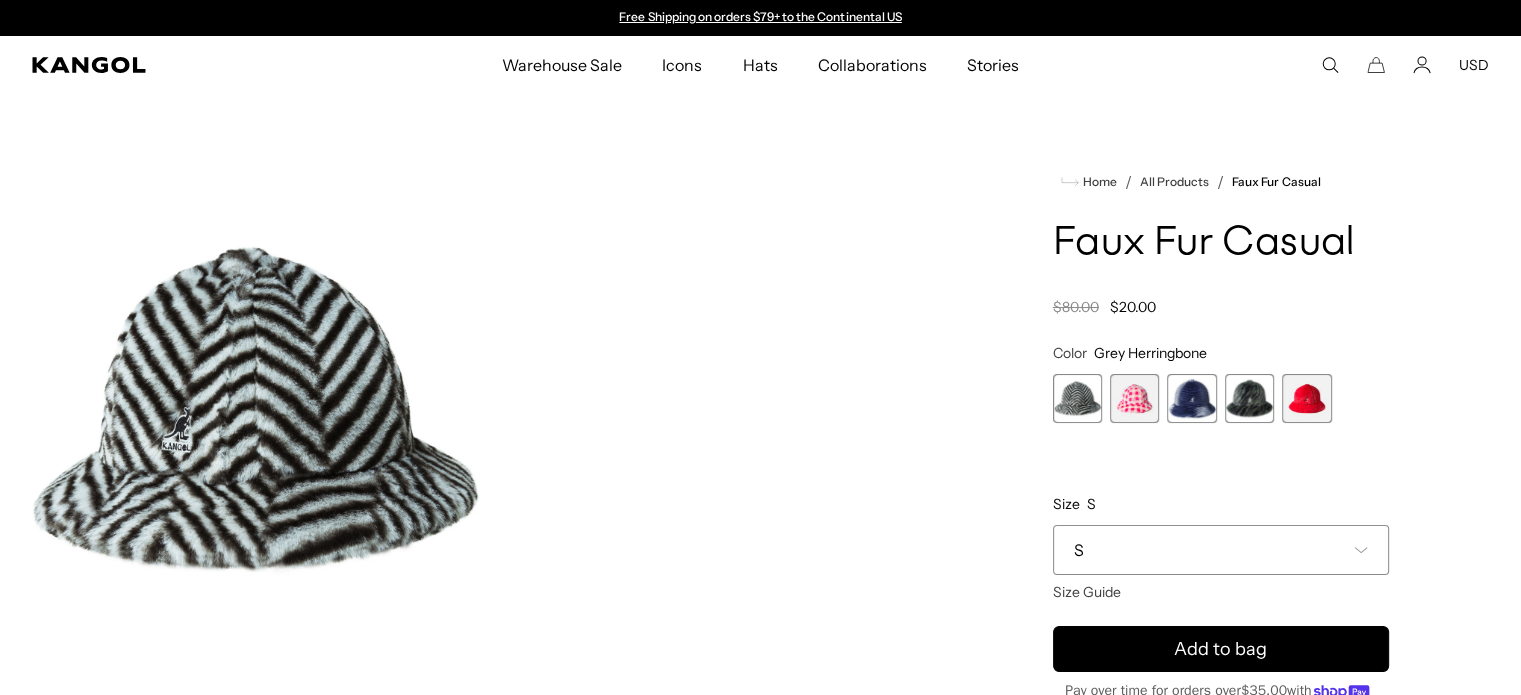 scroll, scrollTop: 0, scrollLeft: 0, axis: both 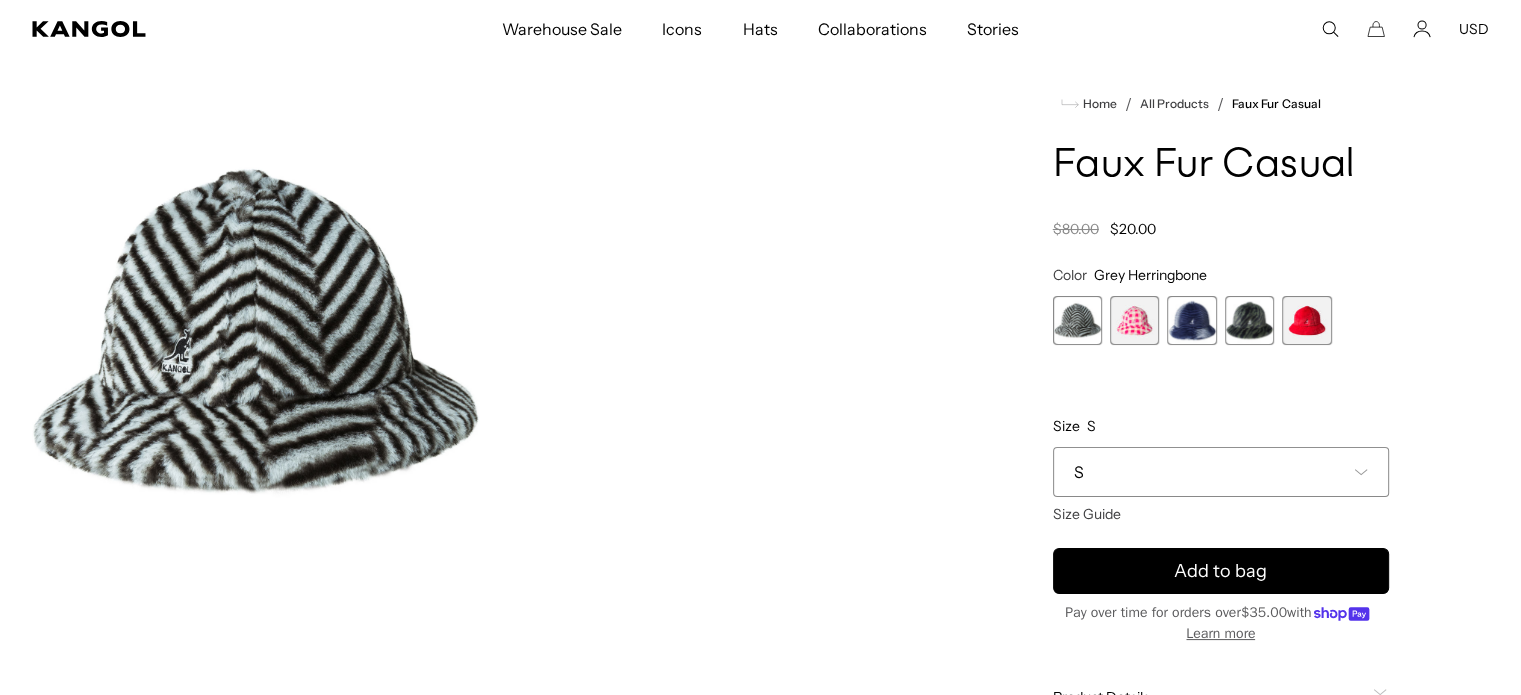 click 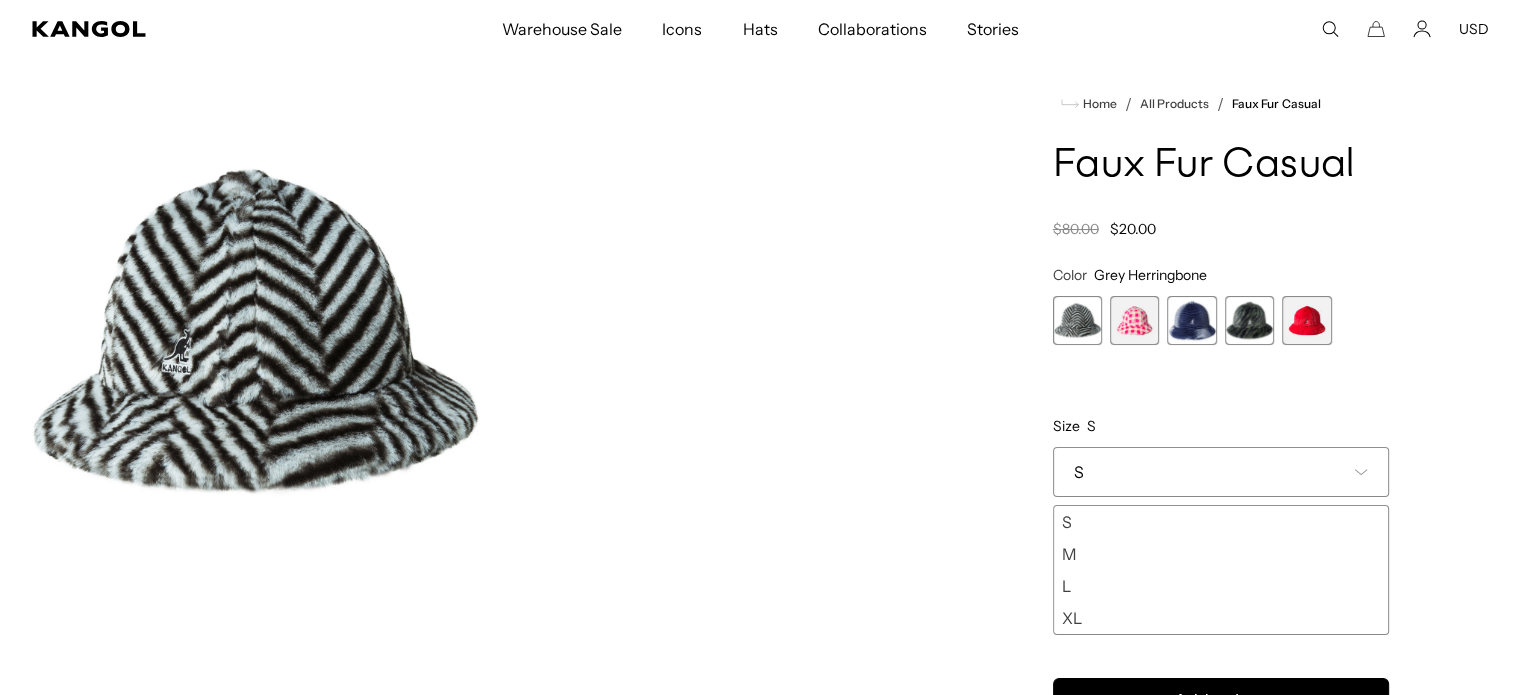click on "L" at bounding box center [1221, 586] 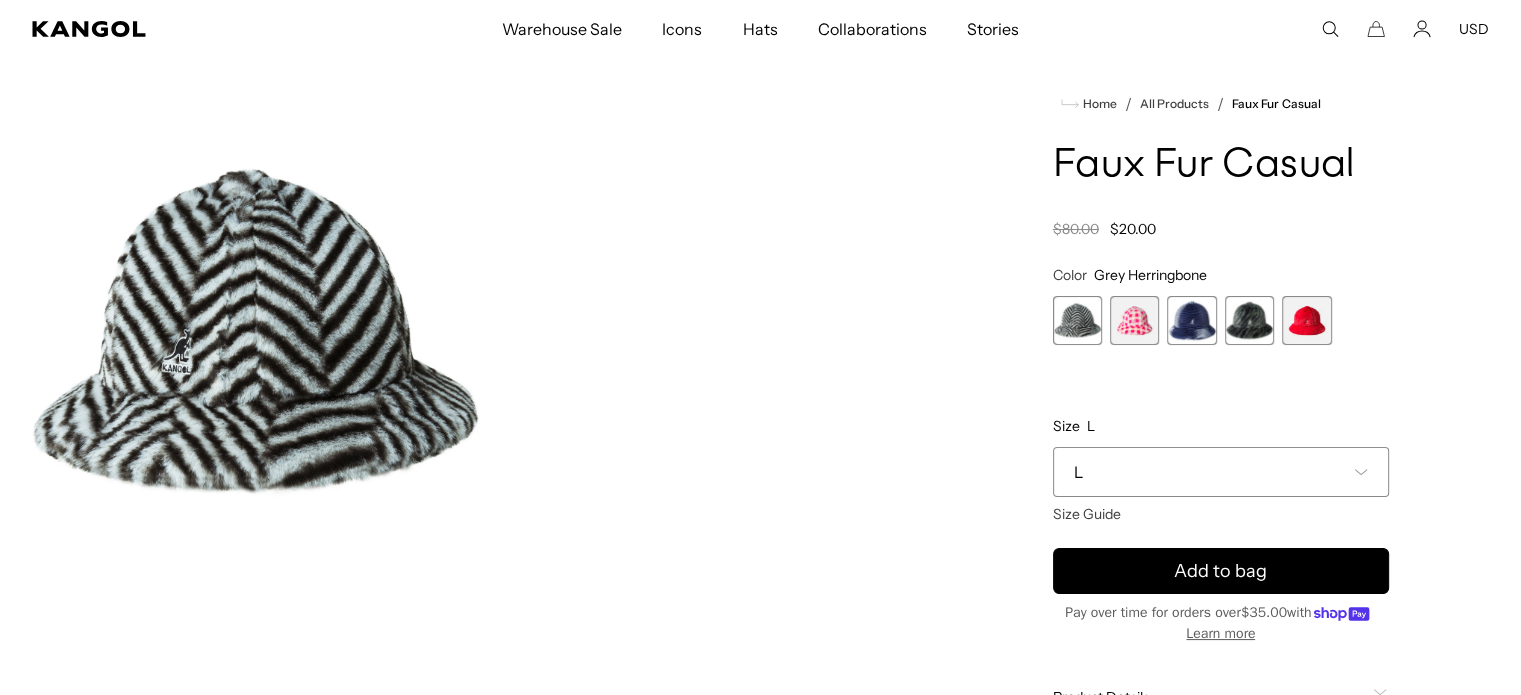 click at bounding box center [1134, 320] 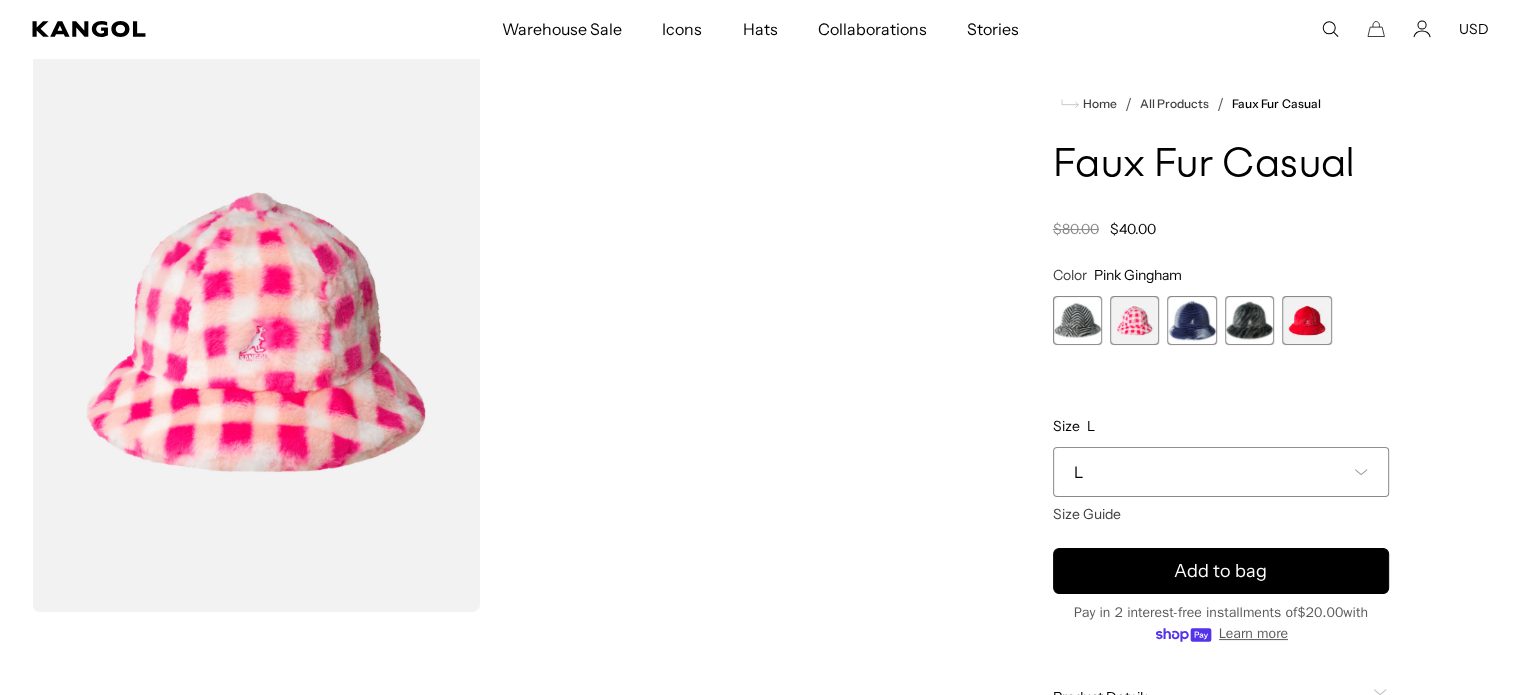 scroll, scrollTop: 0, scrollLeft: 412, axis: horizontal 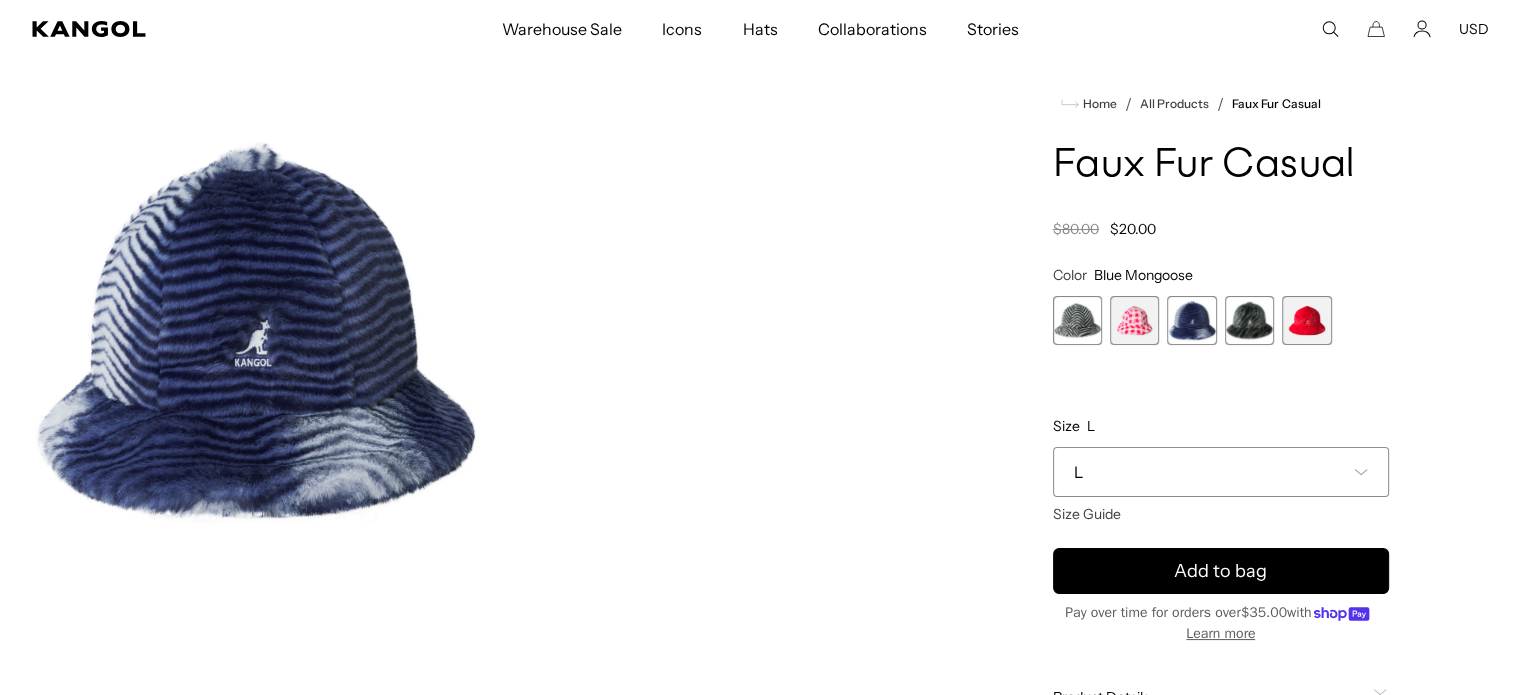 click 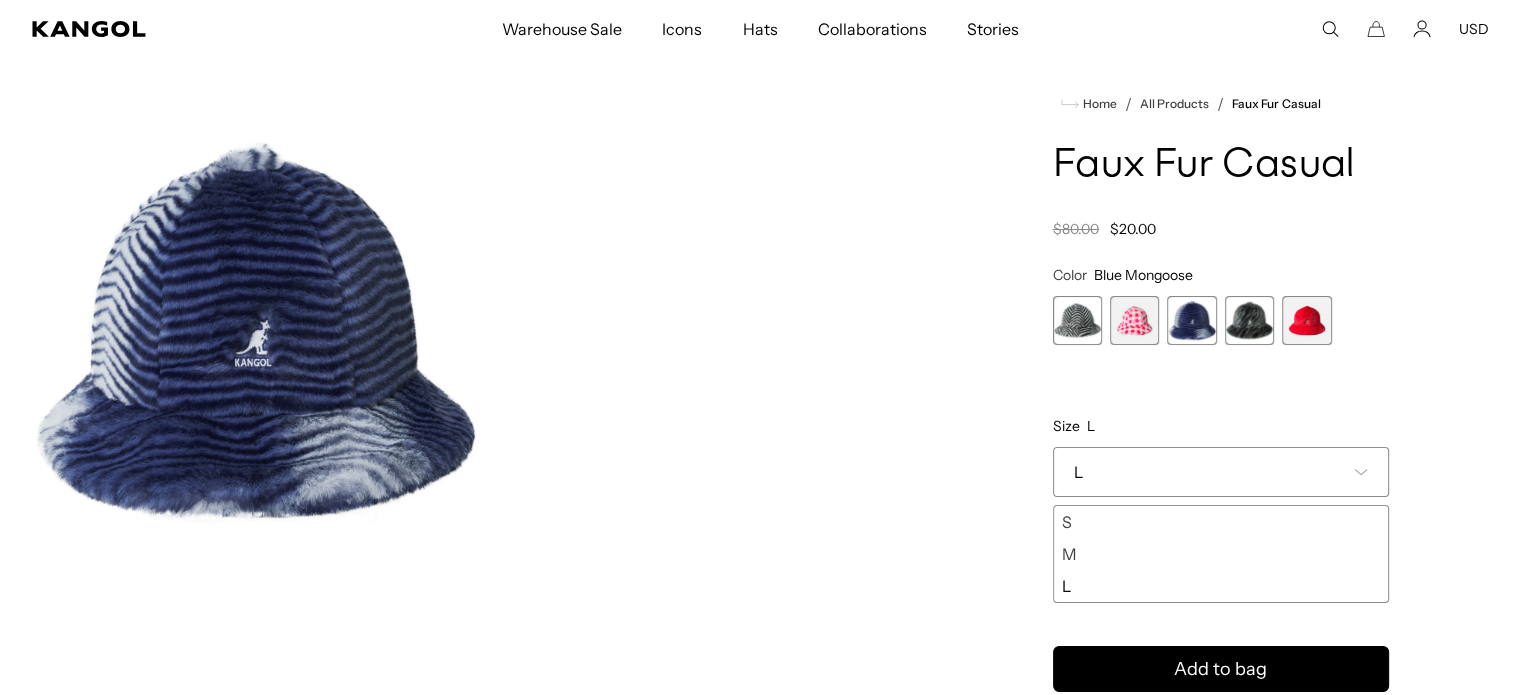 scroll, scrollTop: 0, scrollLeft: 412, axis: horizontal 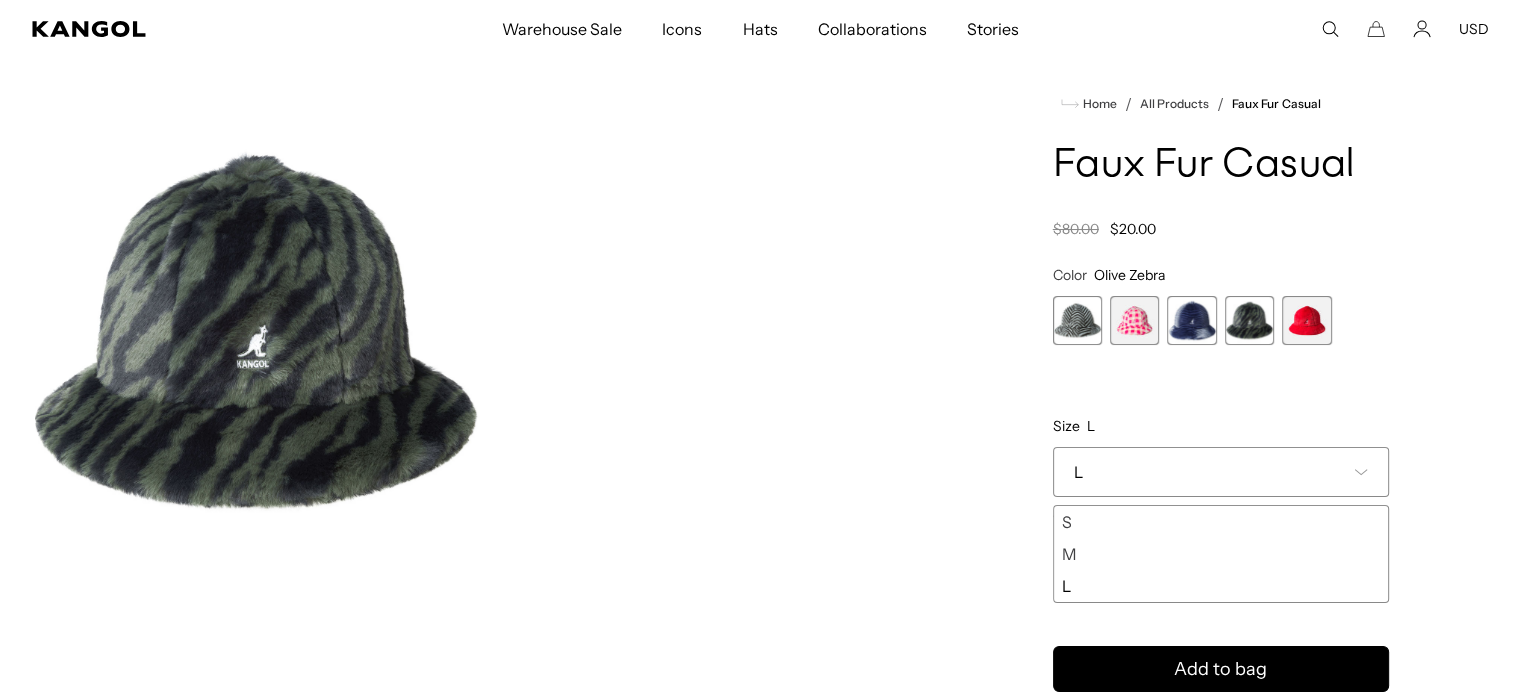click on "L" at bounding box center (1221, 472) 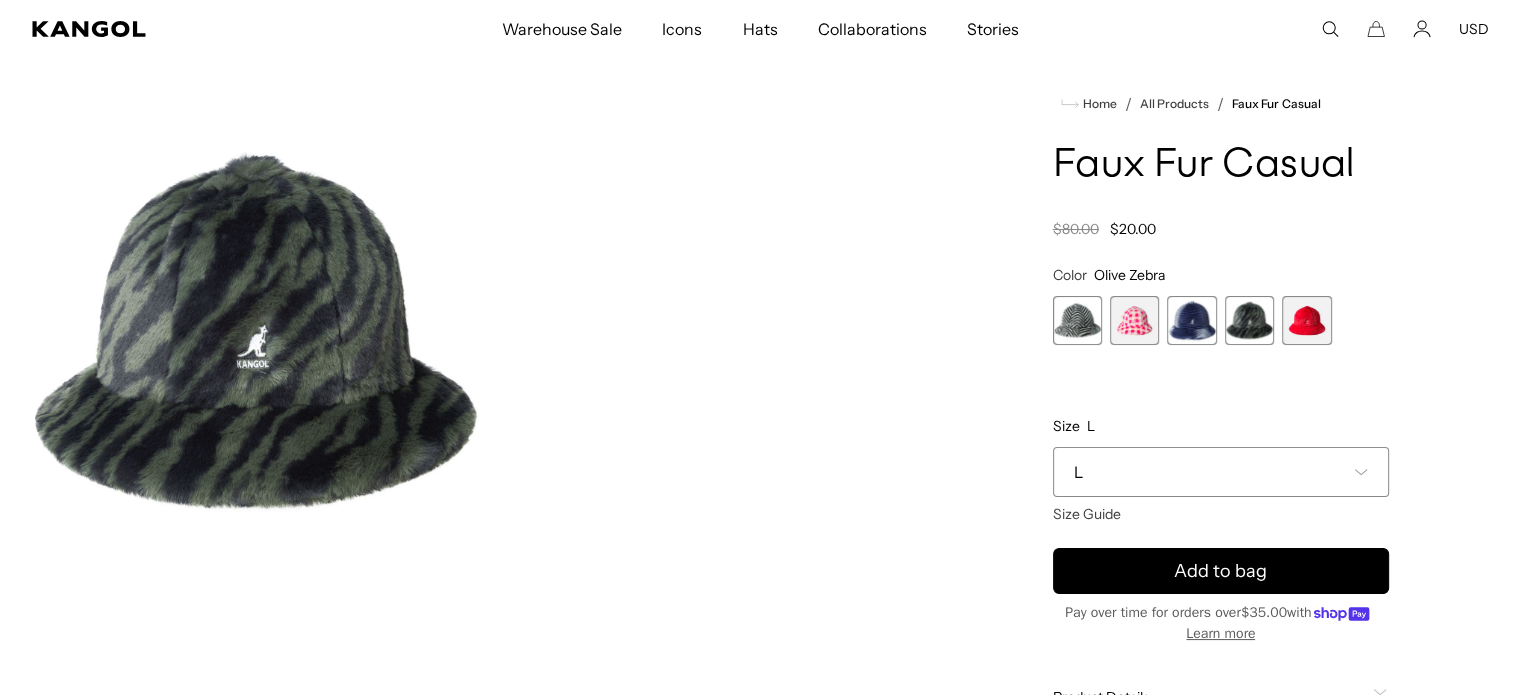 scroll, scrollTop: 0, scrollLeft: 0, axis: both 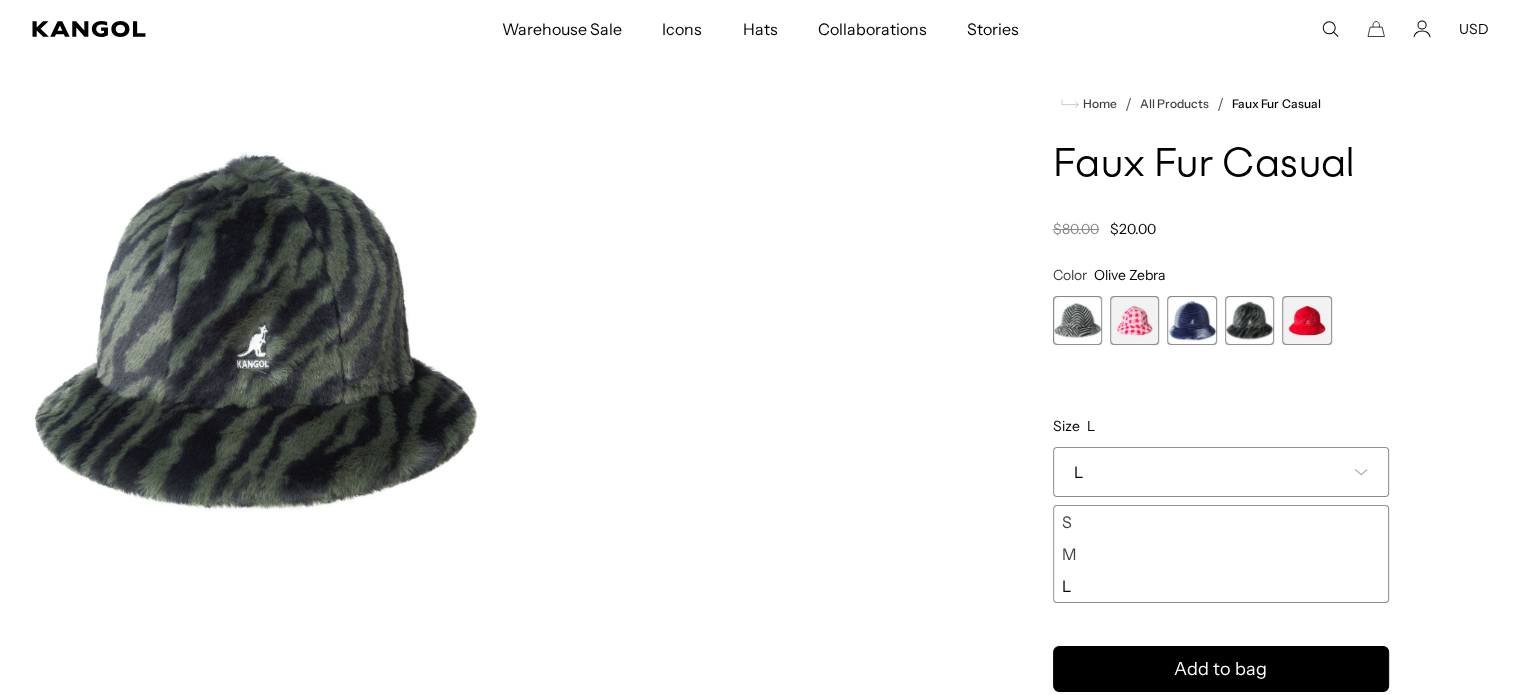 click at bounding box center (1306, 320) 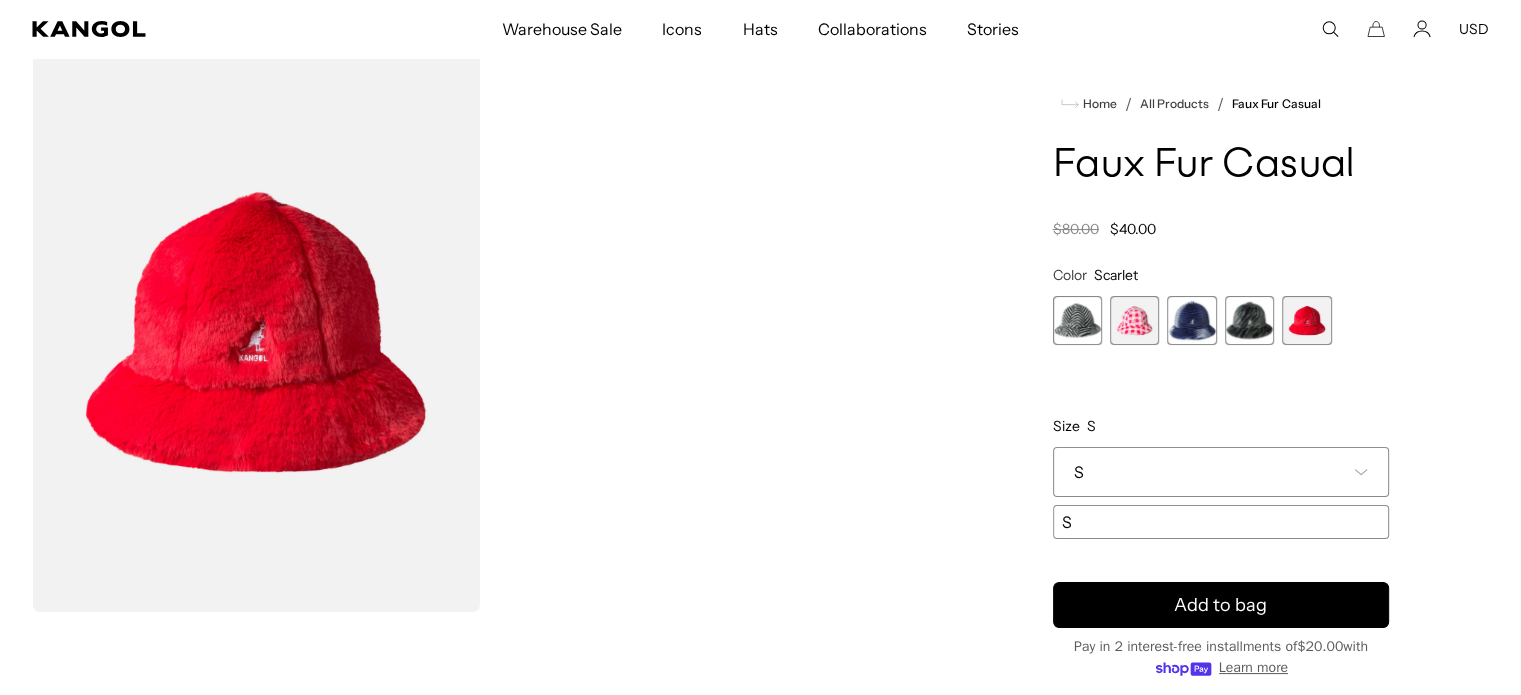 scroll, scrollTop: 0, scrollLeft: 412, axis: horizontal 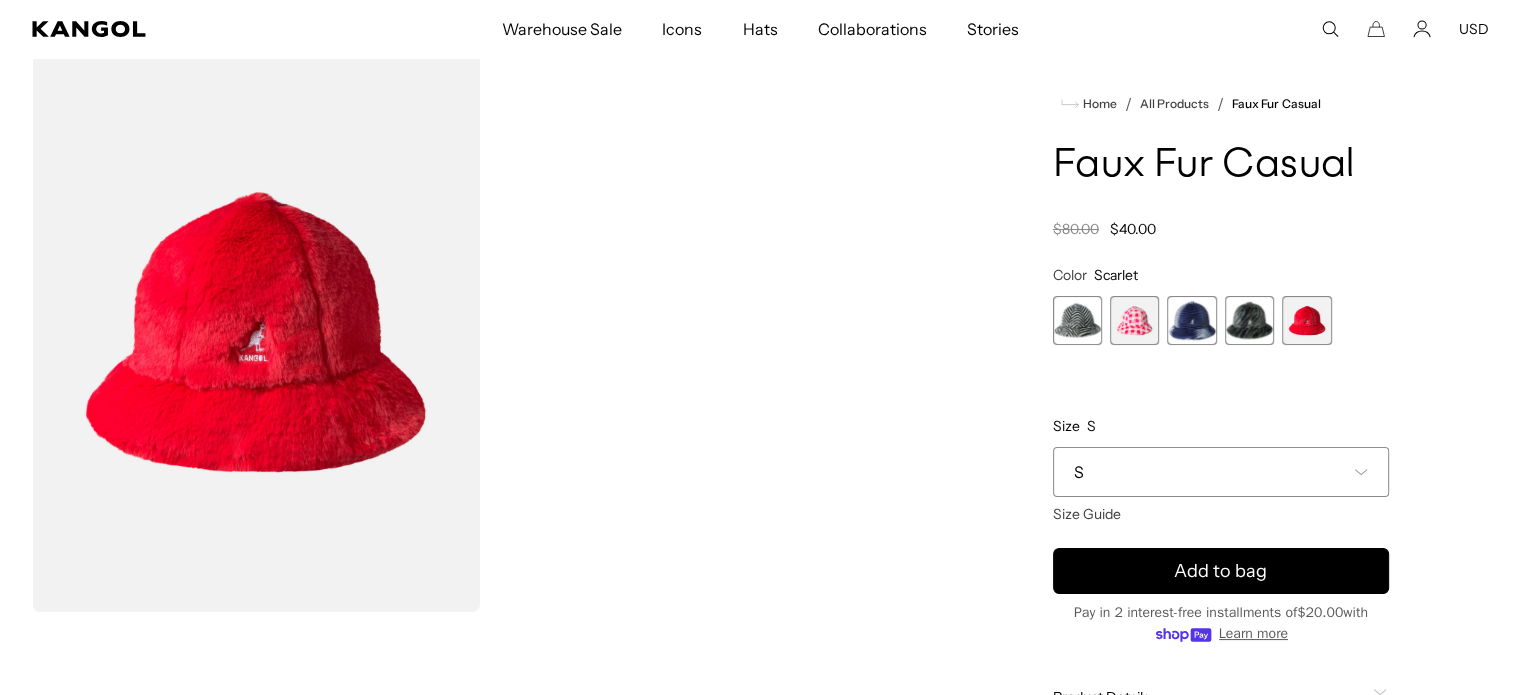 click at bounding box center (1134, 320) 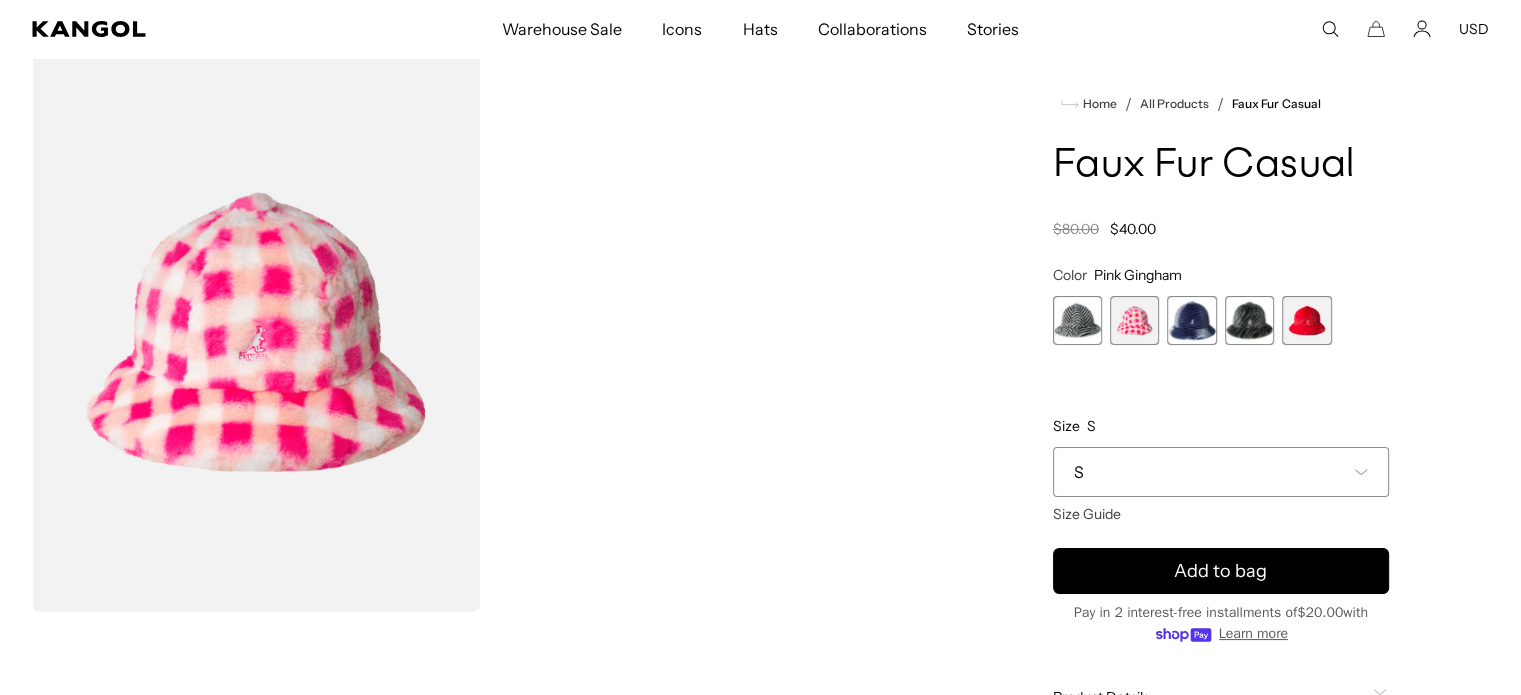 scroll, scrollTop: 0, scrollLeft: 0, axis: both 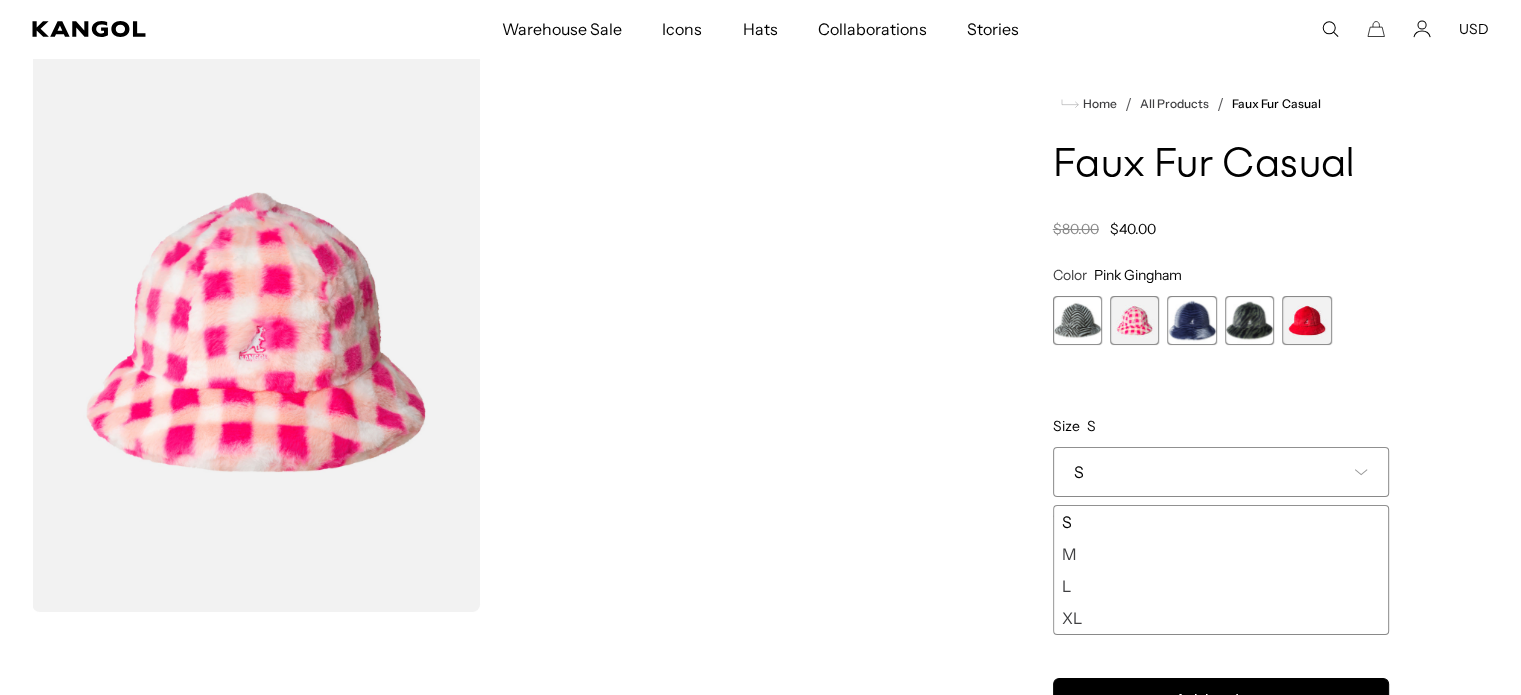 click at bounding box center [1077, 320] 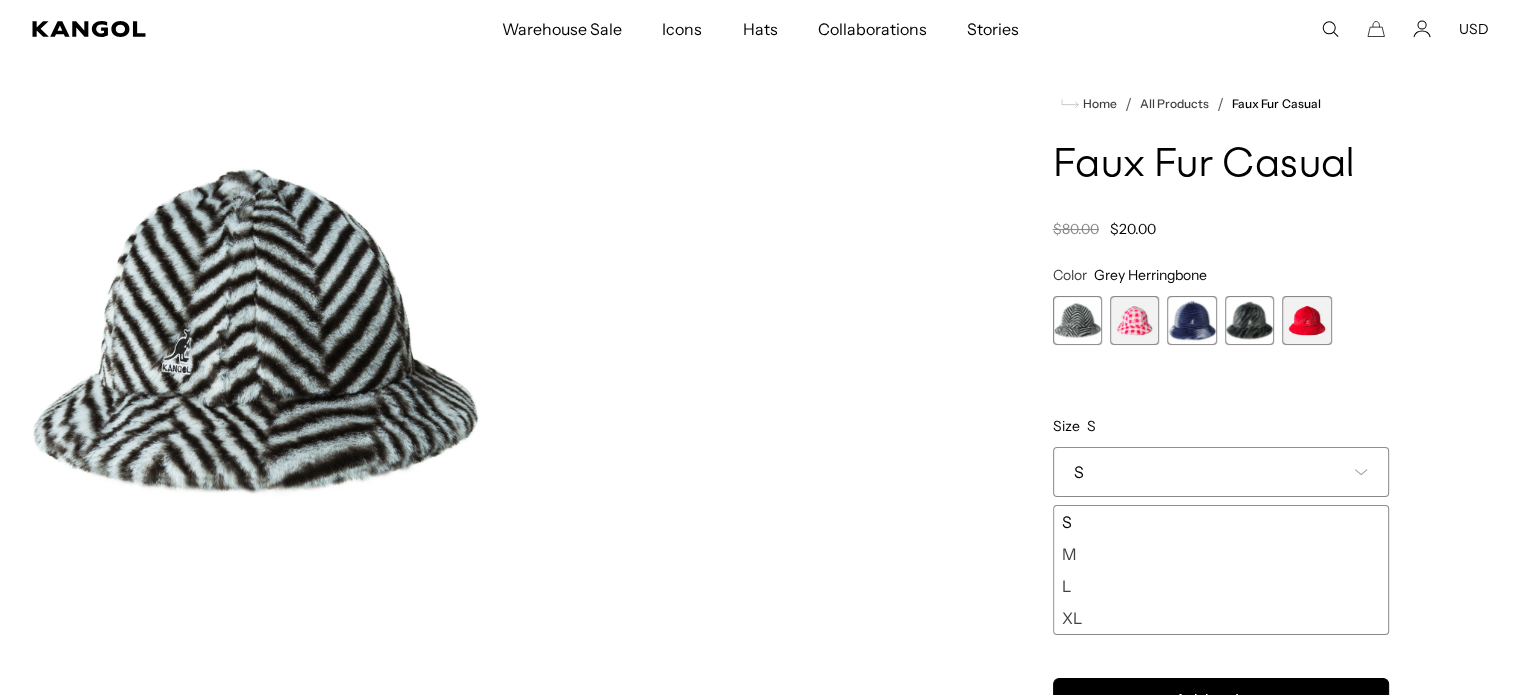 click 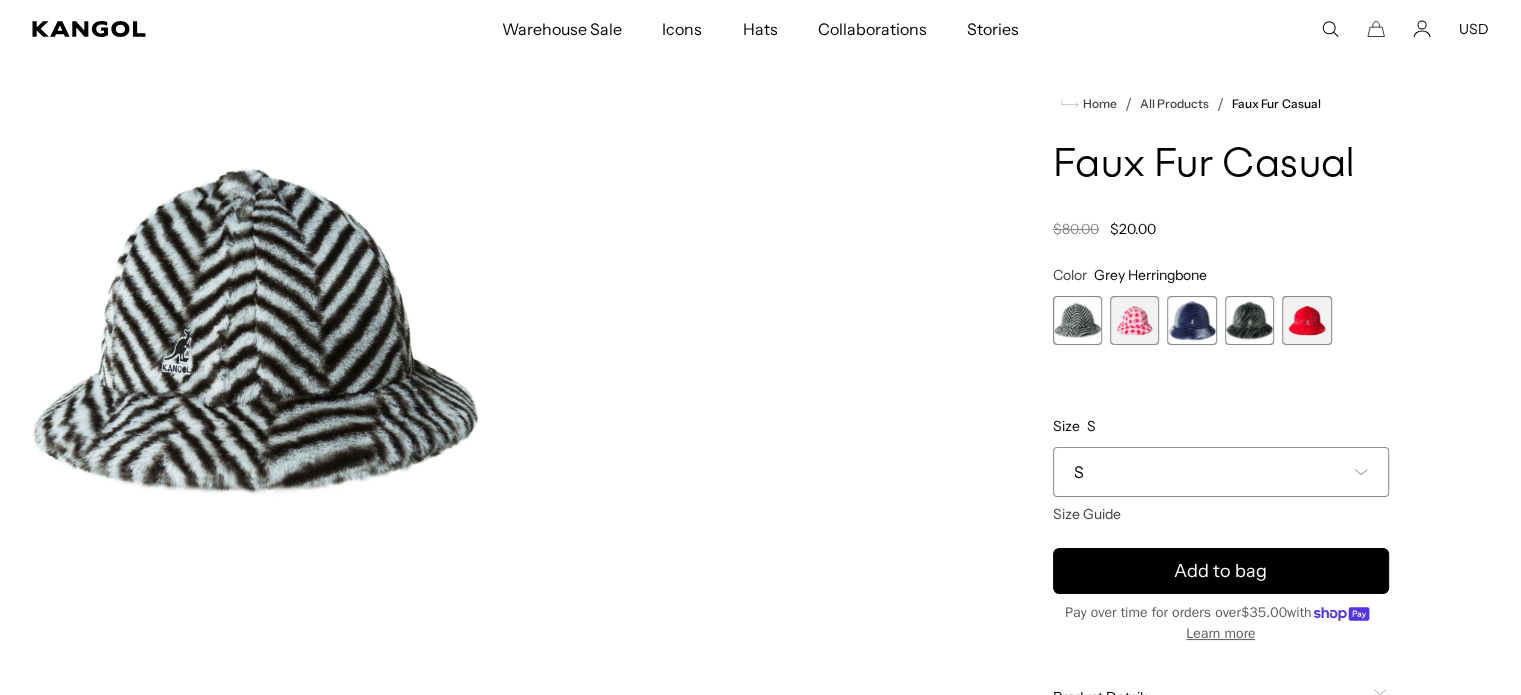 click 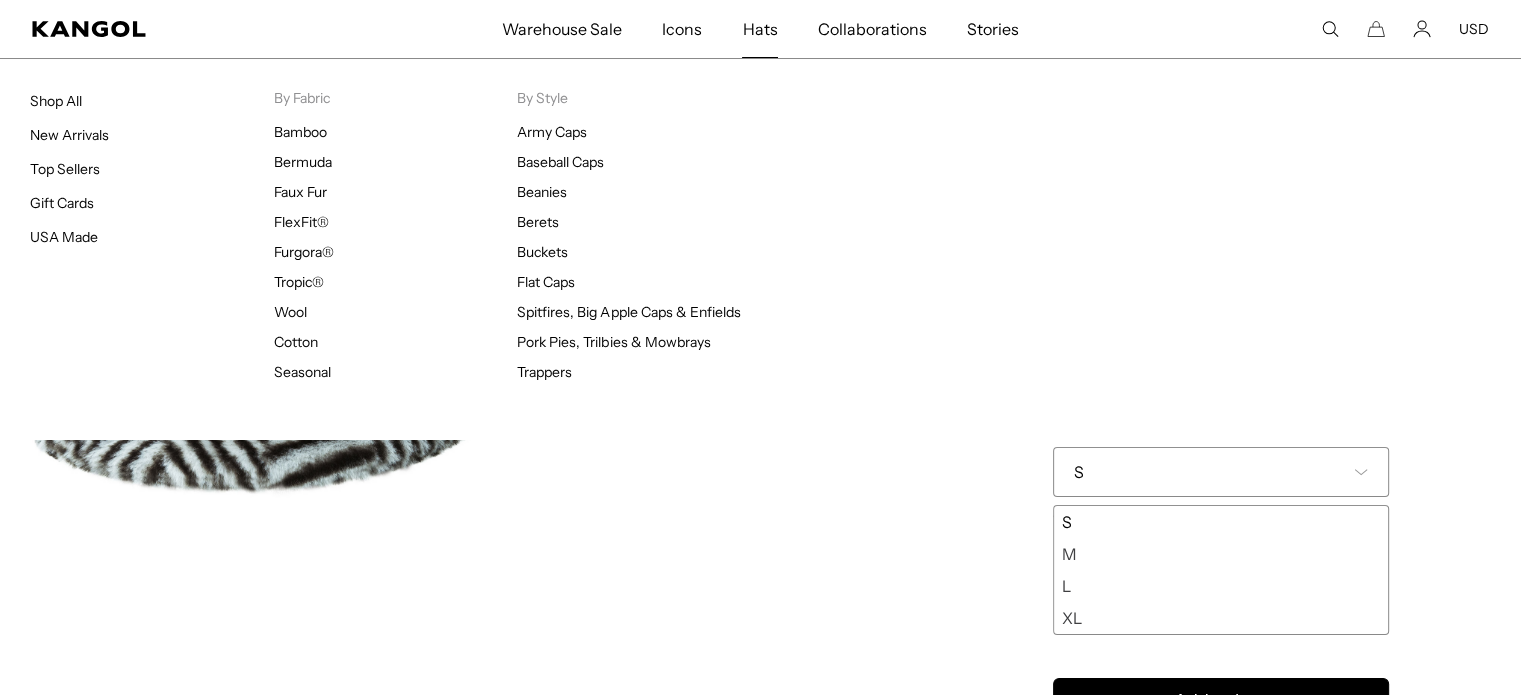 scroll, scrollTop: 0, scrollLeft: 412, axis: horizontal 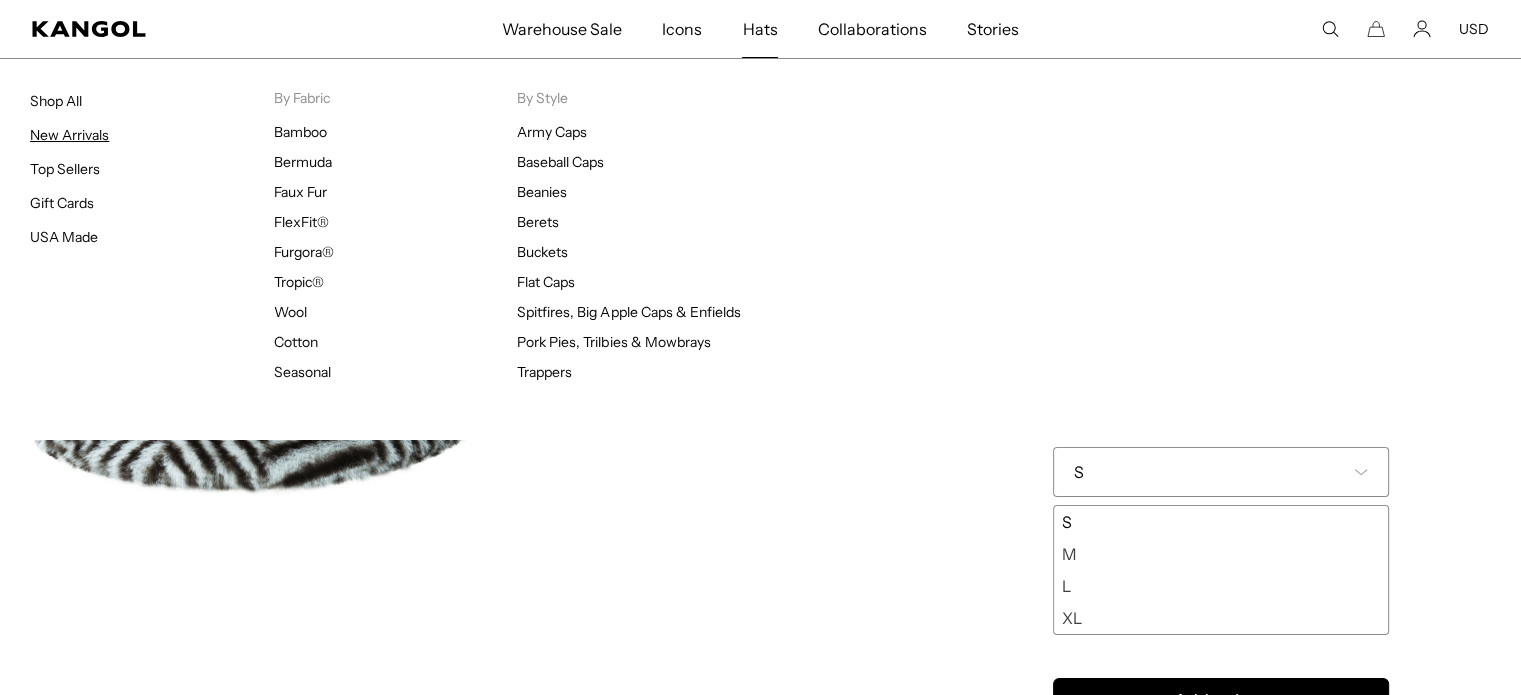click on "New Arrivals" at bounding box center (69, 135) 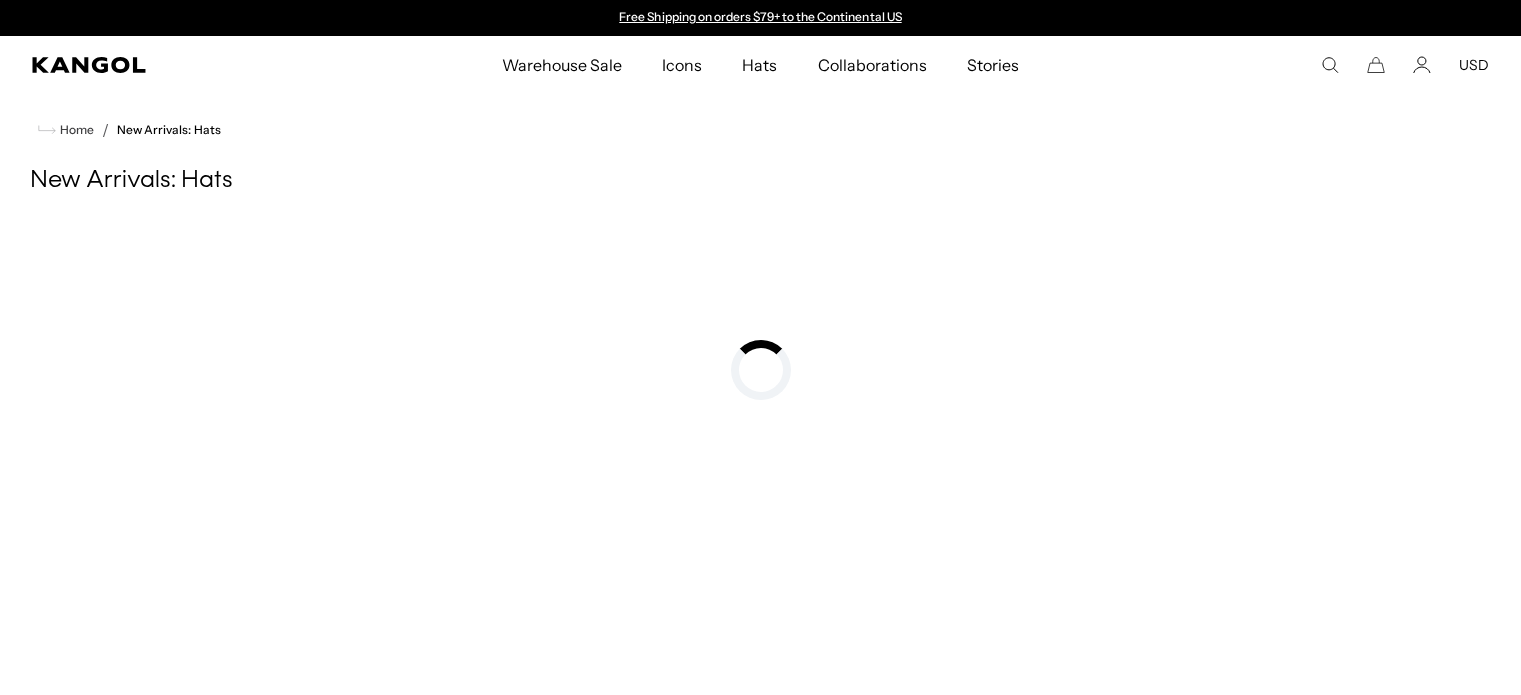 scroll, scrollTop: 0, scrollLeft: 0, axis: both 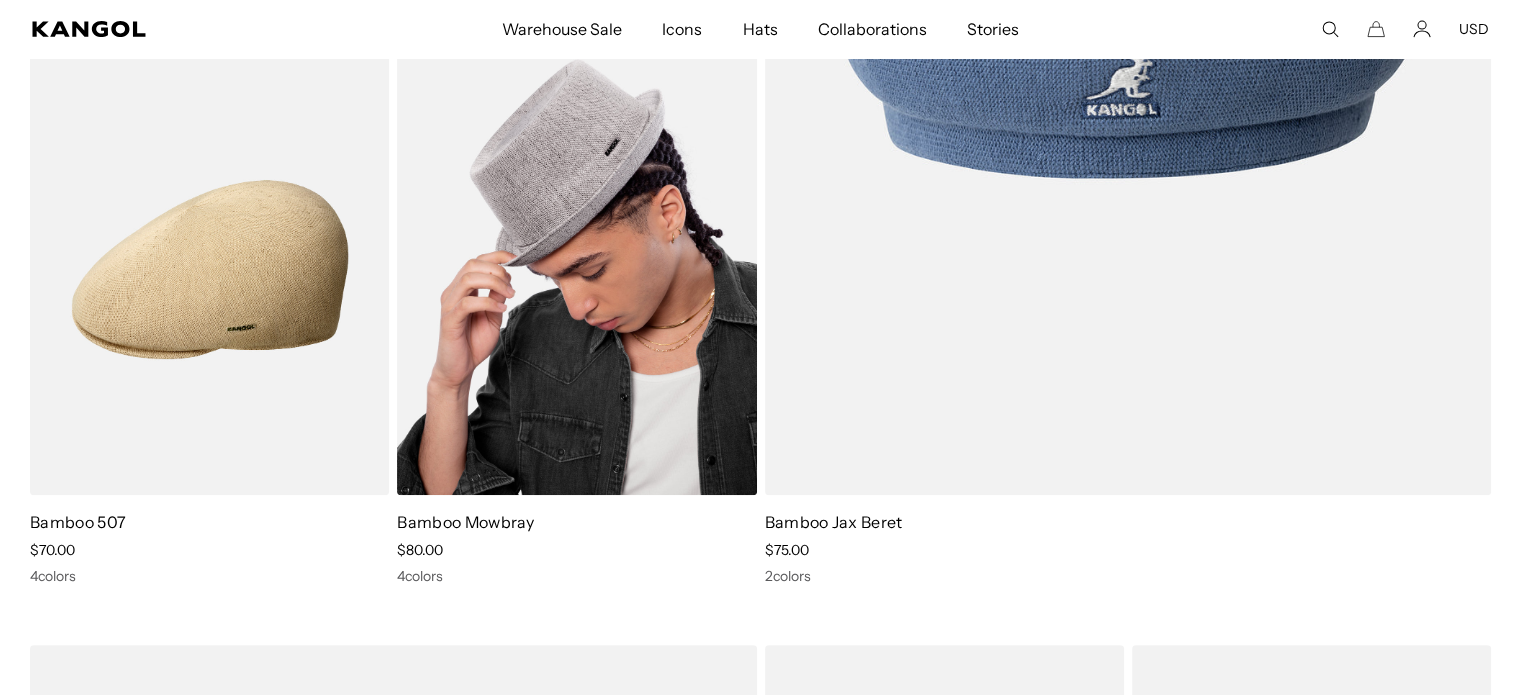 click at bounding box center [576, 269] 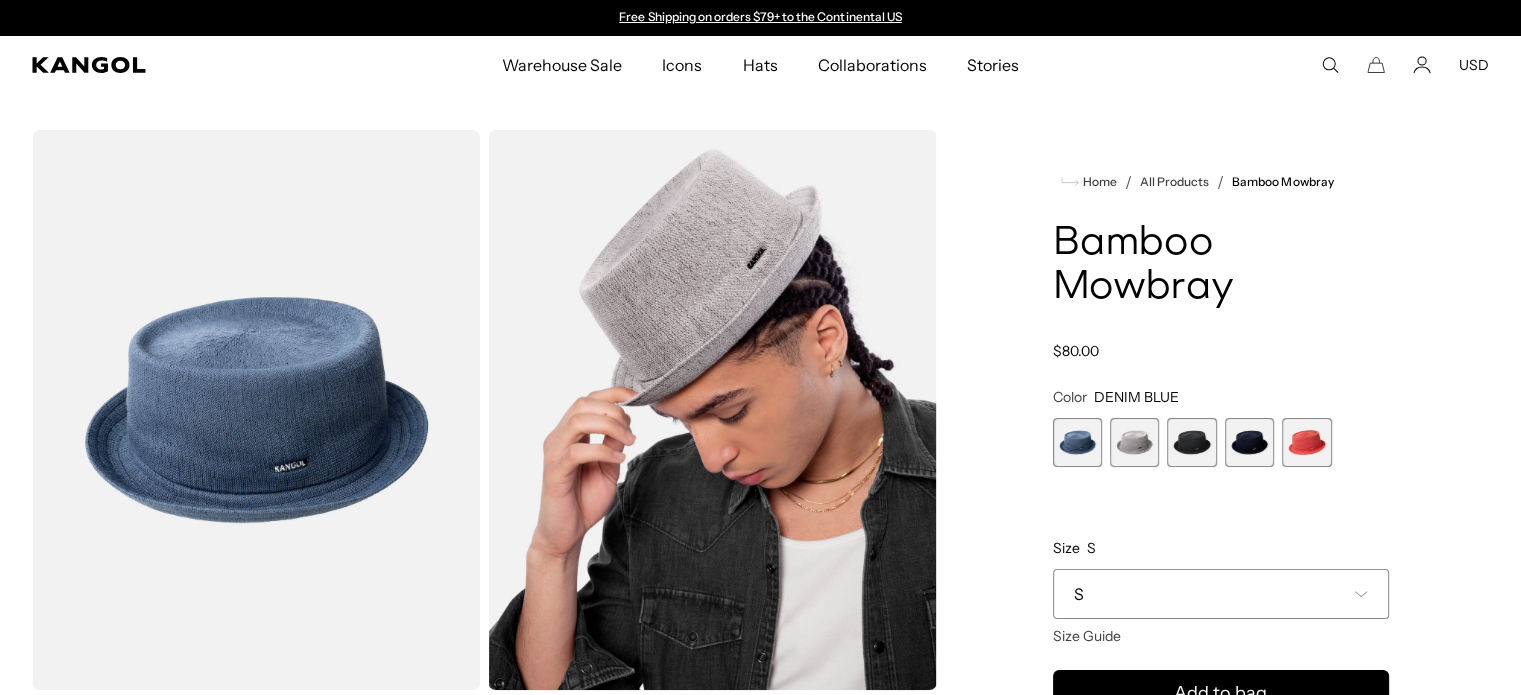 scroll, scrollTop: 0, scrollLeft: 0, axis: both 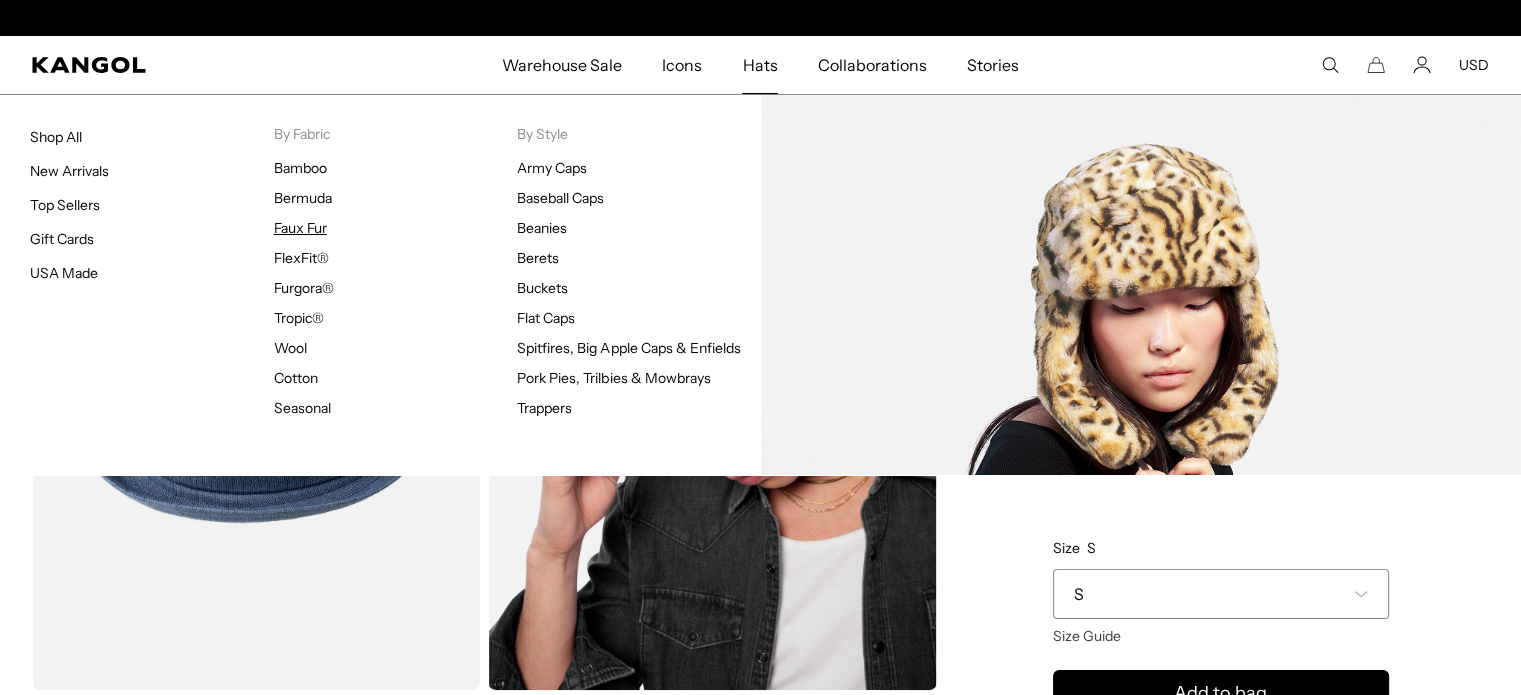 click on "Faux Fur" at bounding box center (300, 228) 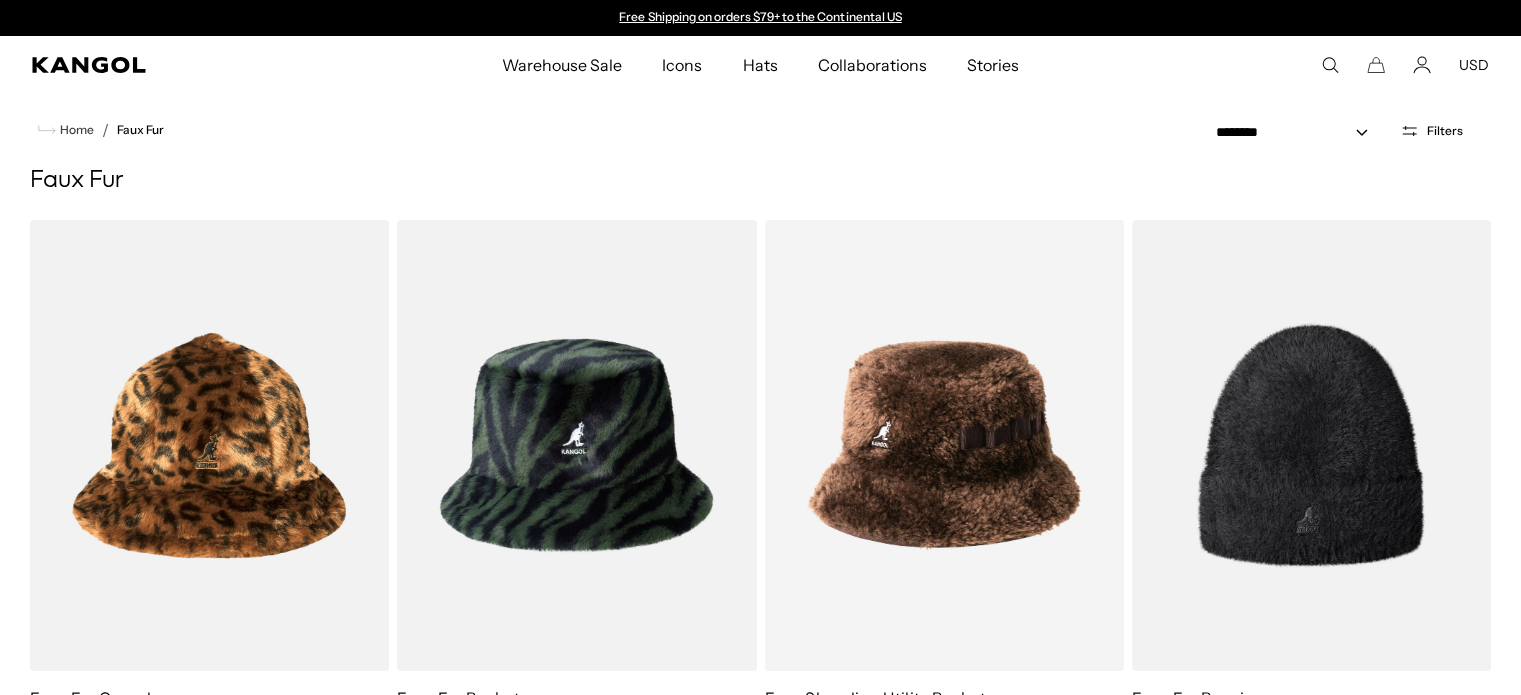 scroll, scrollTop: 0, scrollLeft: 0, axis: both 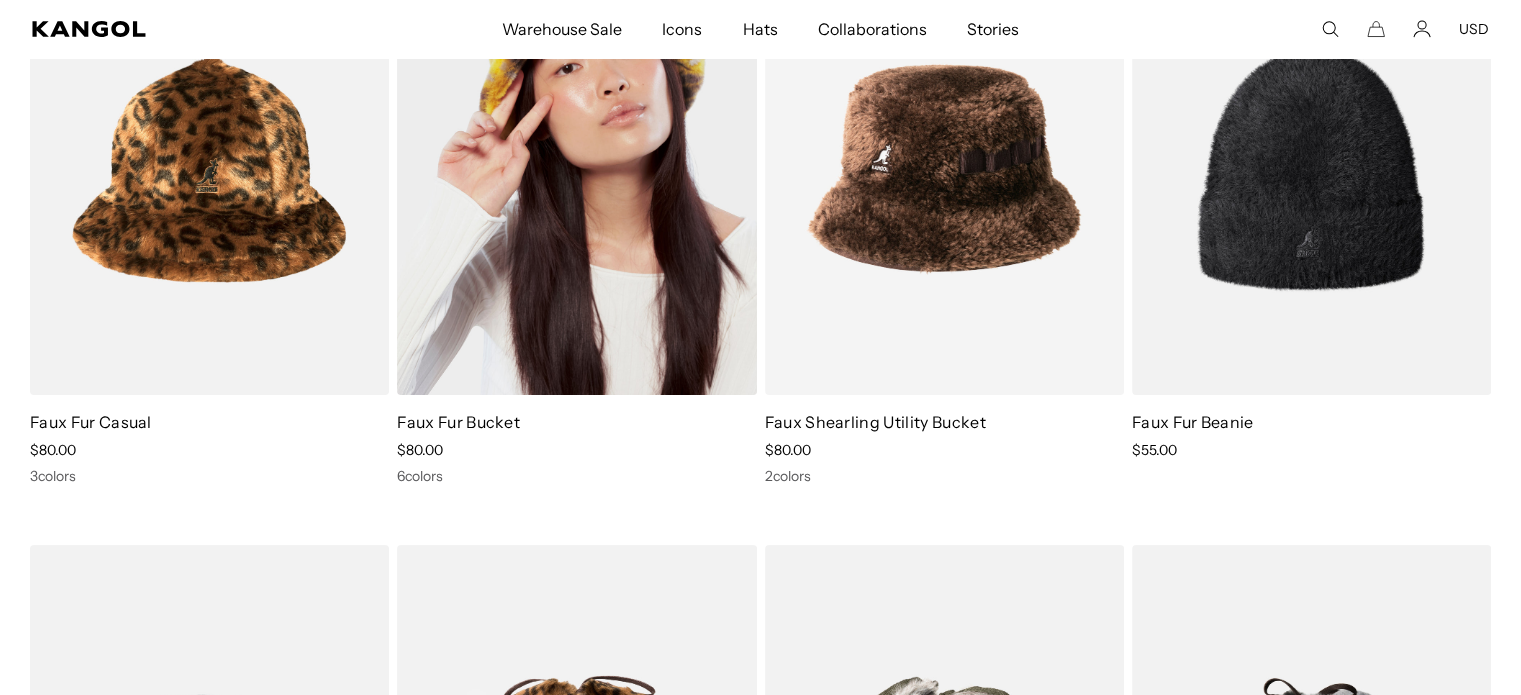 click at bounding box center (576, 169) 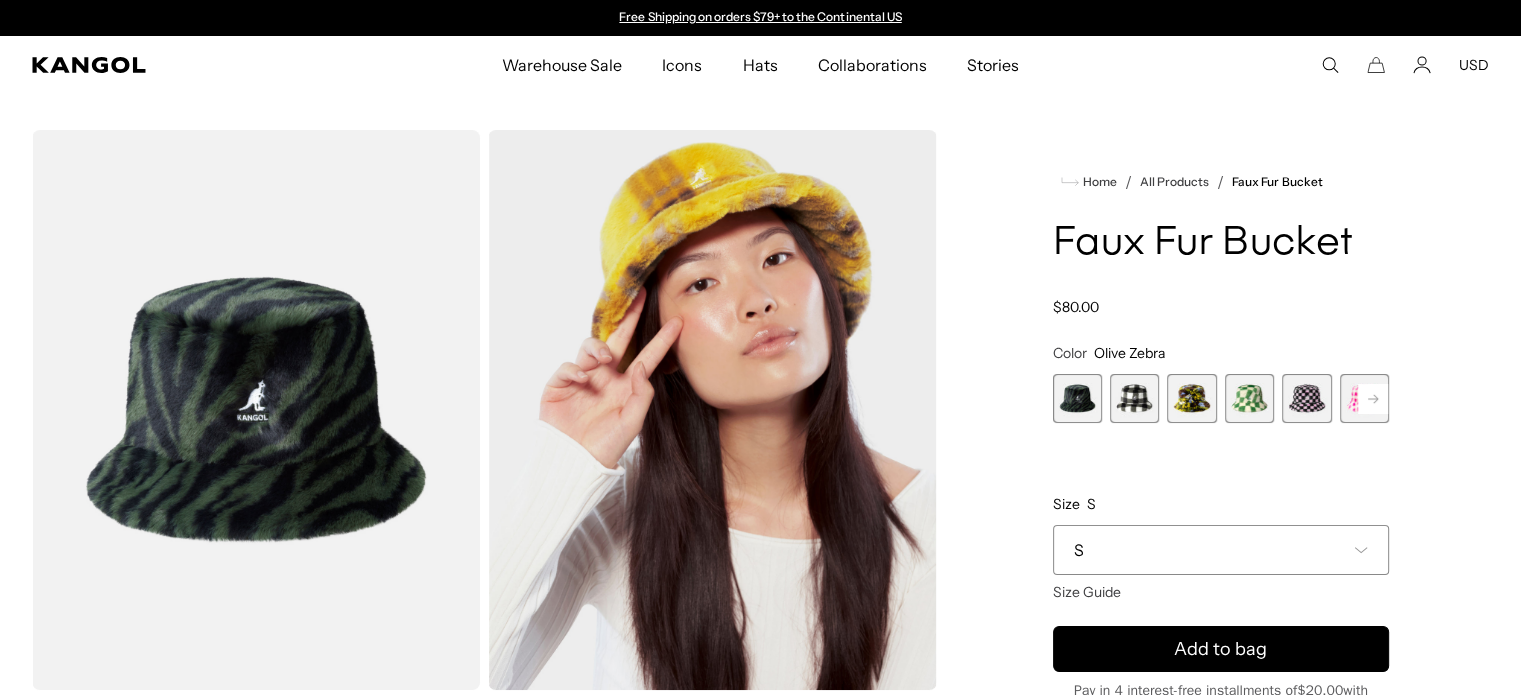 scroll, scrollTop: 0, scrollLeft: 0, axis: both 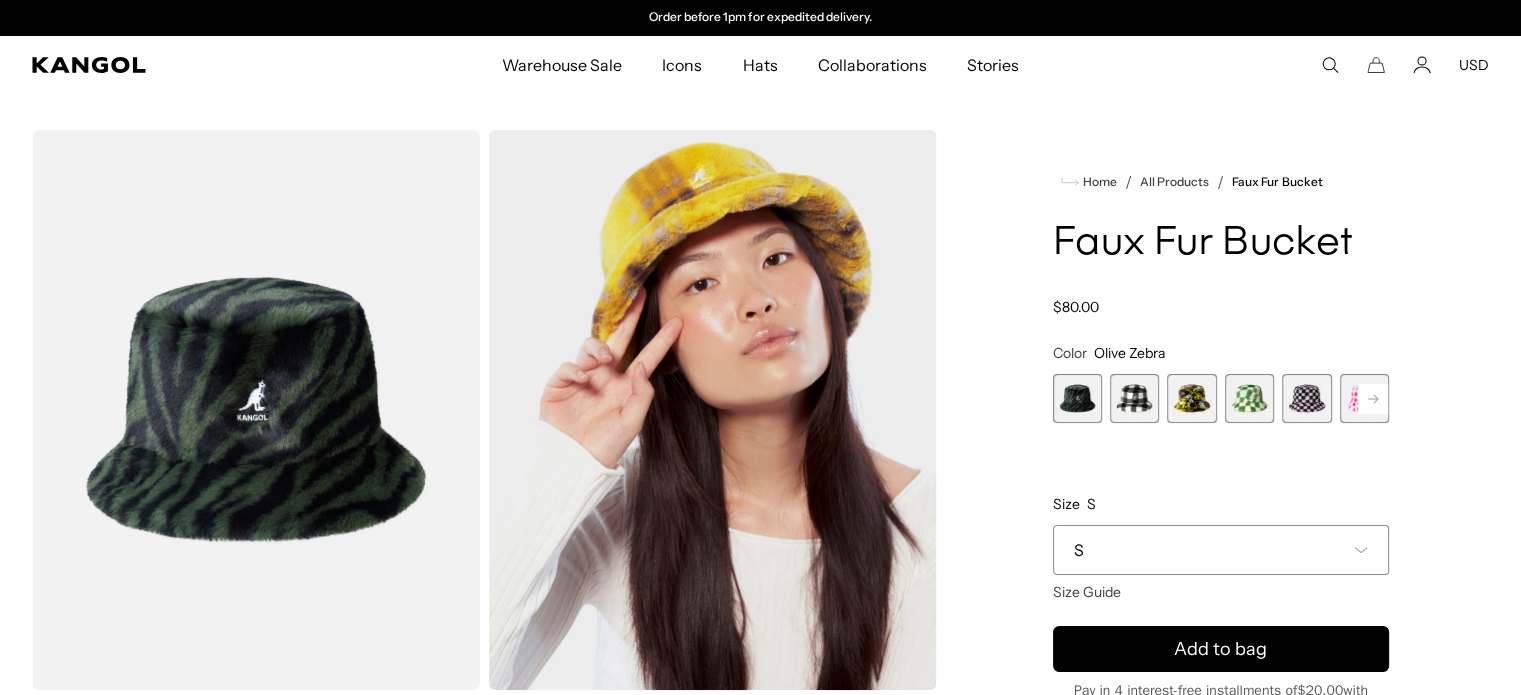 click 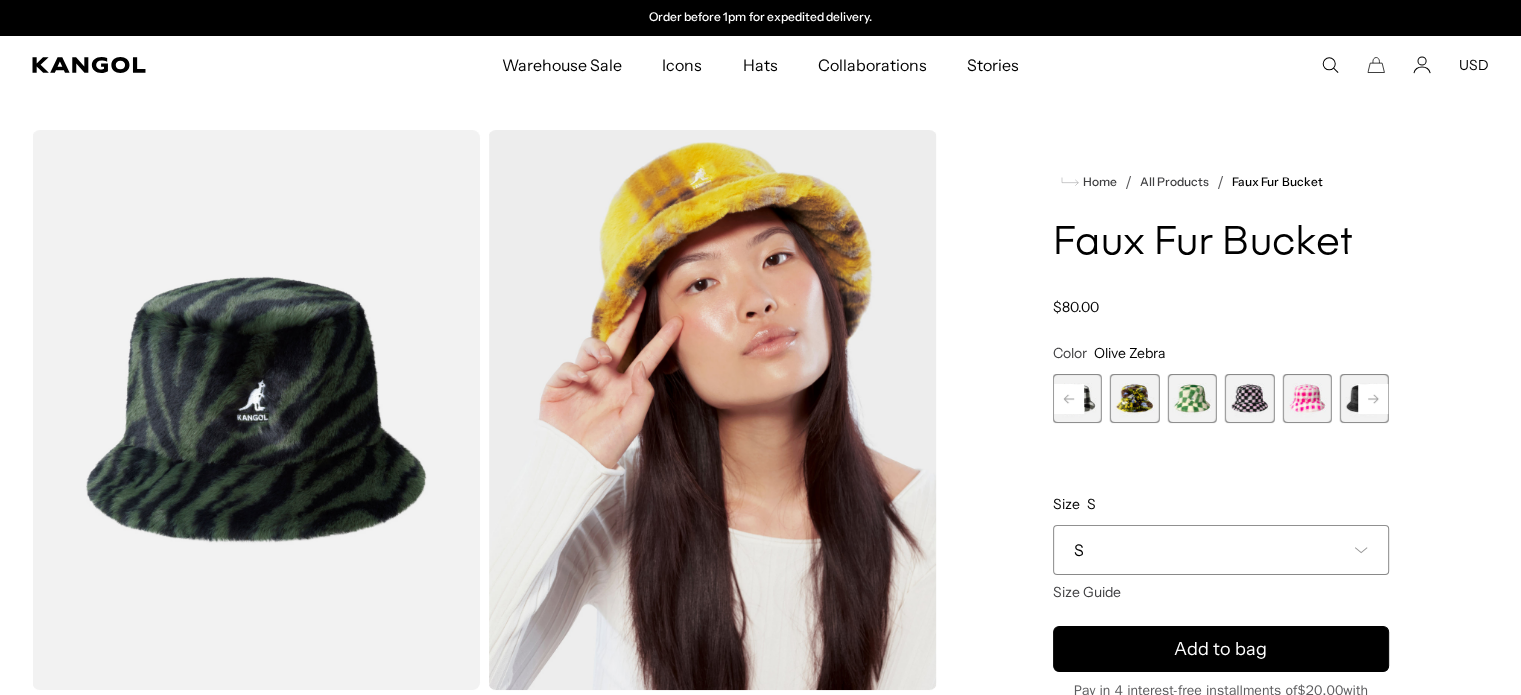 click 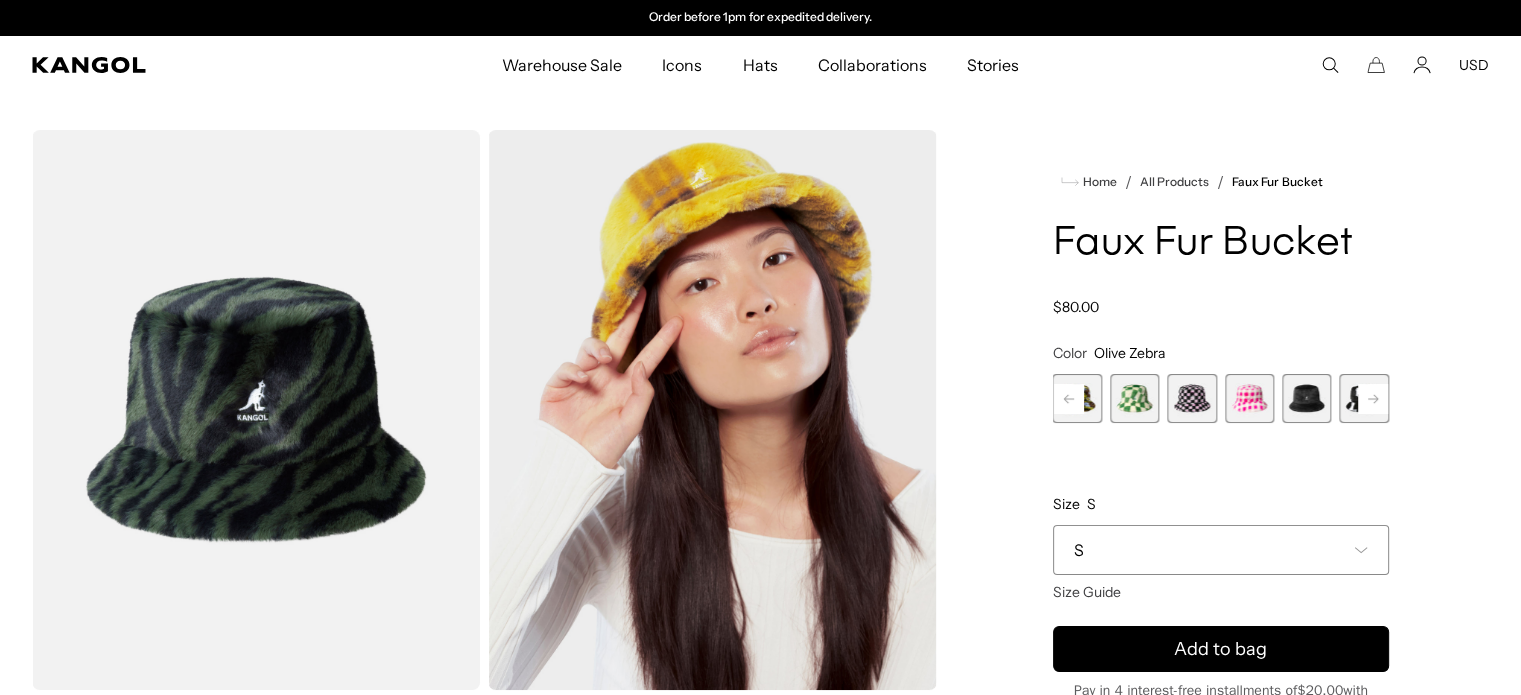 click 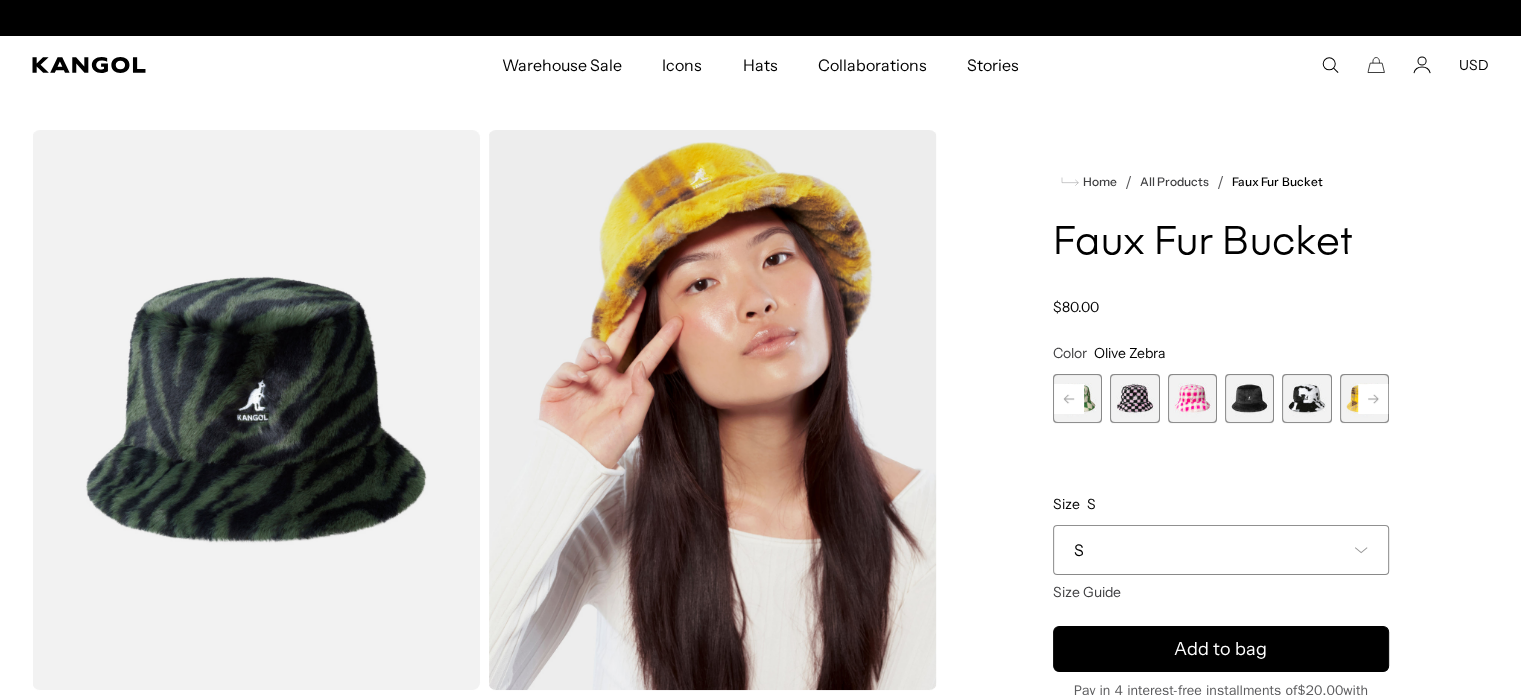 scroll, scrollTop: 0, scrollLeft: 0, axis: both 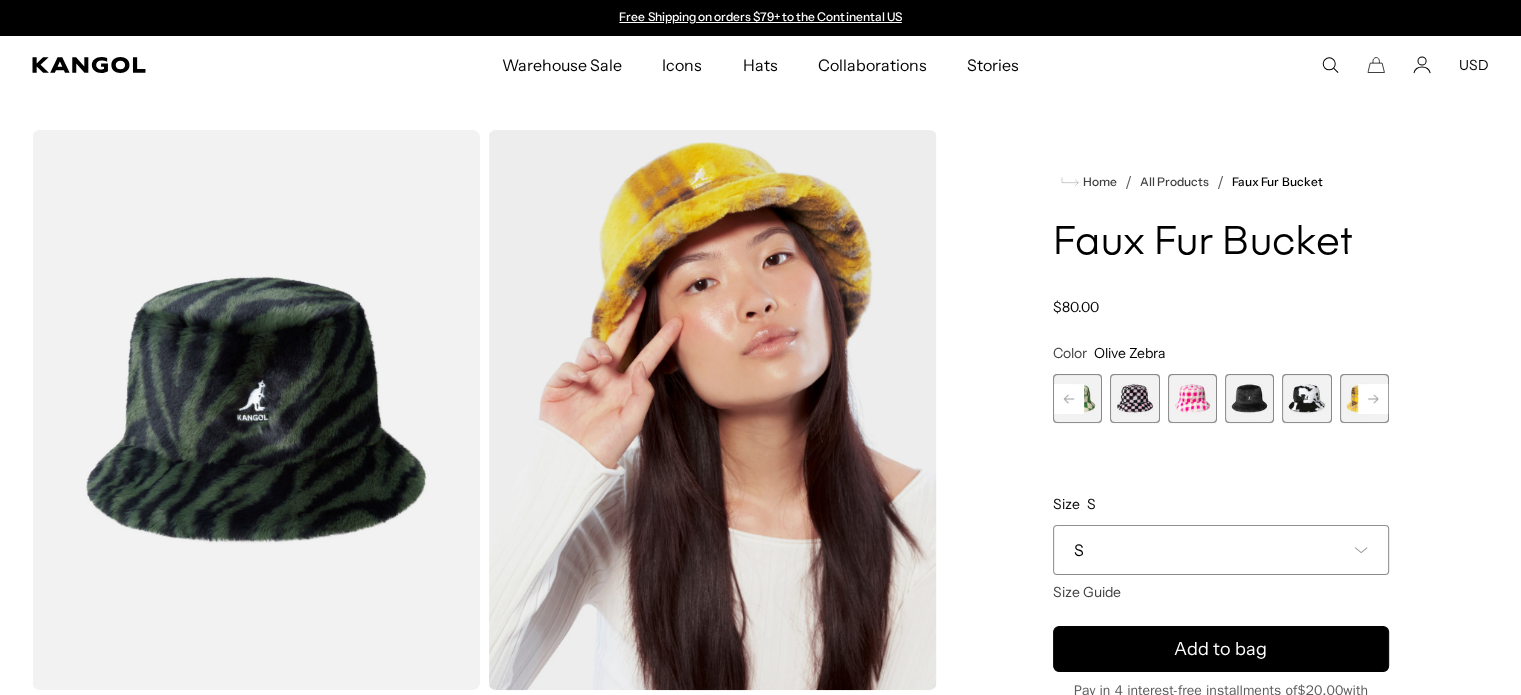 click at bounding box center [1306, 398] 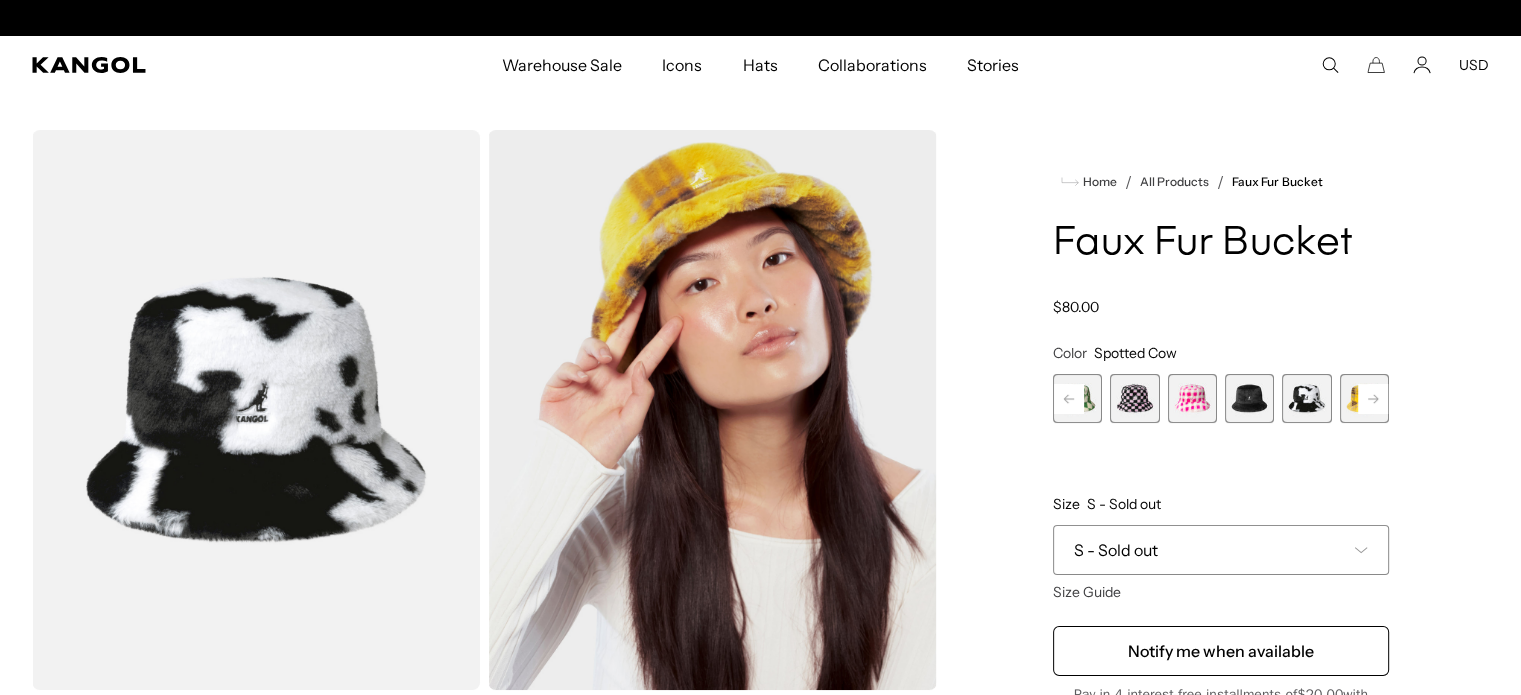 scroll, scrollTop: 0, scrollLeft: 412, axis: horizontal 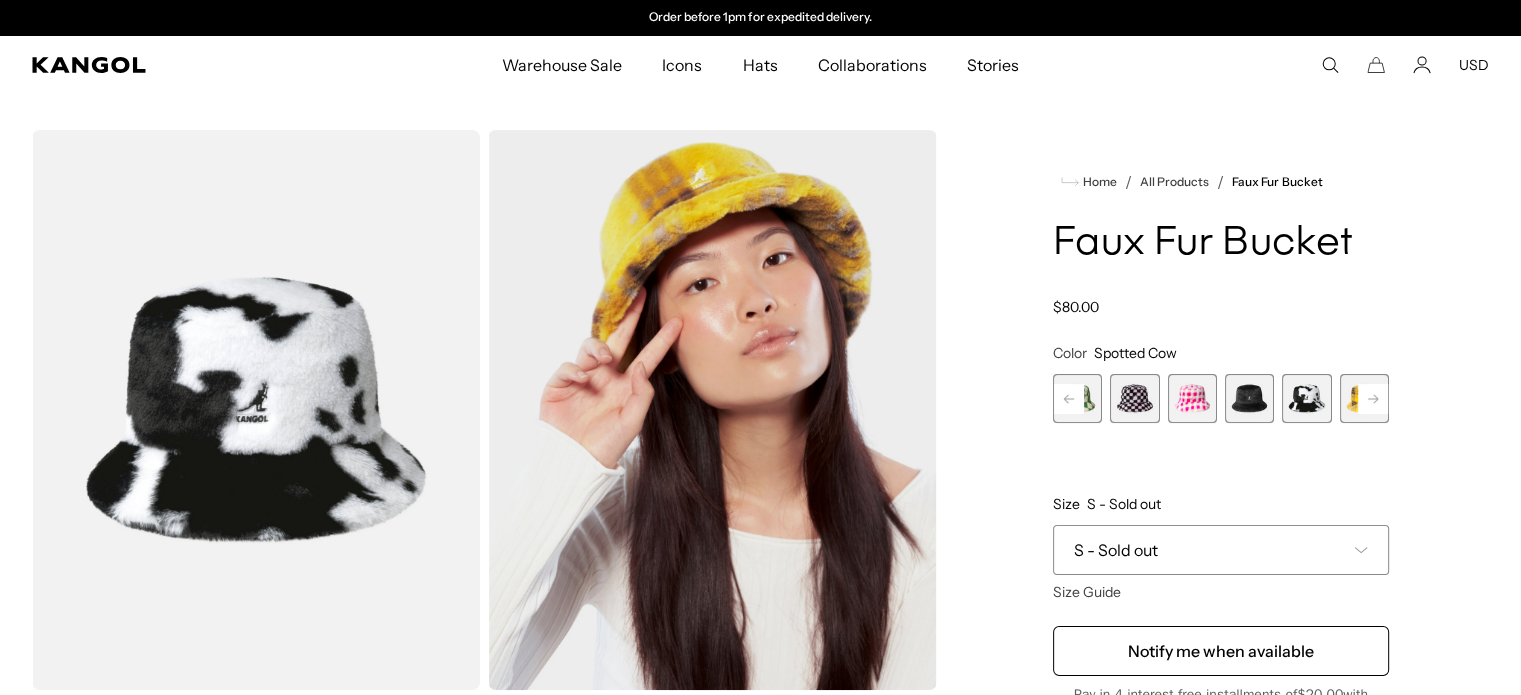 click at bounding box center [1364, 398] 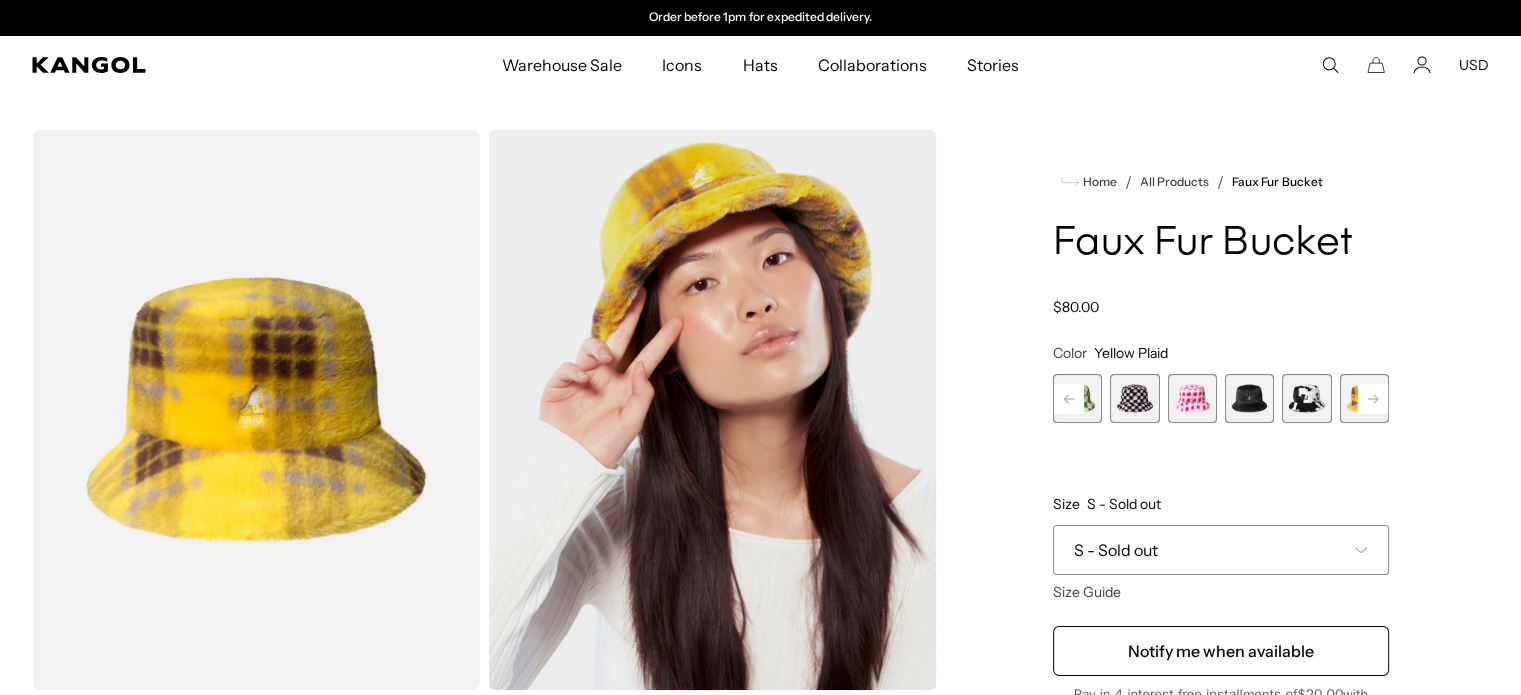 click at bounding box center (1191, 398) 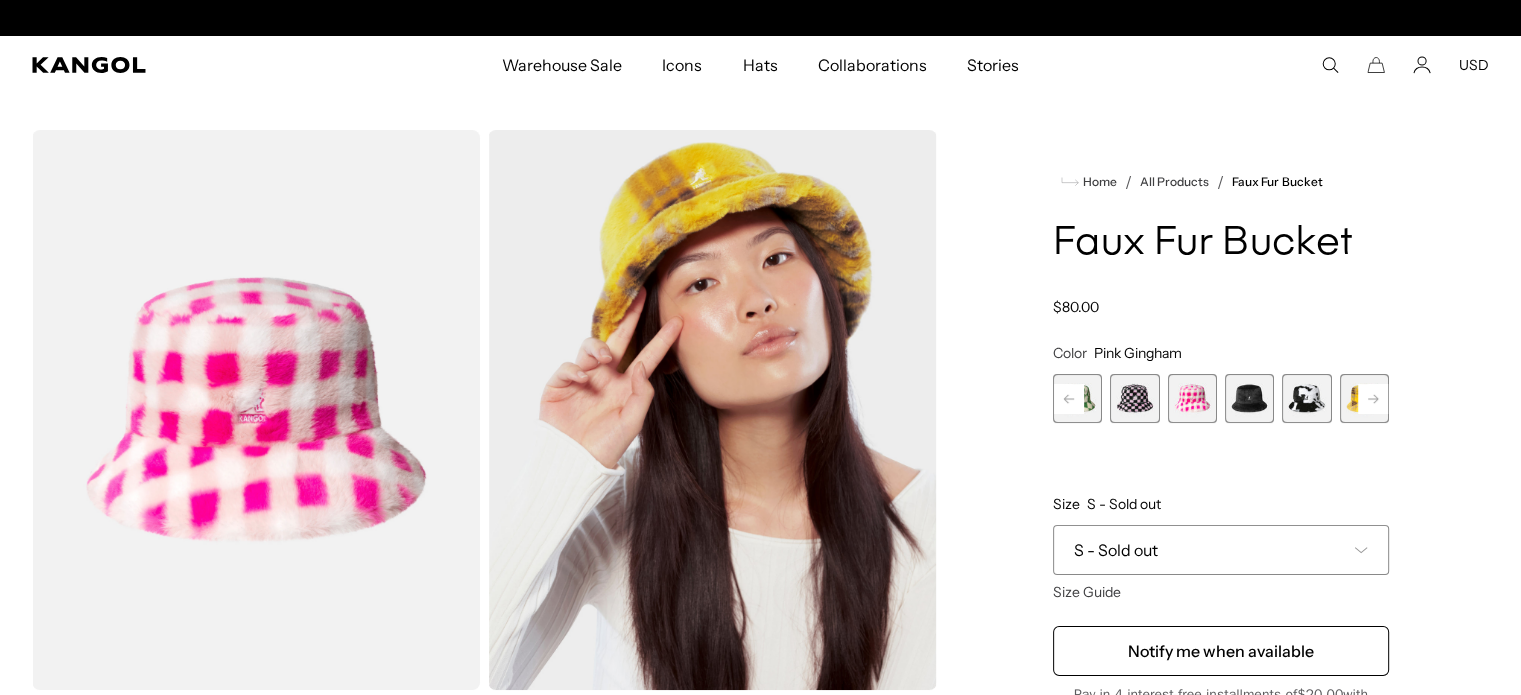 scroll, scrollTop: 0, scrollLeft: 0, axis: both 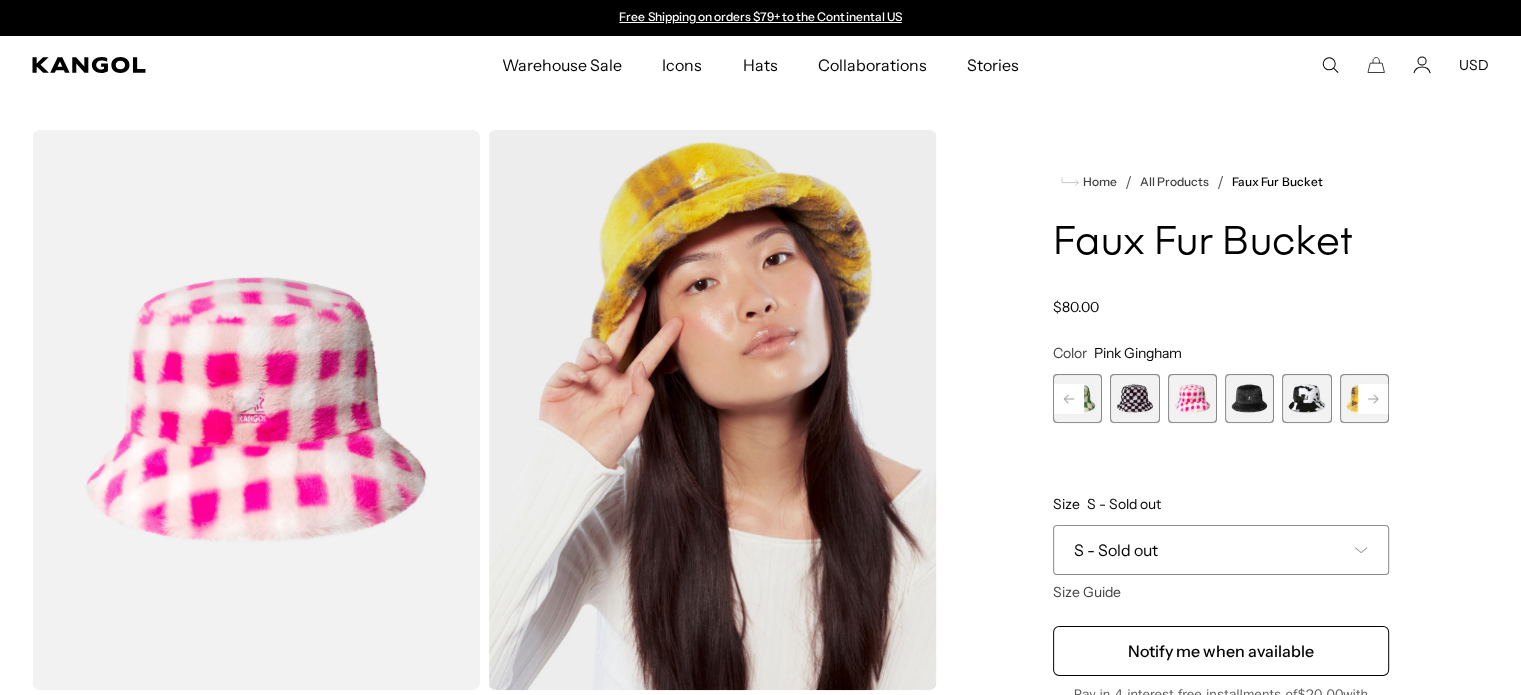 click on "S - Sold out" at bounding box center [1221, 550] 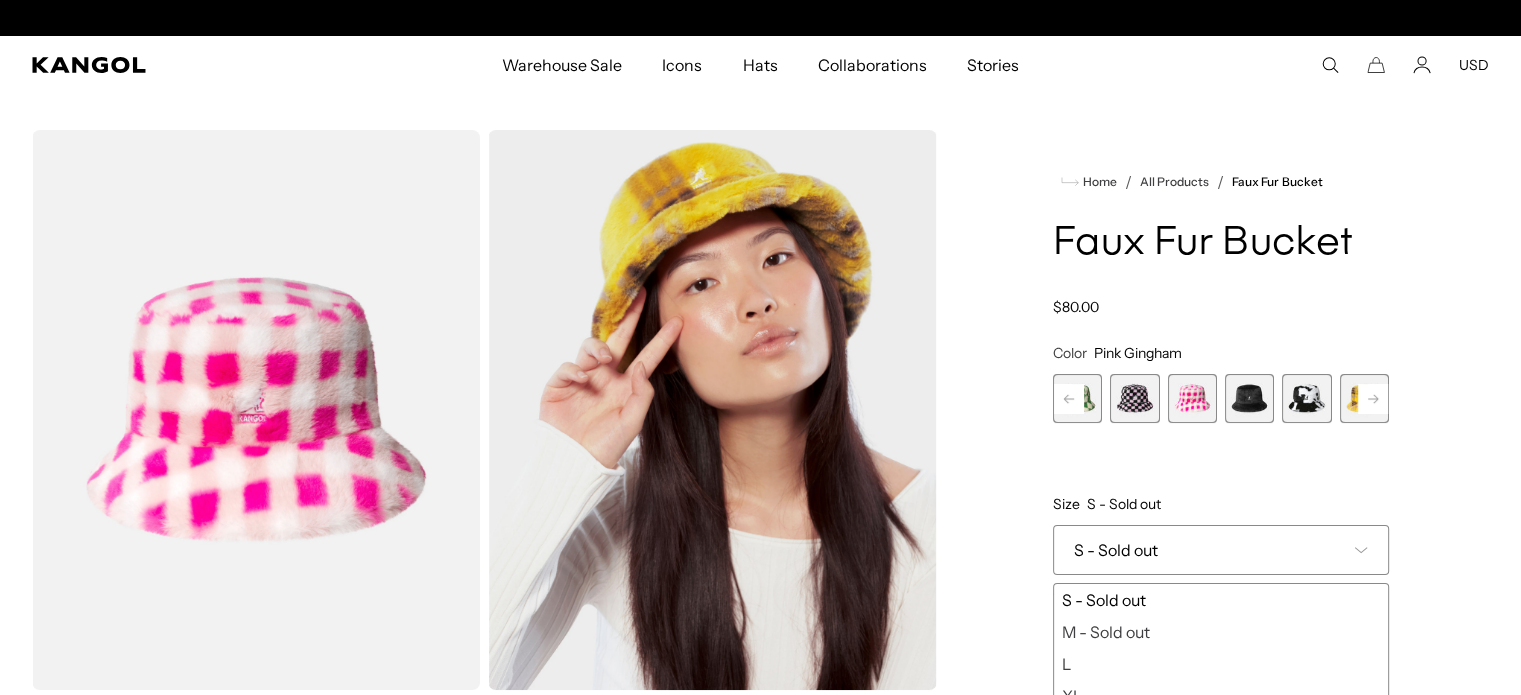 scroll, scrollTop: 0, scrollLeft: 412, axis: horizontal 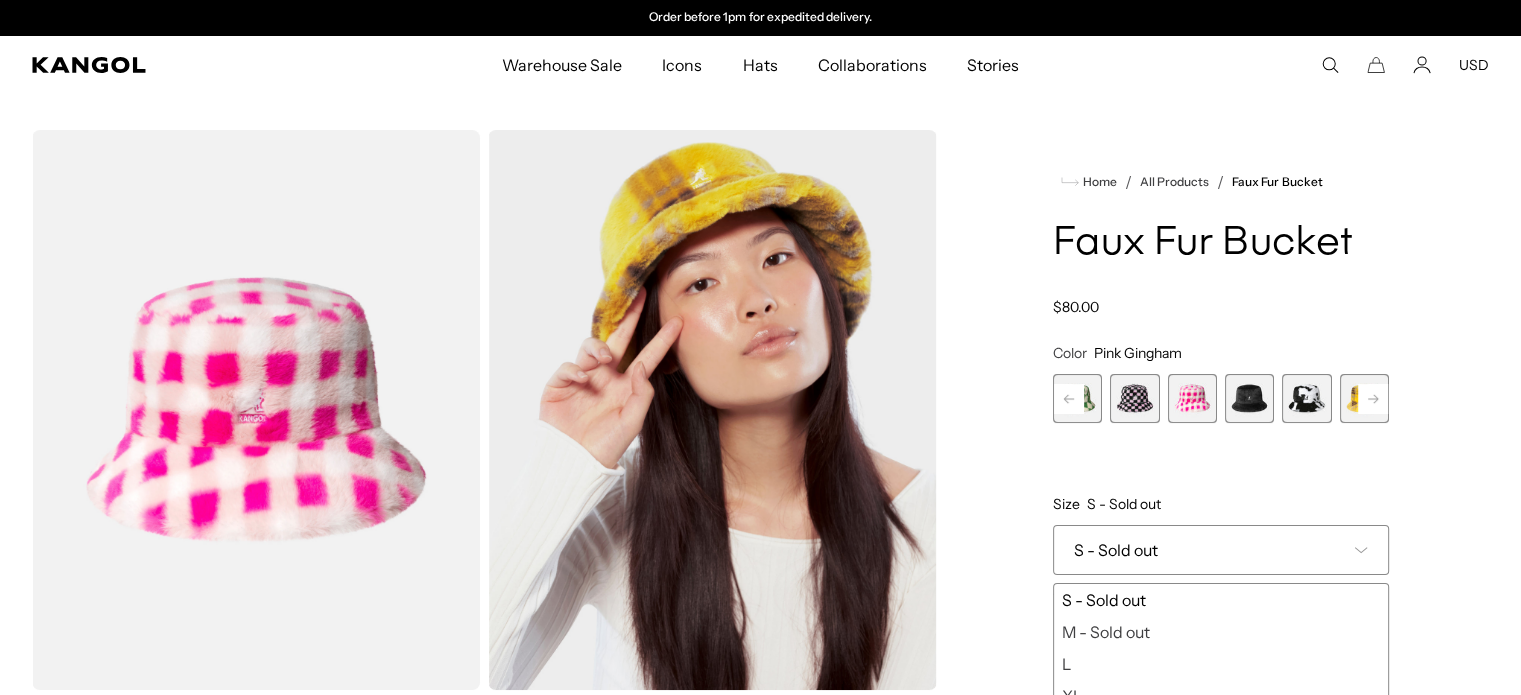 click 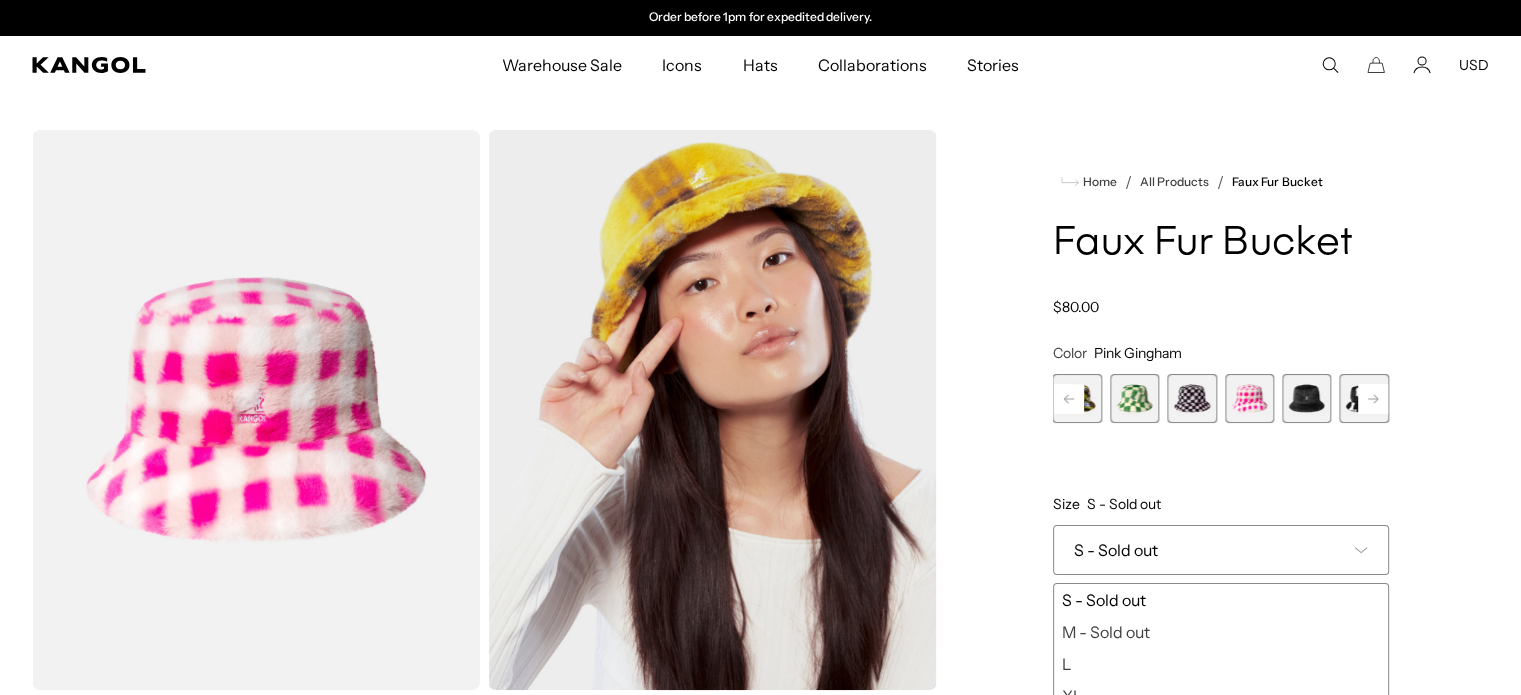 click 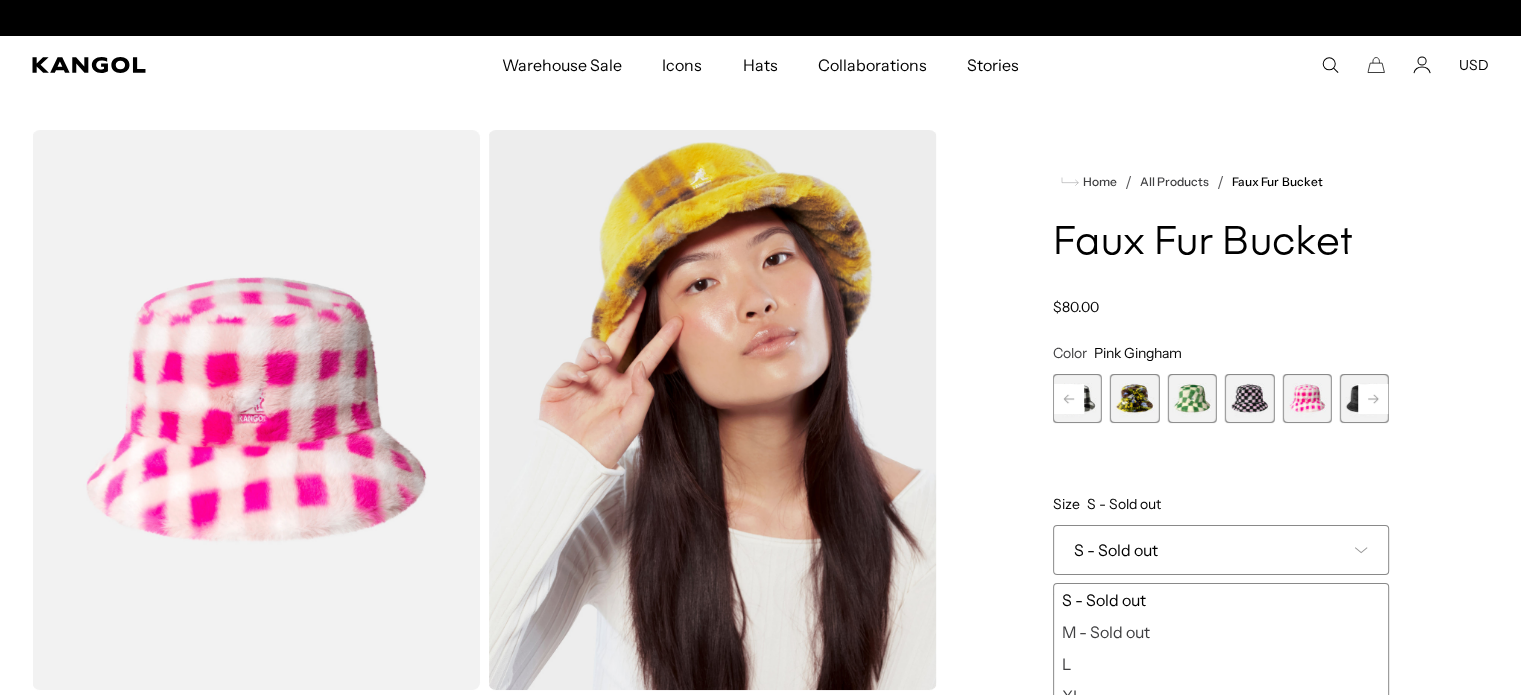 scroll, scrollTop: 0, scrollLeft: 0, axis: both 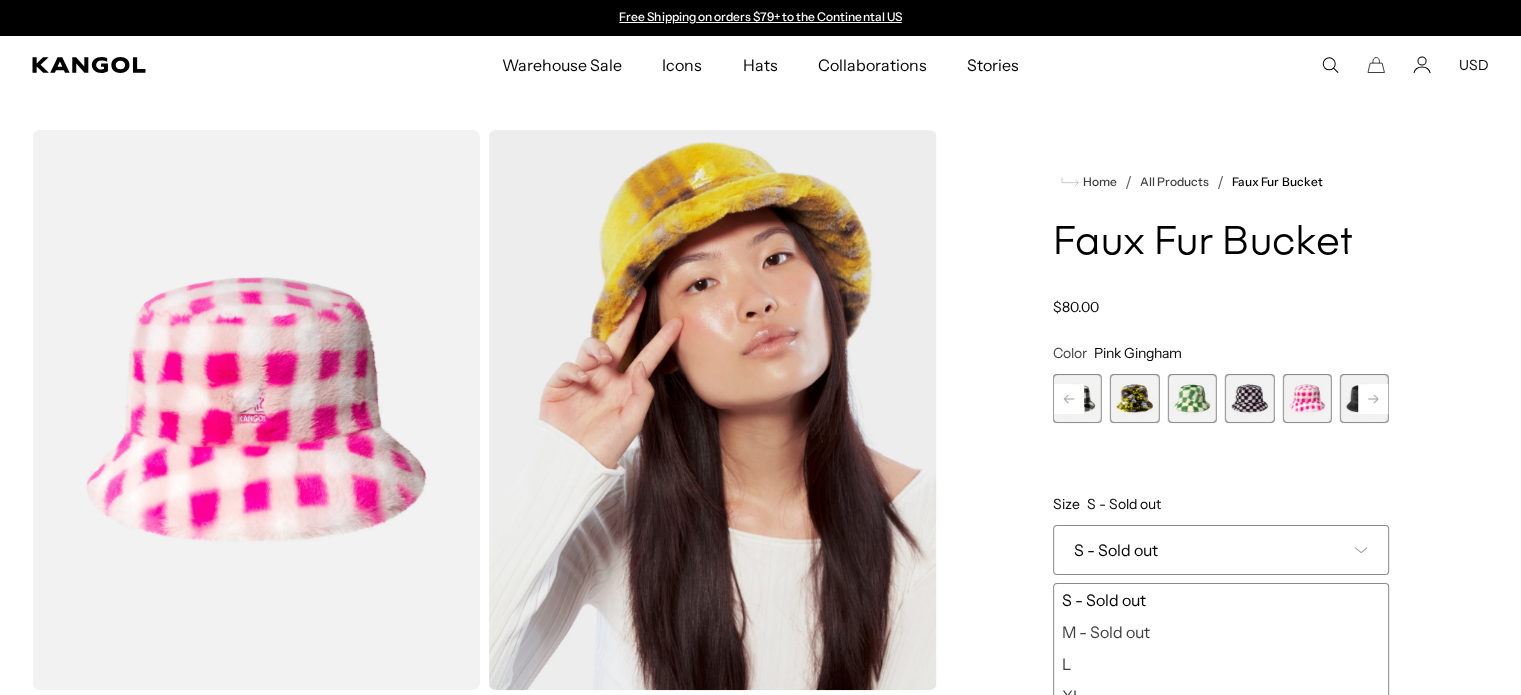 click at bounding box center [1134, 398] 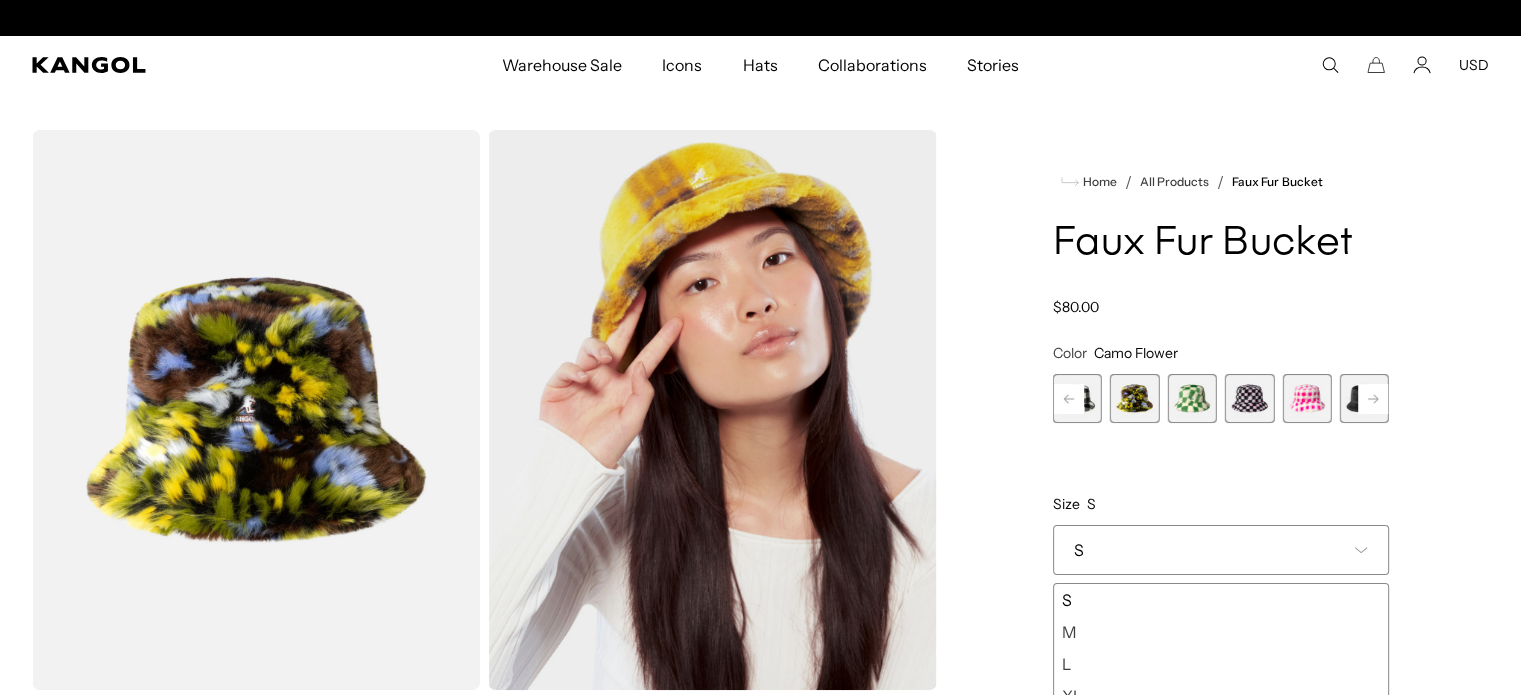 scroll, scrollTop: 0, scrollLeft: 412, axis: horizontal 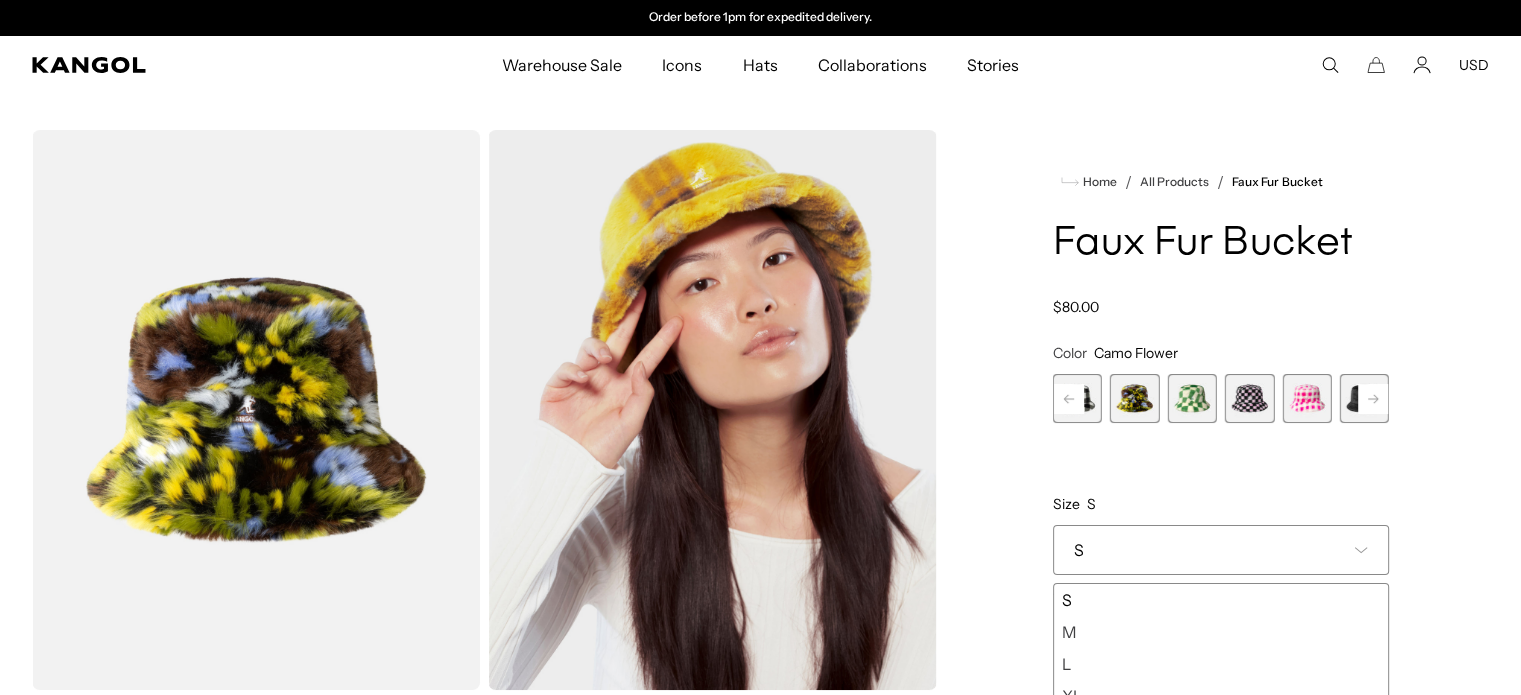 click 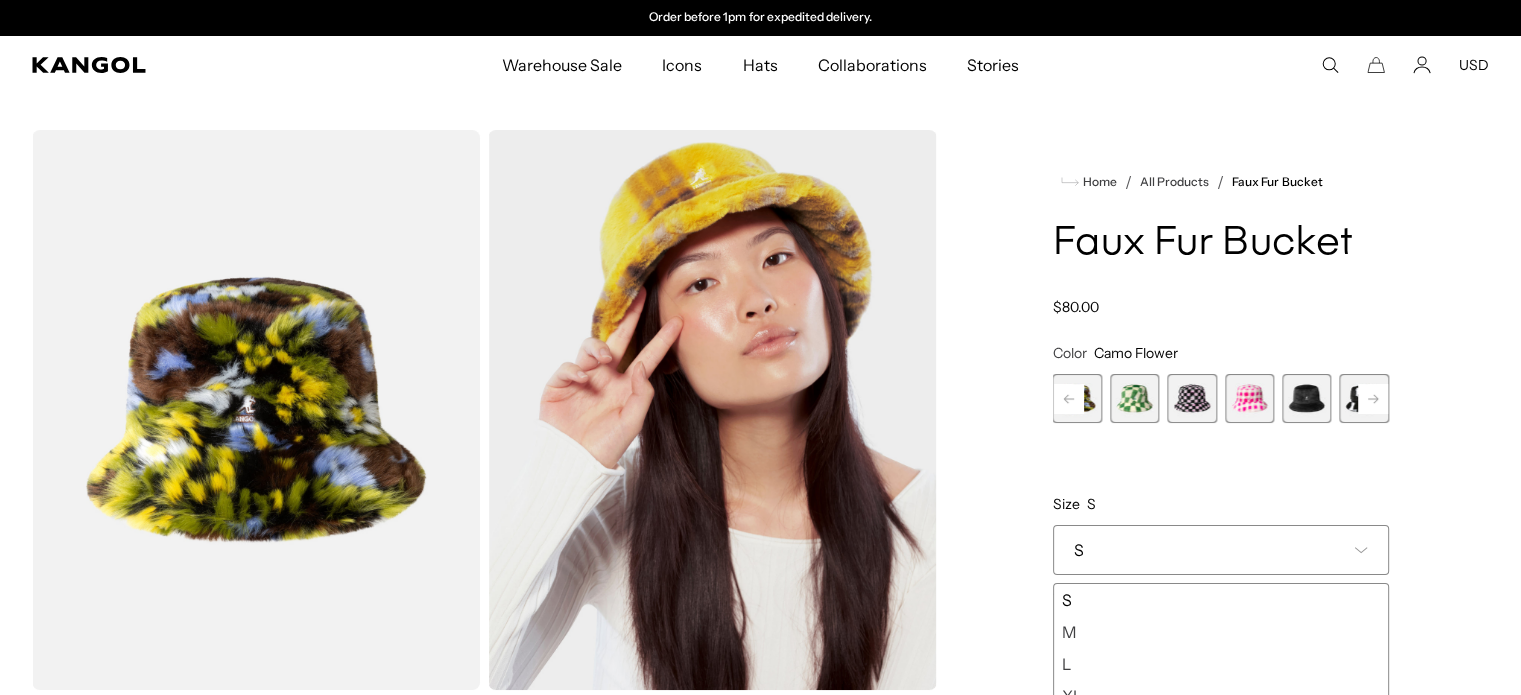 click 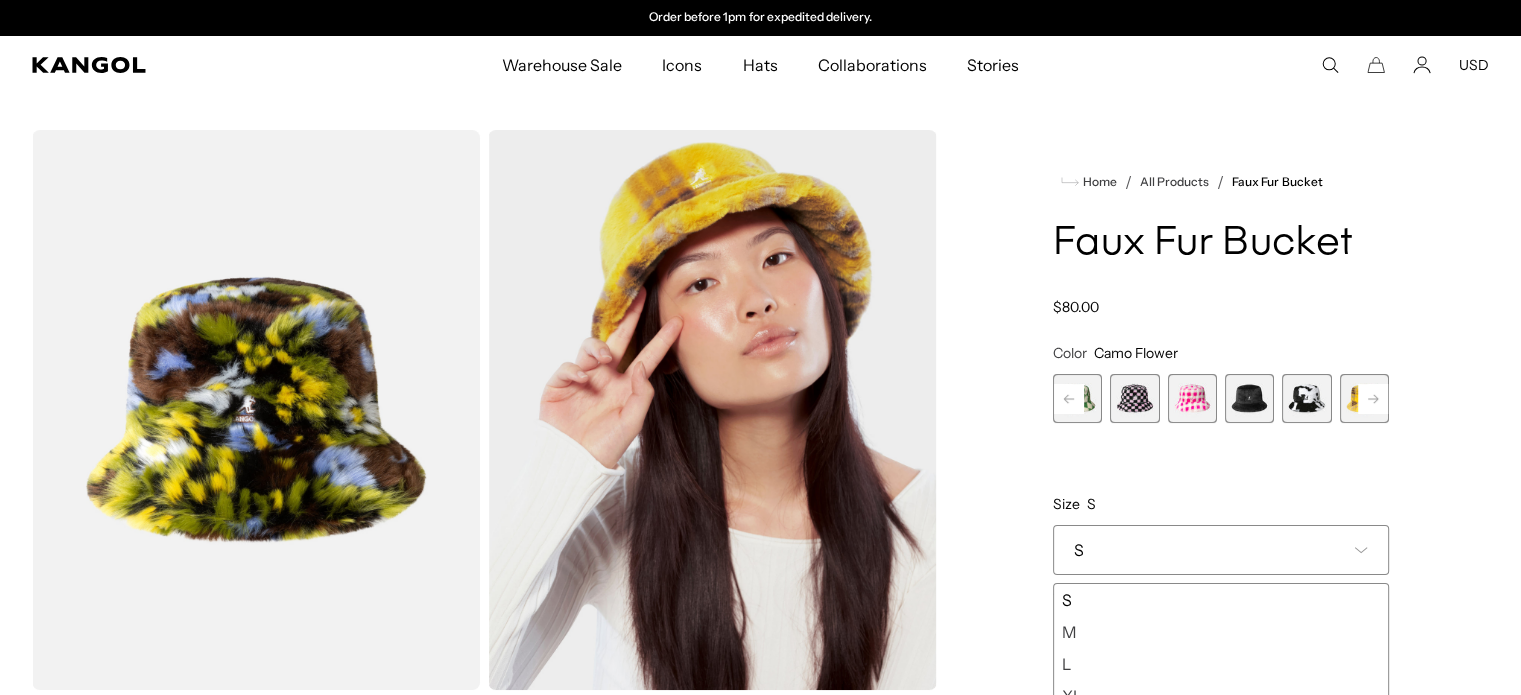 click 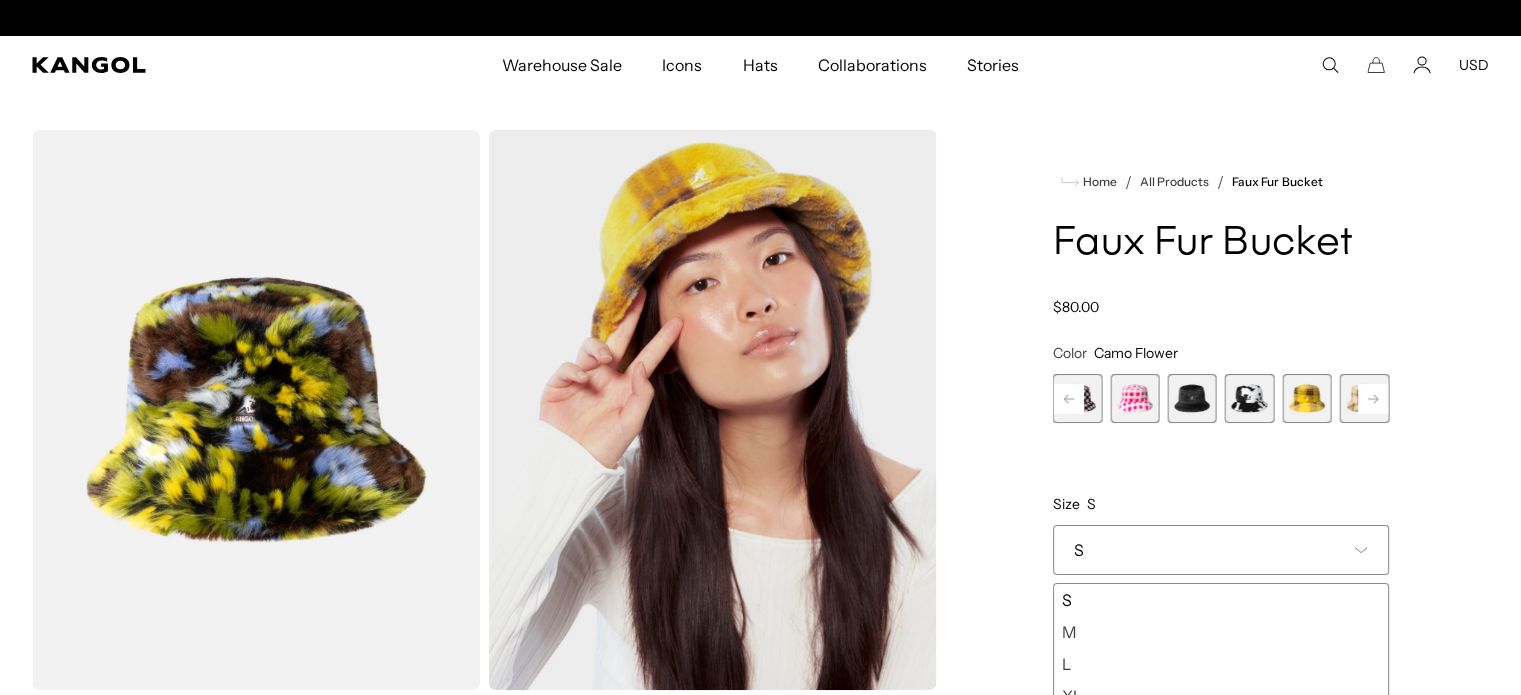 click 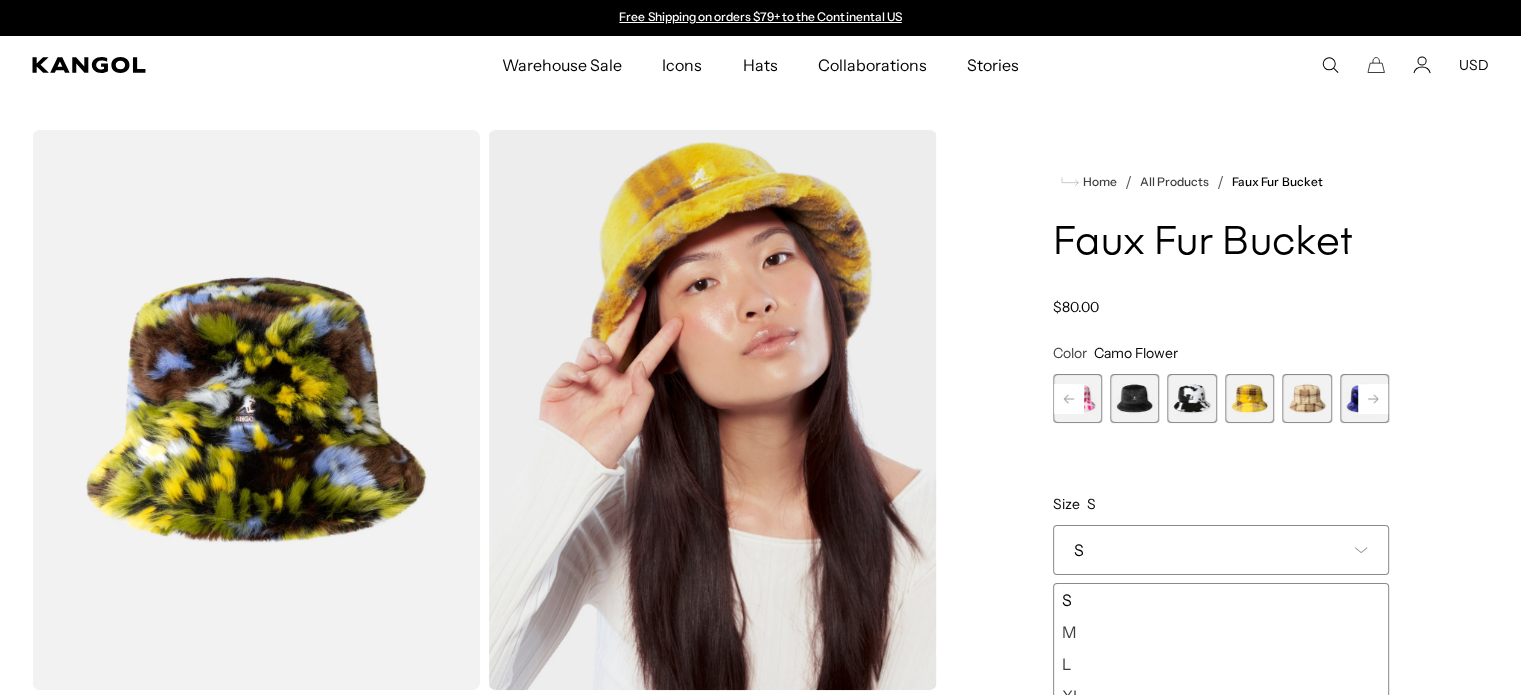 click at bounding box center [1306, 398] 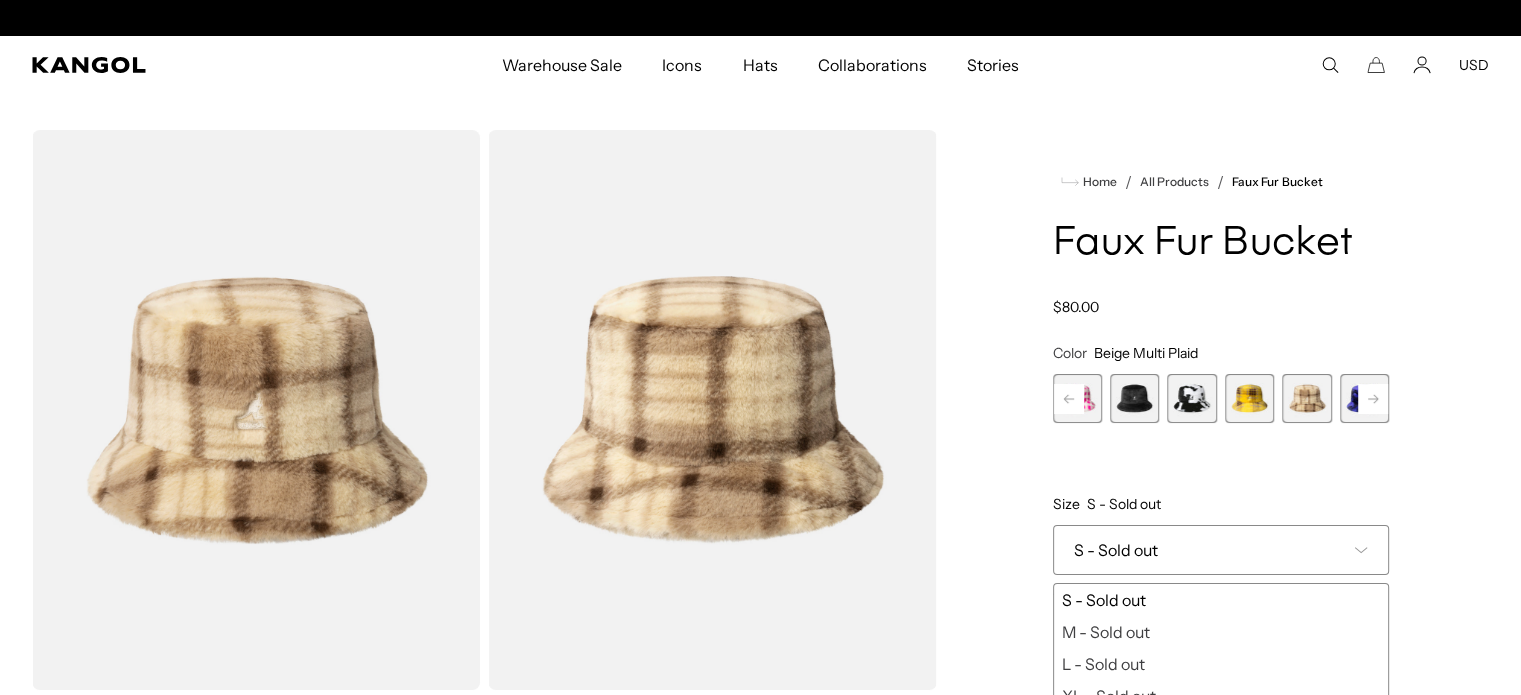 scroll, scrollTop: 0, scrollLeft: 412, axis: horizontal 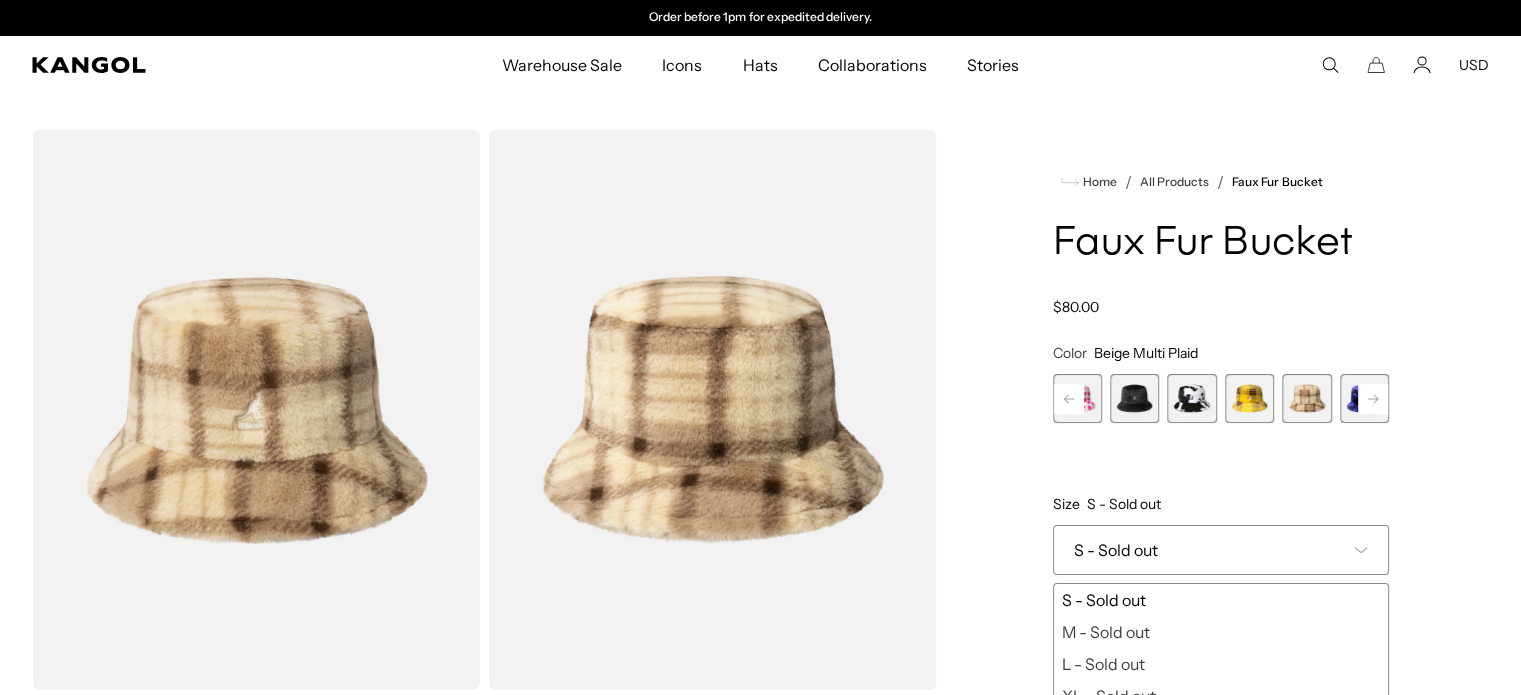 click 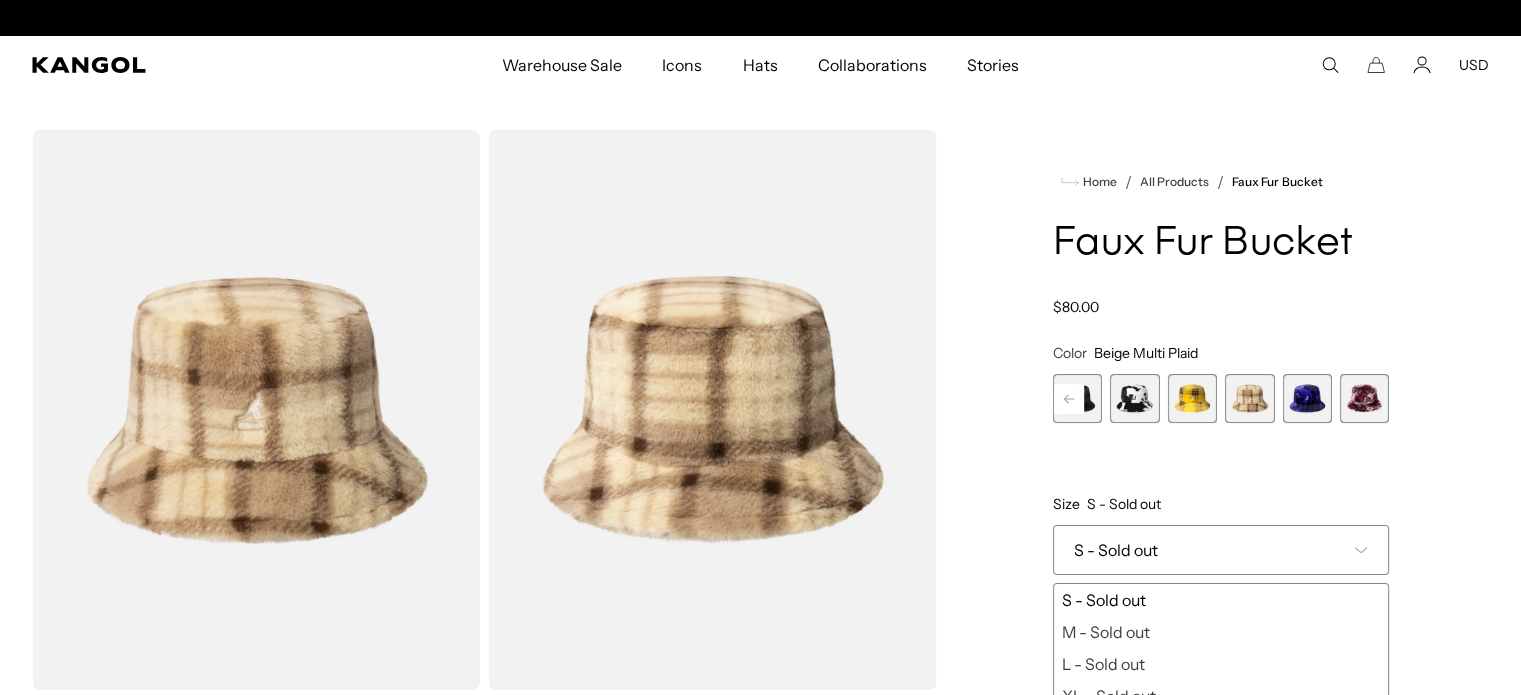 click at bounding box center (1364, 398) 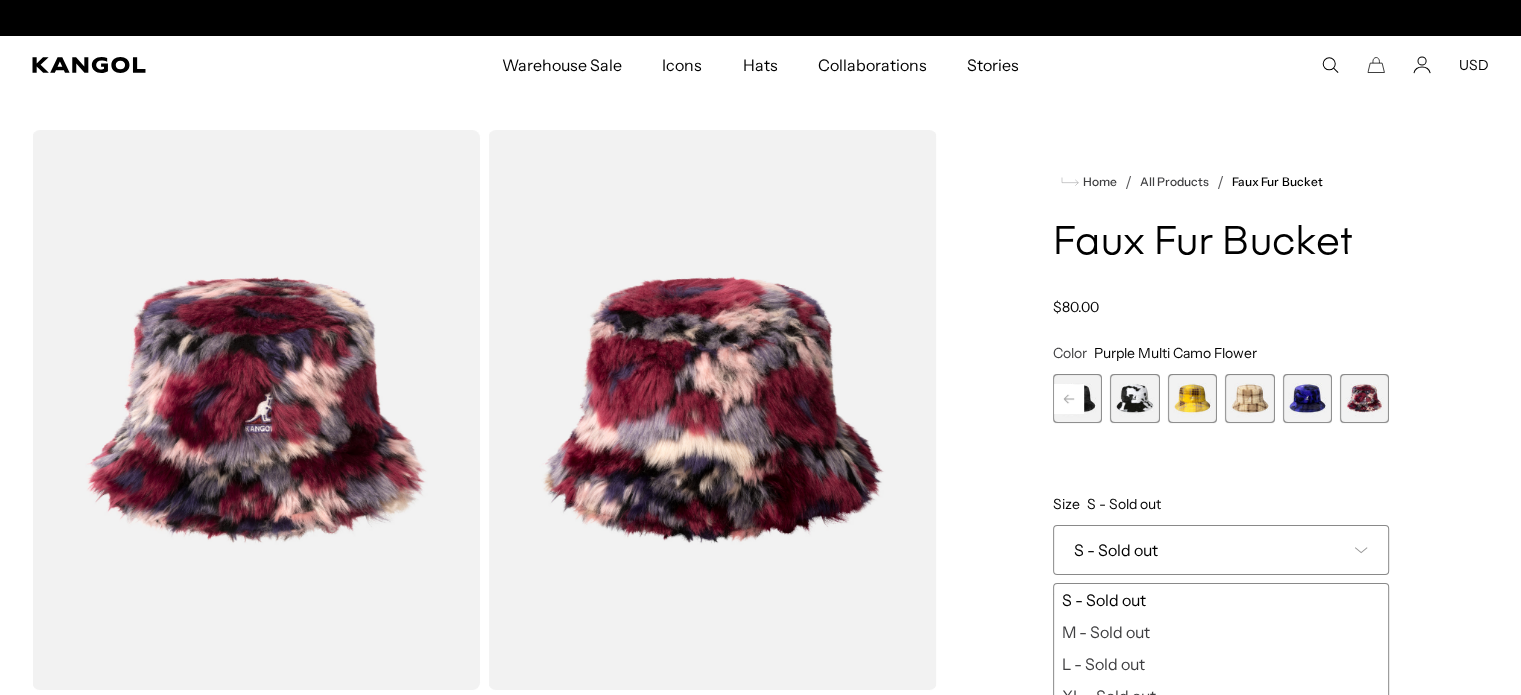 scroll, scrollTop: 0, scrollLeft: 412, axis: horizontal 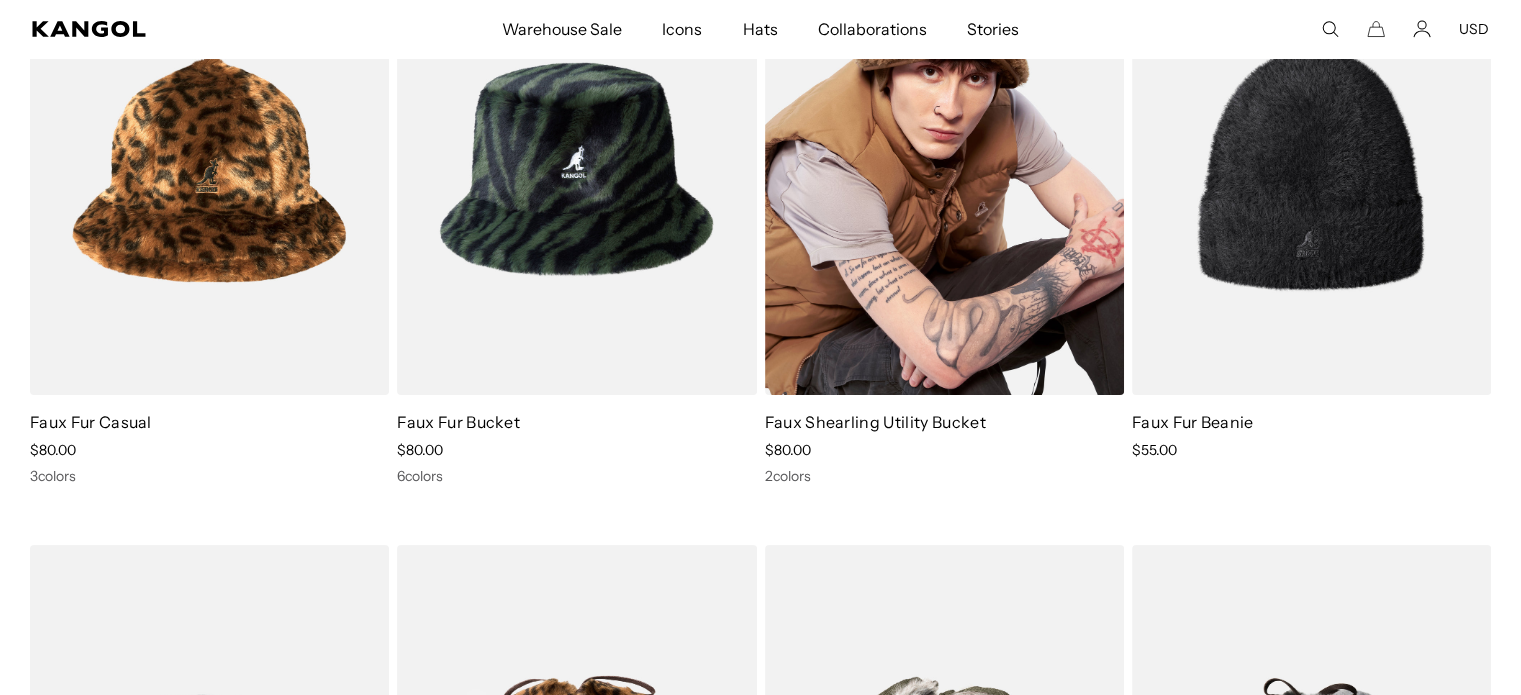 click at bounding box center (944, 169) 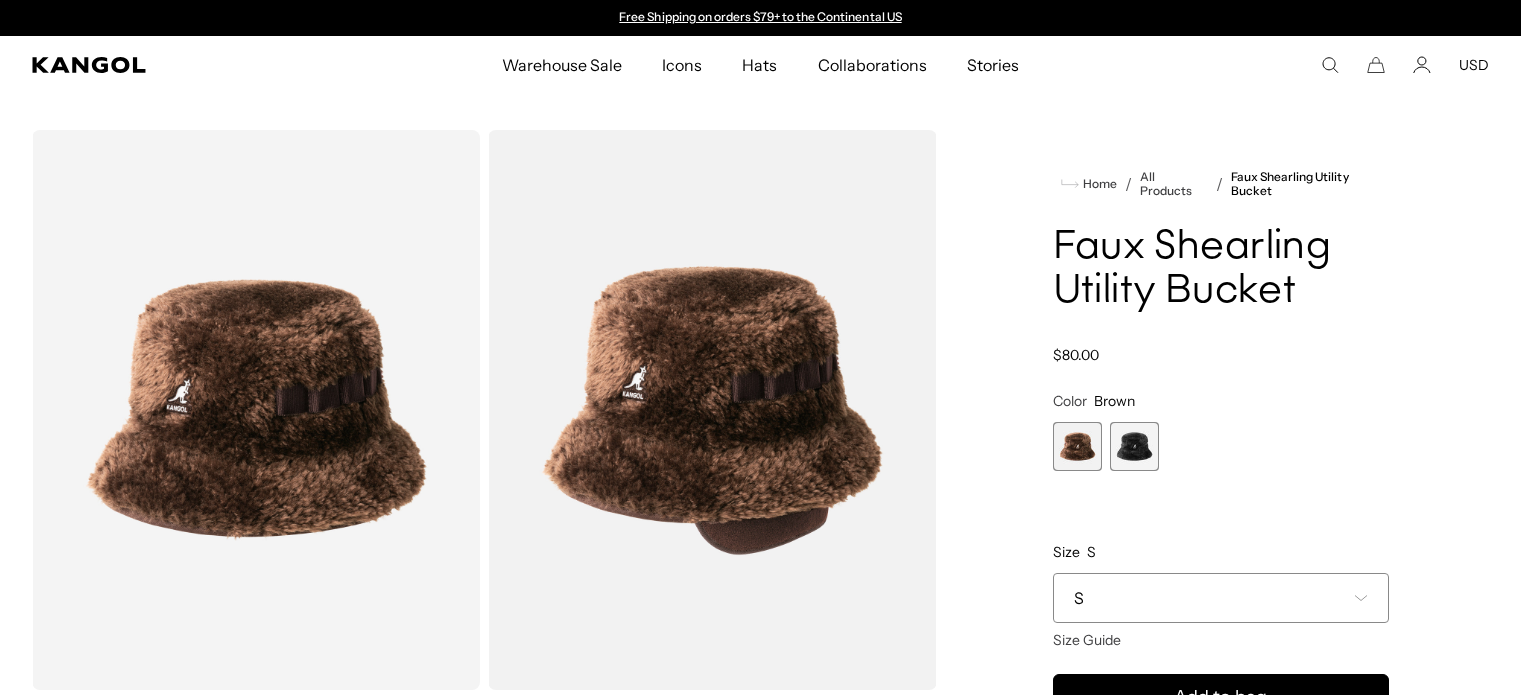 scroll, scrollTop: 0, scrollLeft: 0, axis: both 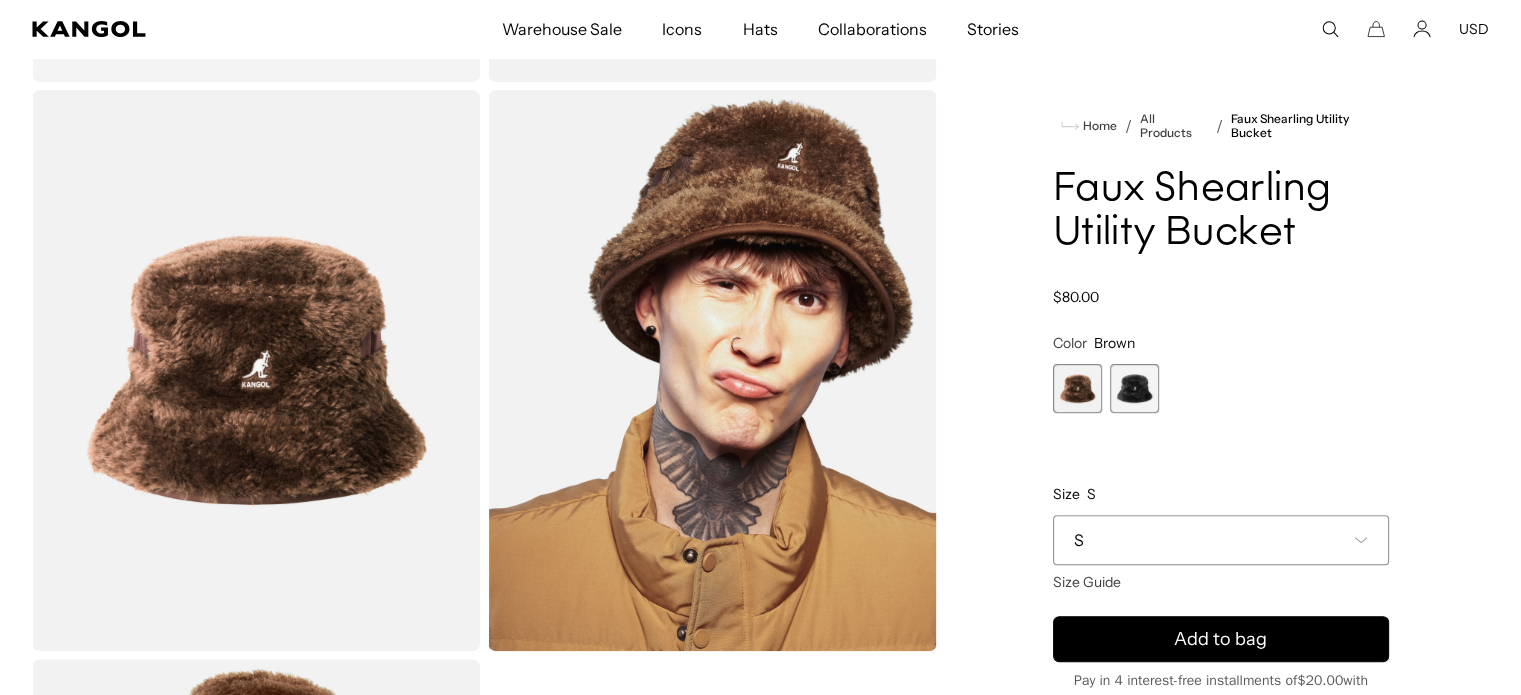 drag, startPoint x: 0, startPoint y: 0, endPoint x: 424, endPoint y: 245, distance: 489.6948 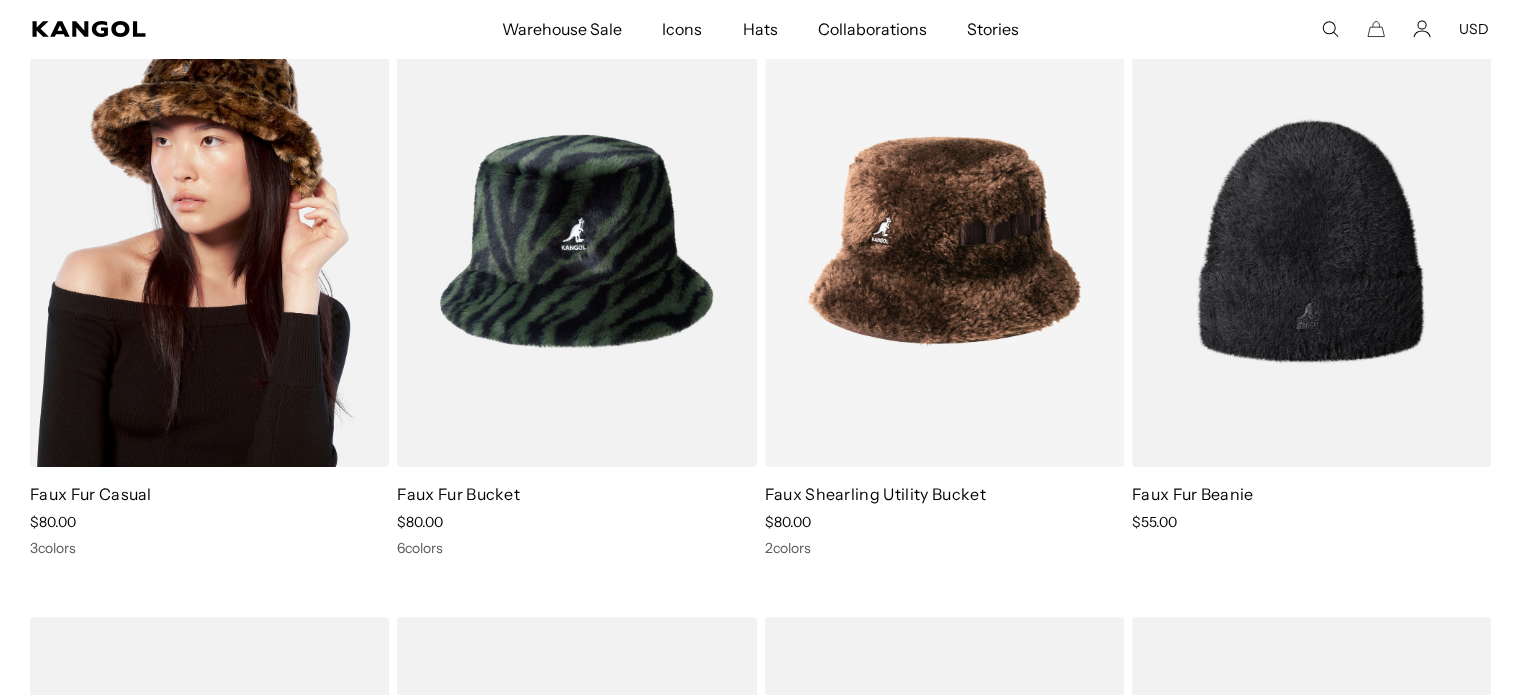 scroll, scrollTop: 276, scrollLeft: 0, axis: vertical 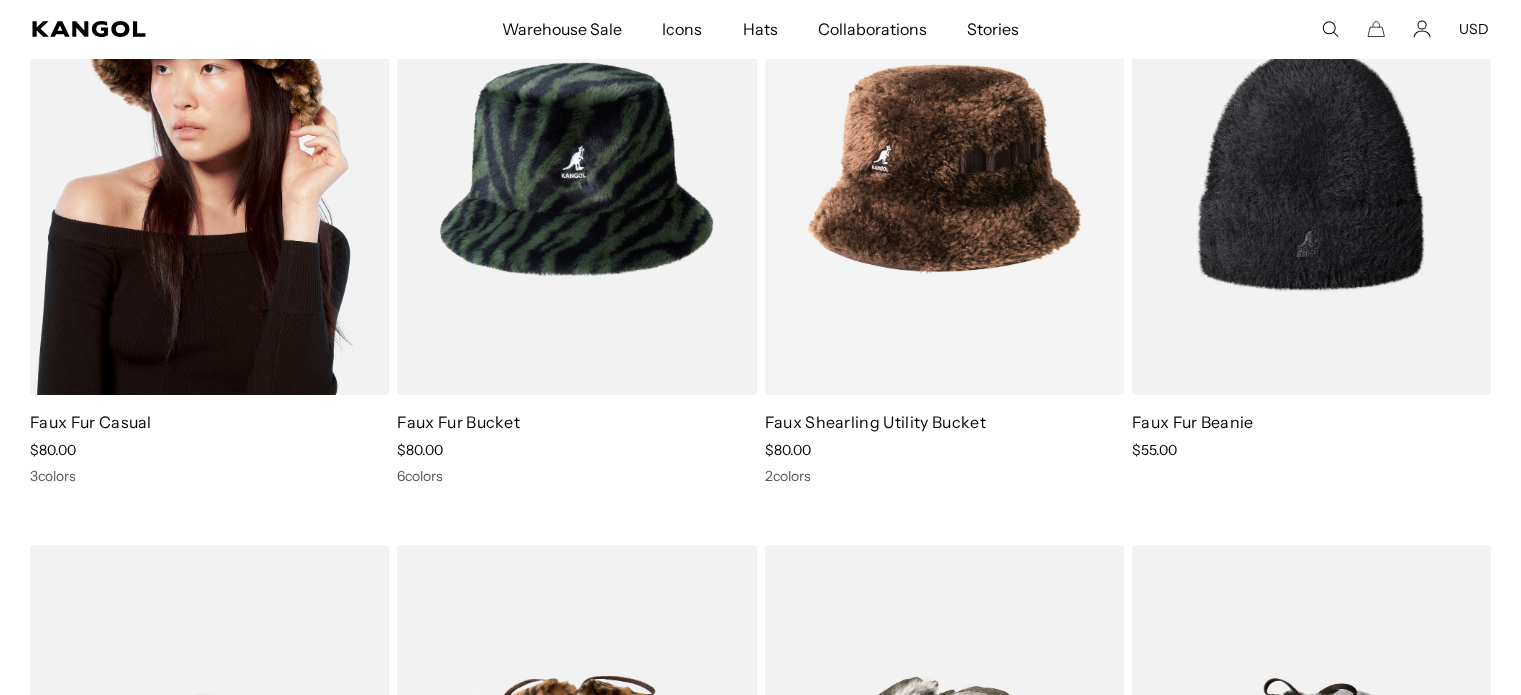 click at bounding box center [209, 169] 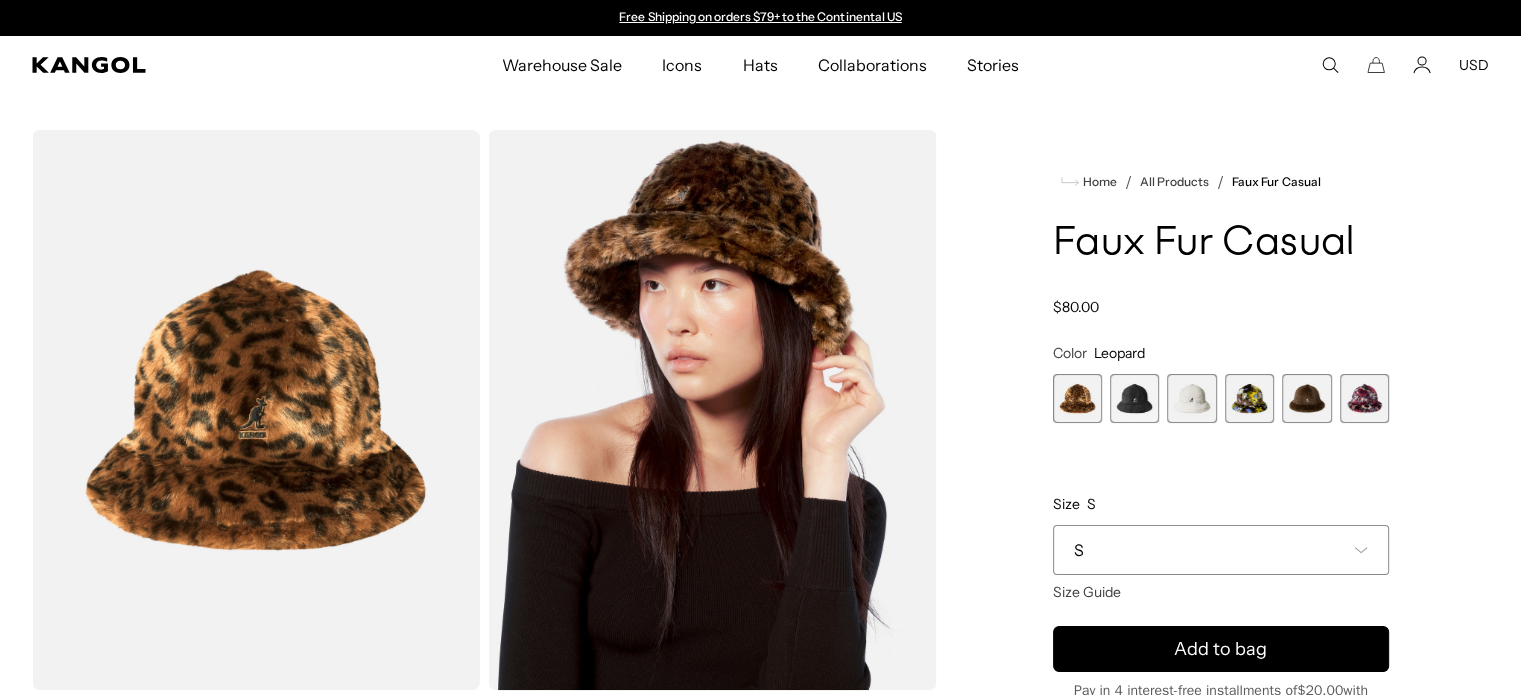 scroll, scrollTop: 0, scrollLeft: 0, axis: both 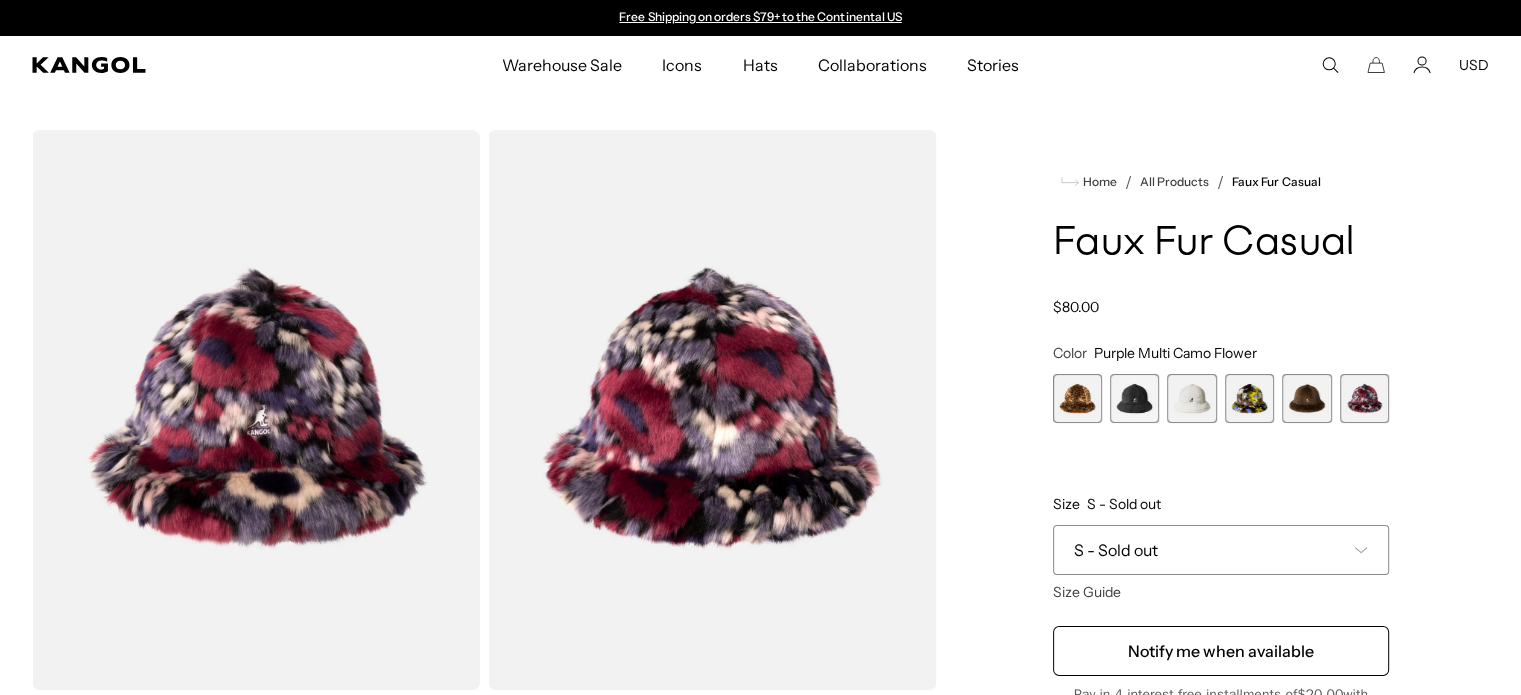 click at bounding box center (712, 410) 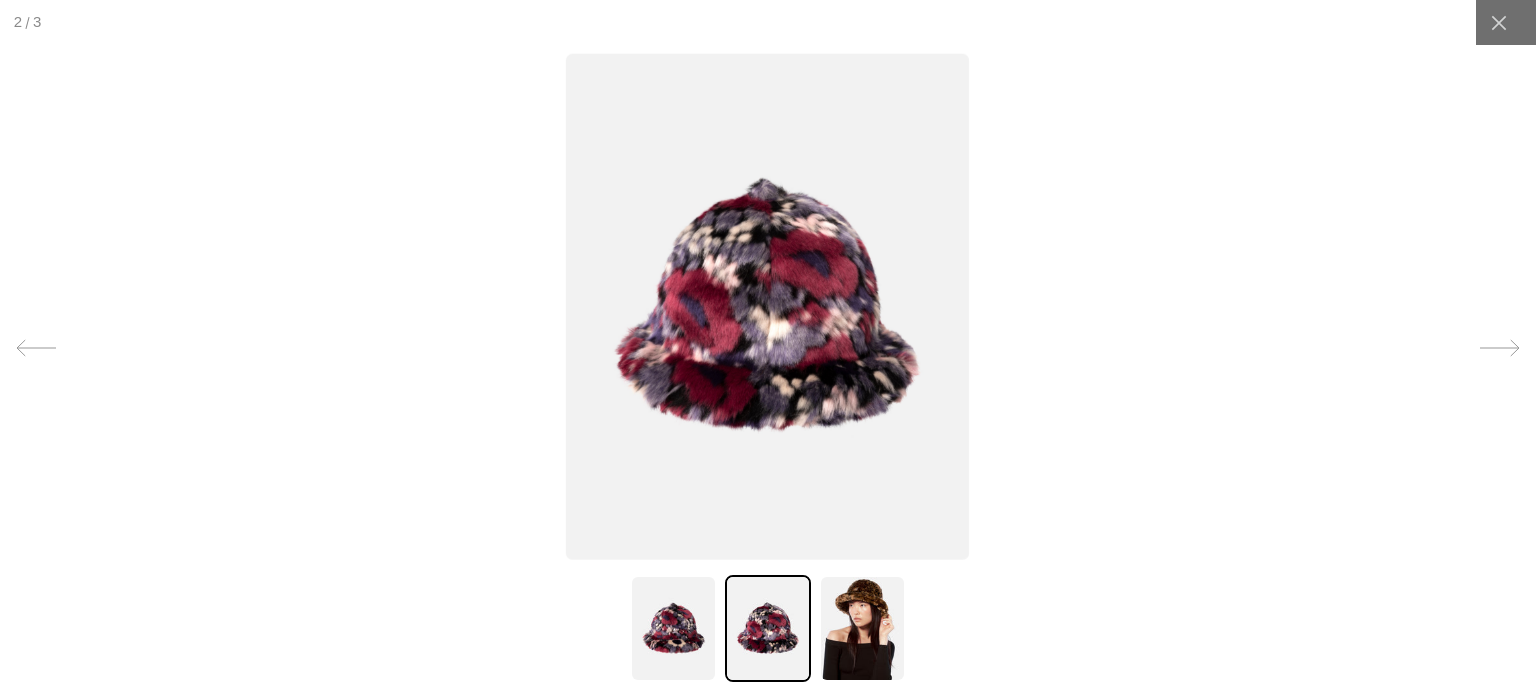 scroll, scrollTop: 0, scrollLeft: 0, axis: both 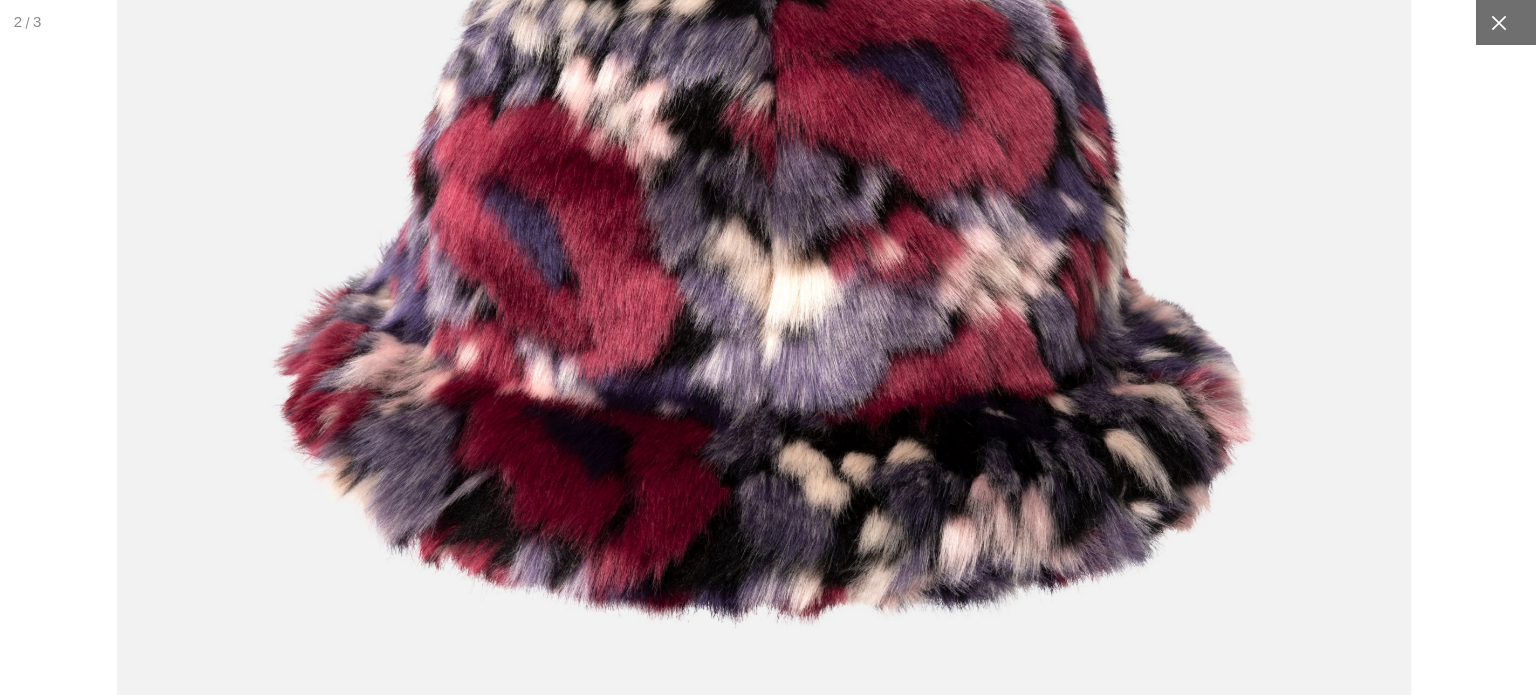 click 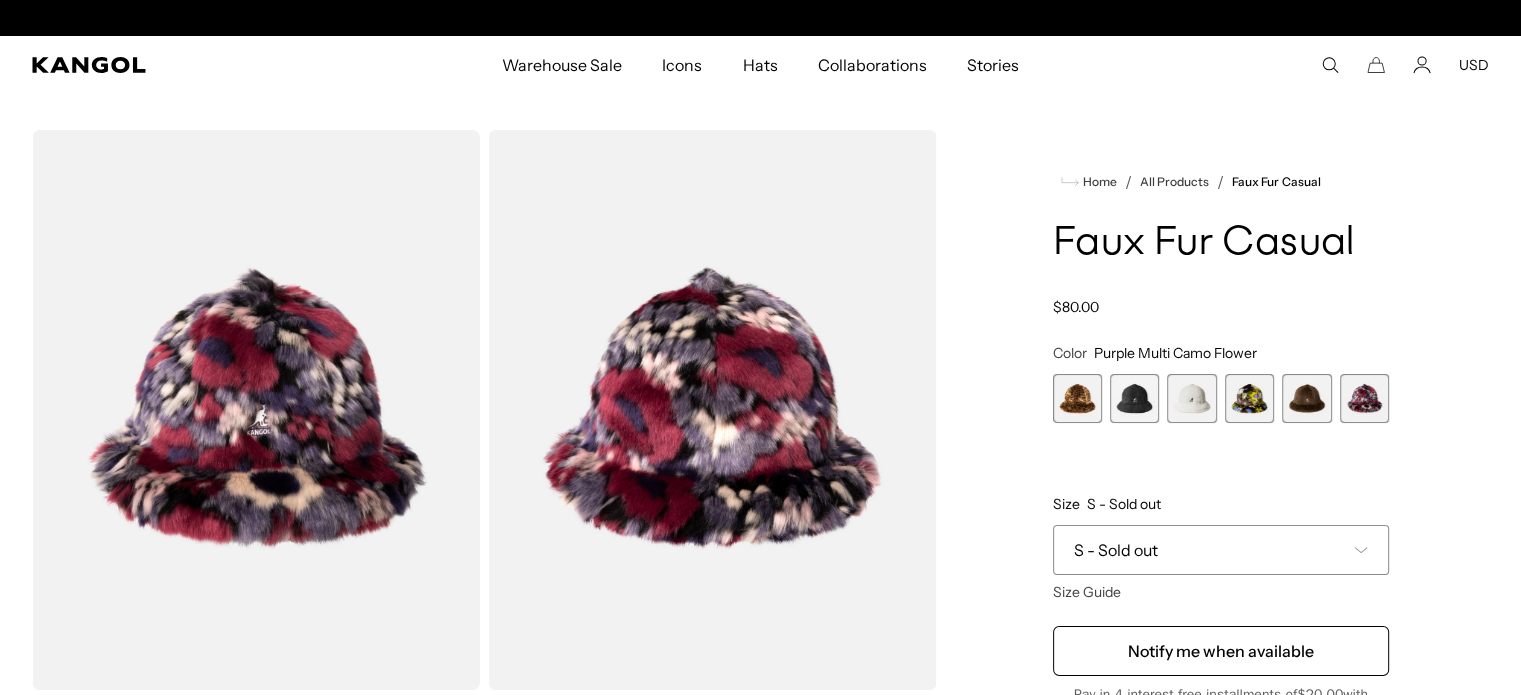 scroll, scrollTop: 0, scrollLeft: 0, axis: both 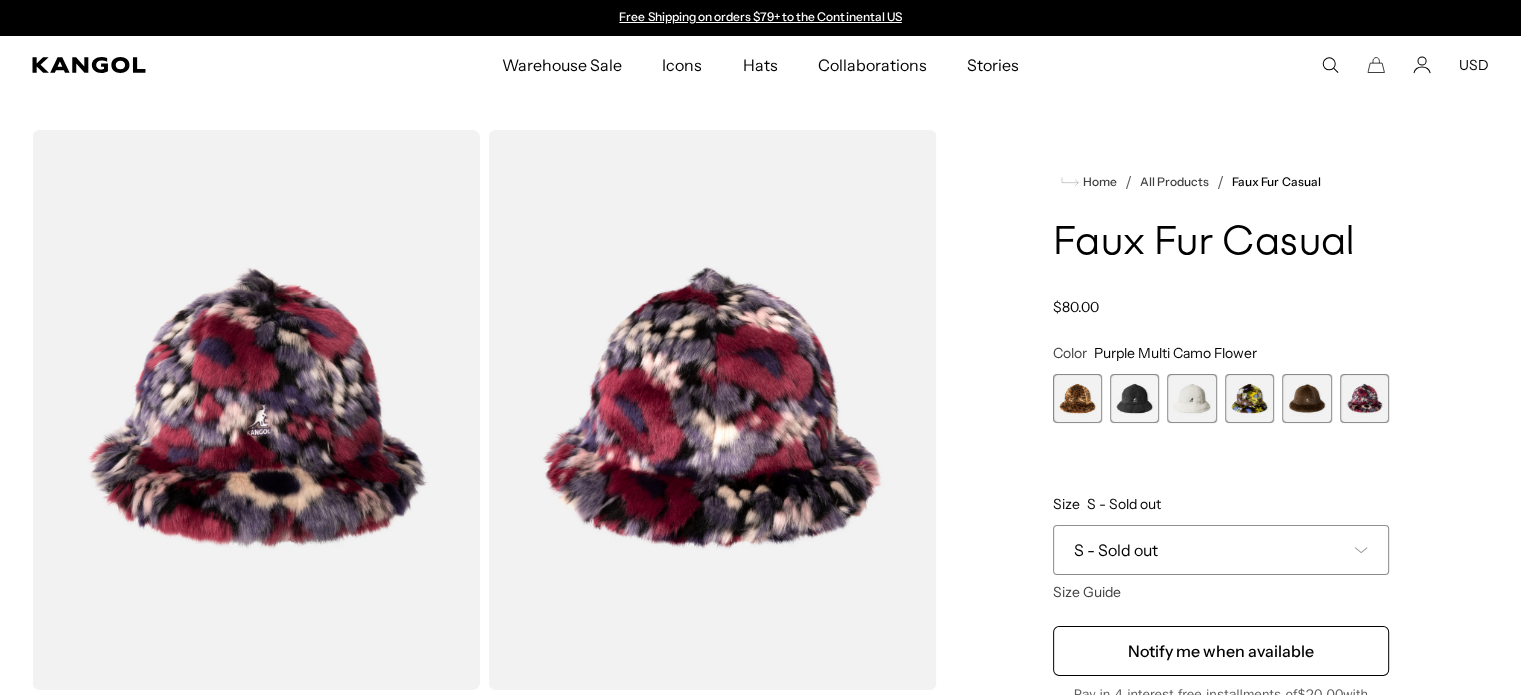 click at bounding box center [1306, 398] 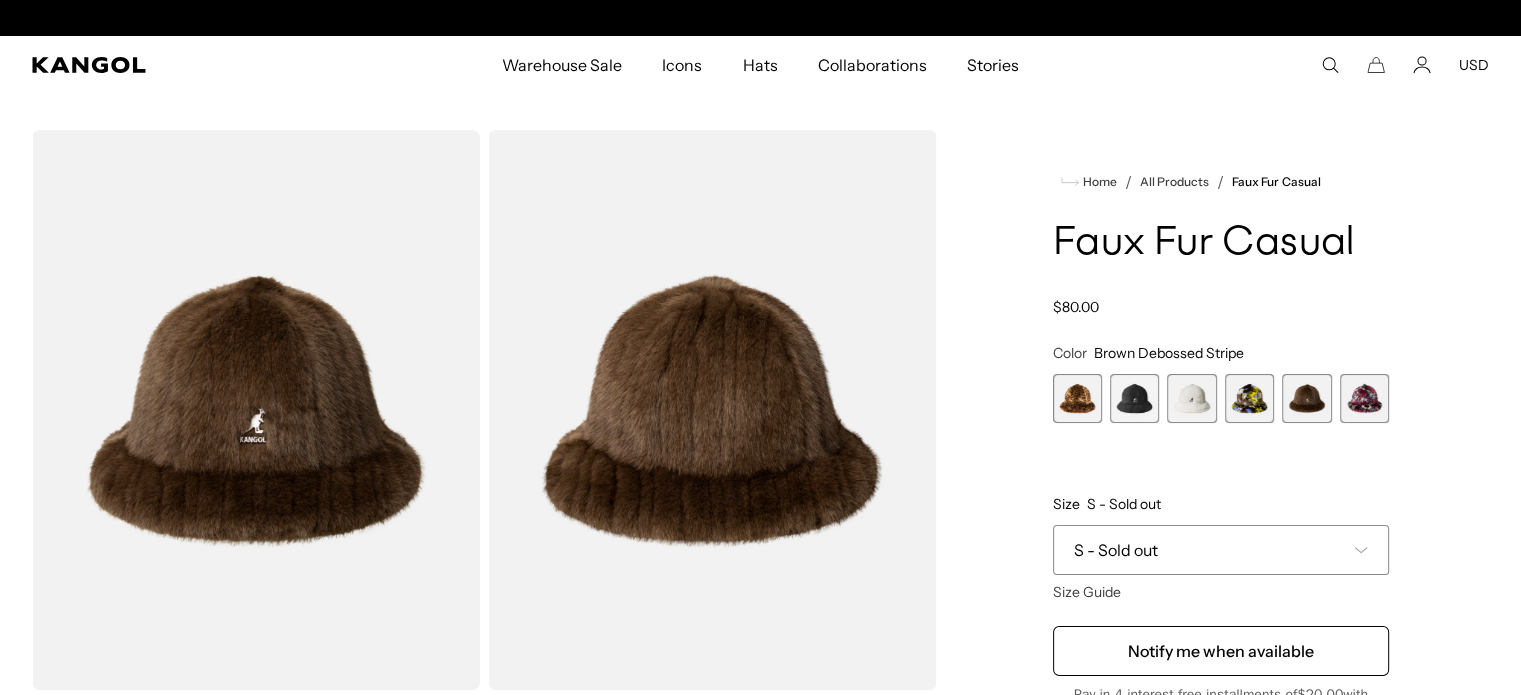 scroll, scrollTop: 0, scrollLeft: 0, axis: both 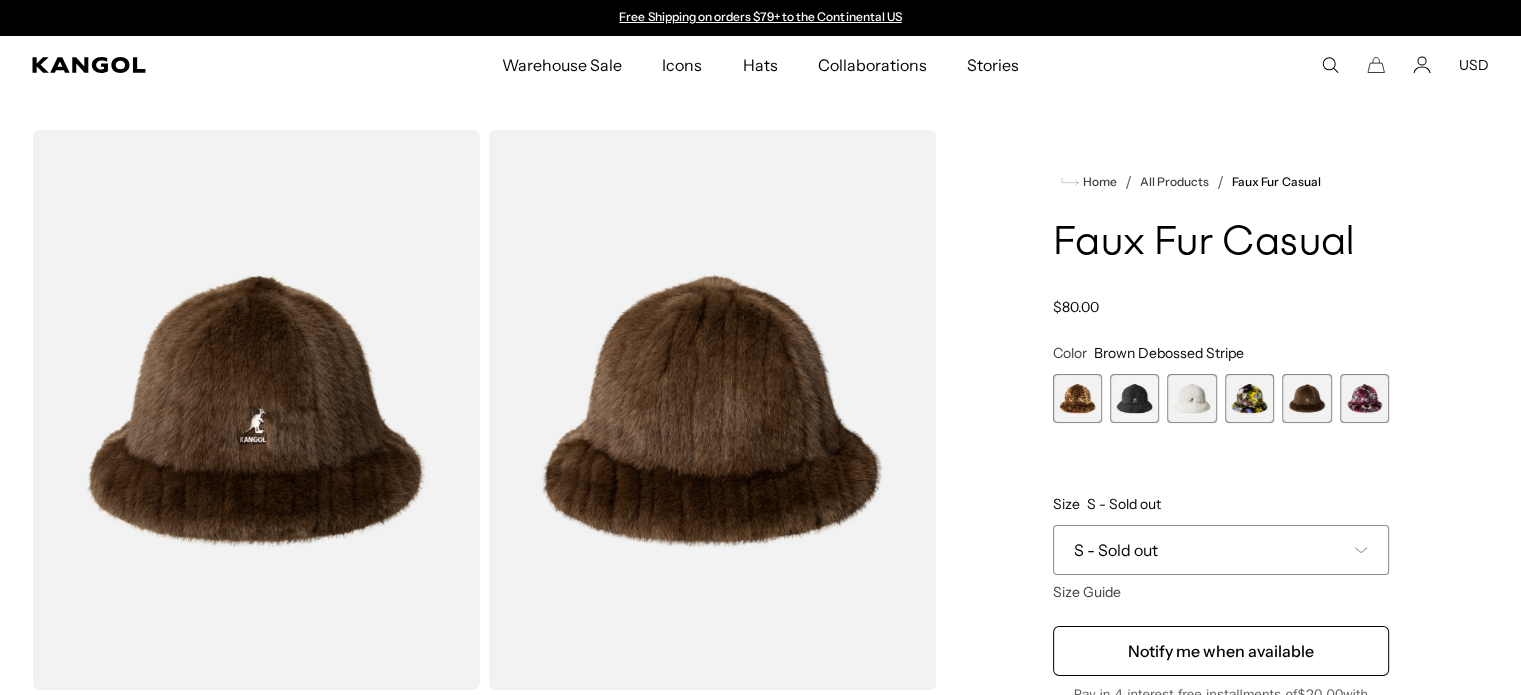 click at bounding box center (1249, 398) 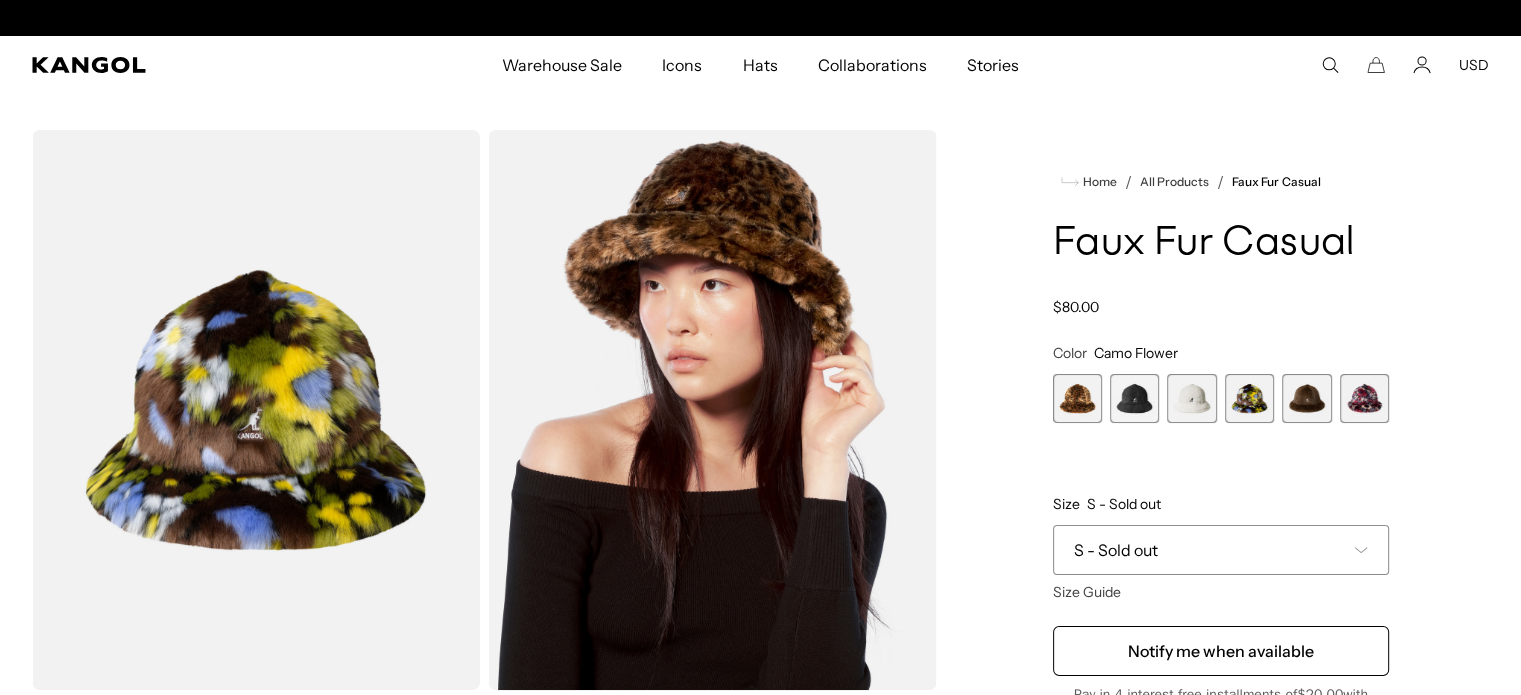 scroll, scrollTop: 0, scrollLeft: 412, axis: horizontal 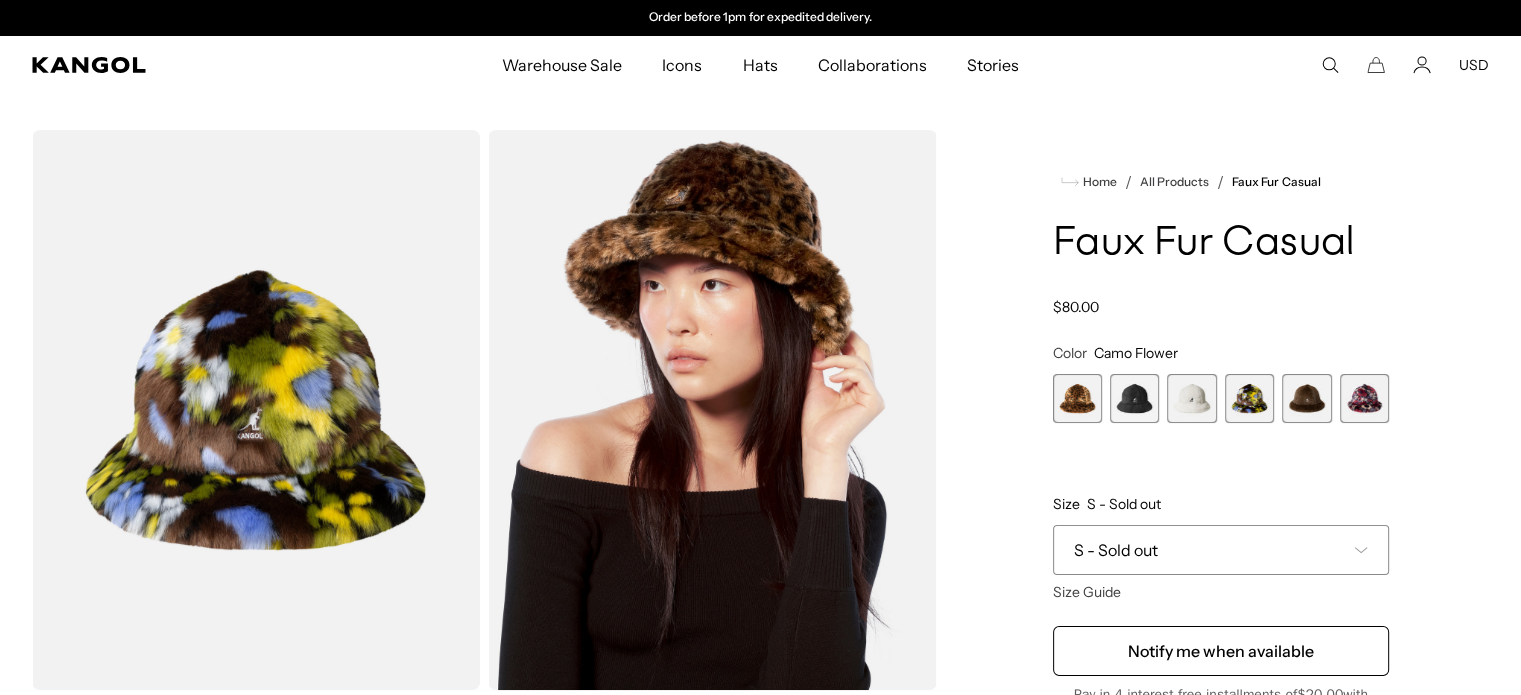 click at bounding box center (1077, 398) 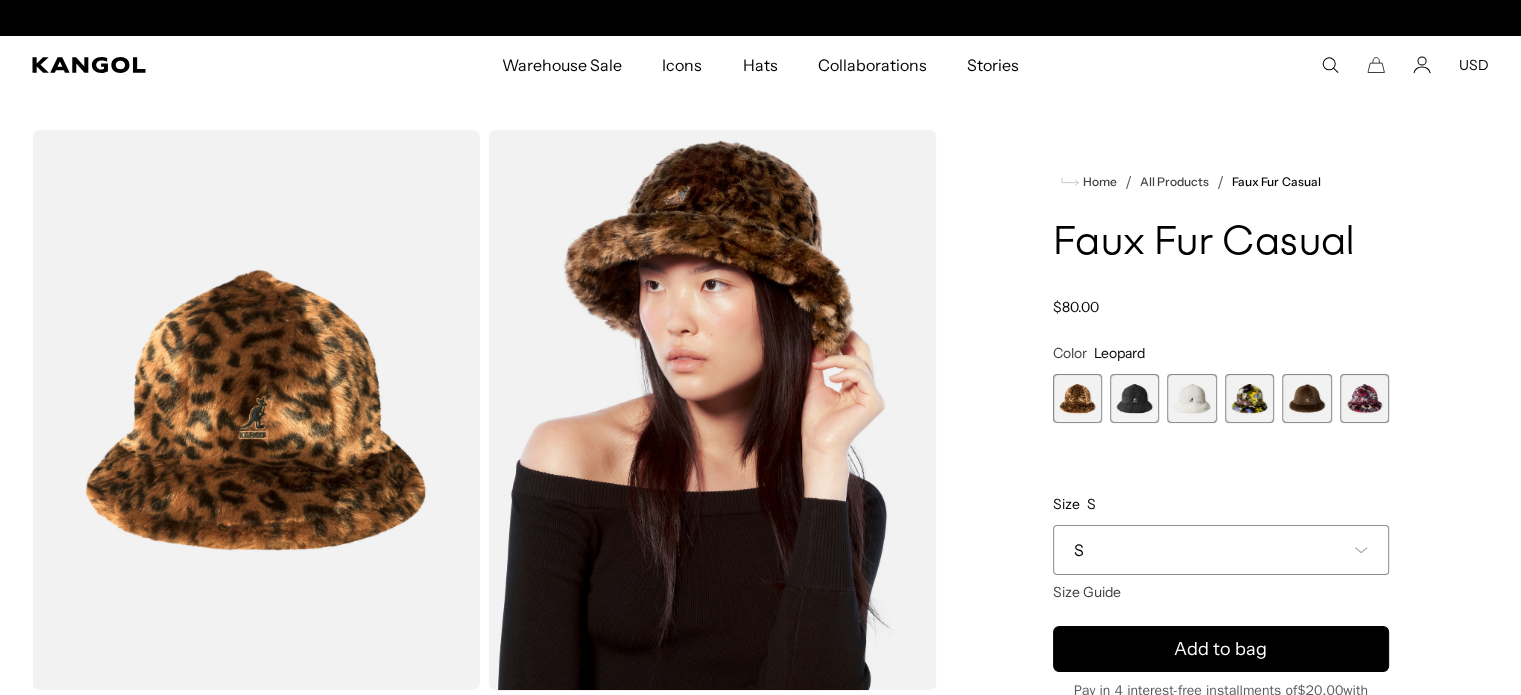 scroll, scrollTop: 0, scrollLeft: 0, axis: both 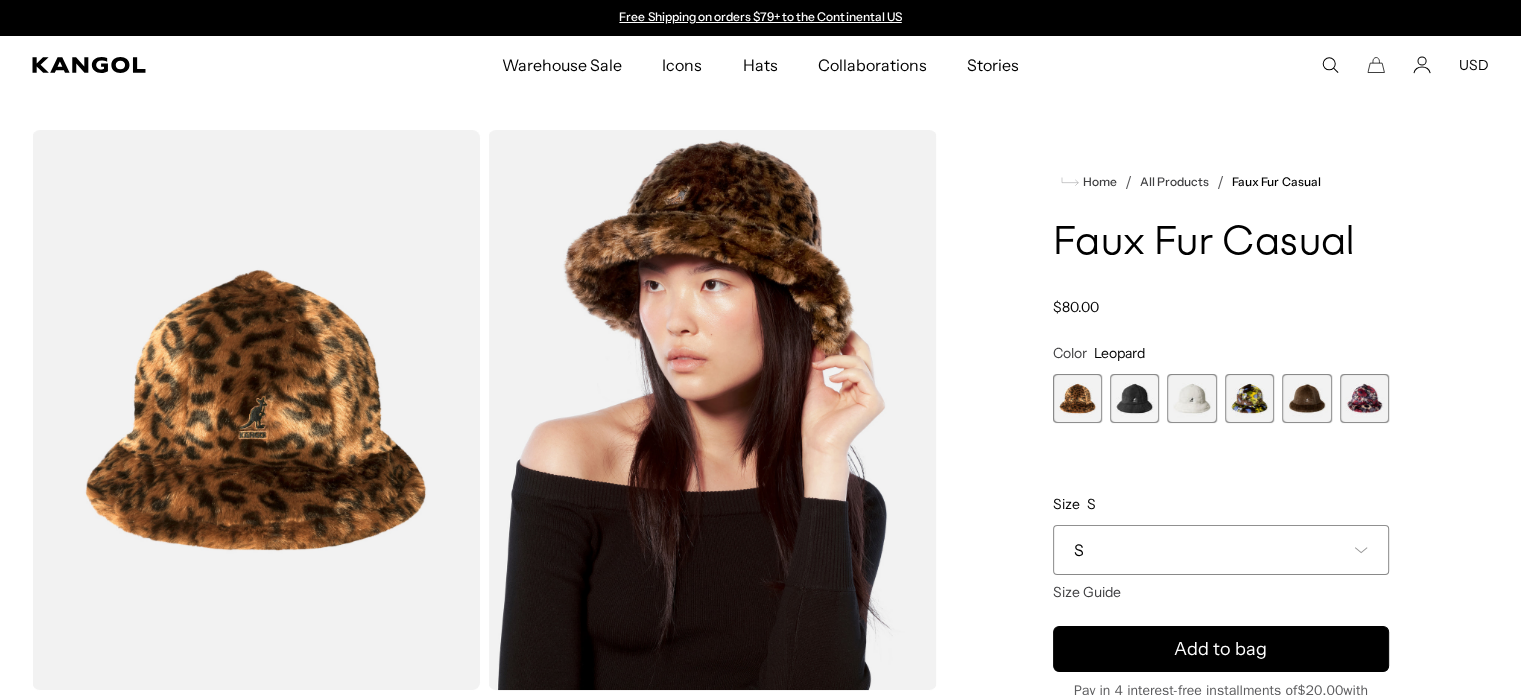 click at bounding box center (1364, 398) 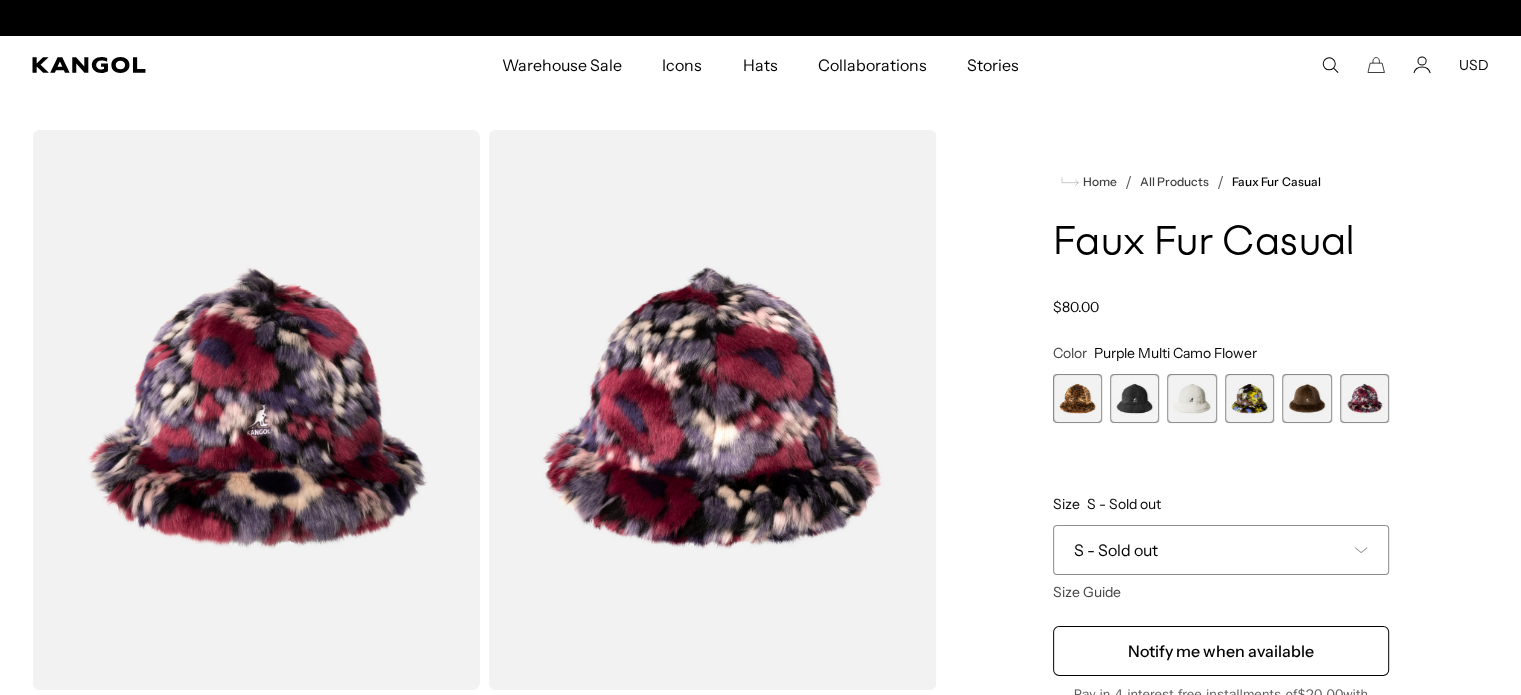 scroll, scrollTop: 0, scrollLeft: 412, axis: horizontal 